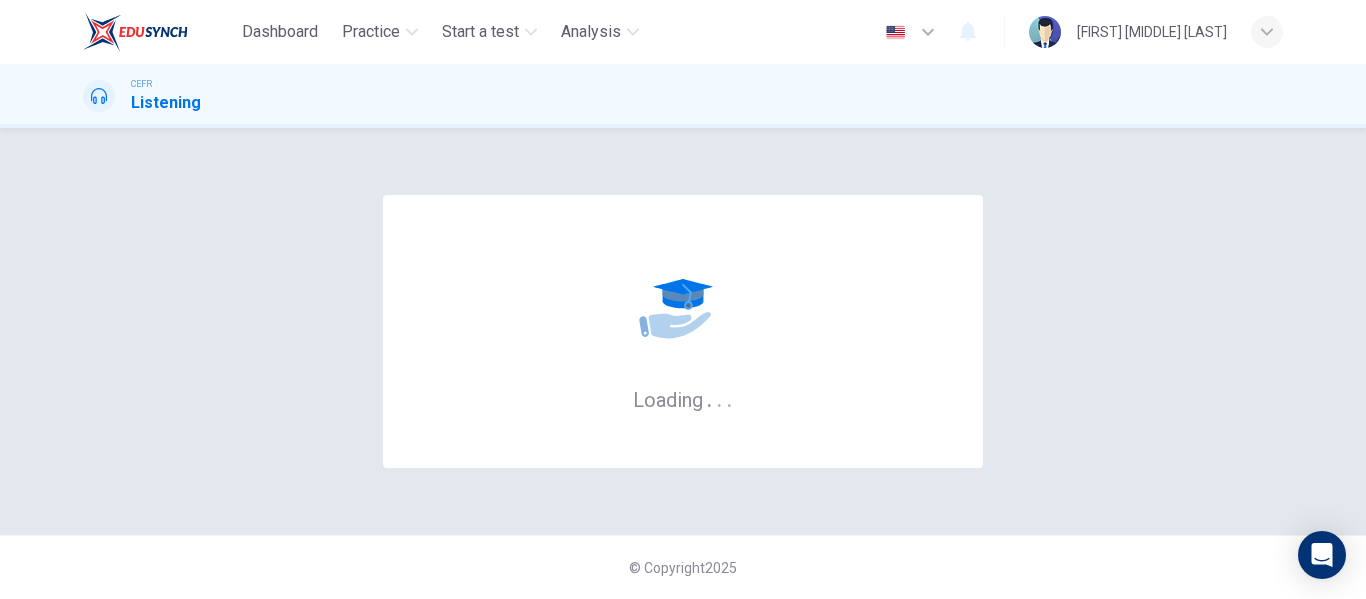 scroll, scrollTop: 0, scrollLeft: 0, axis: both 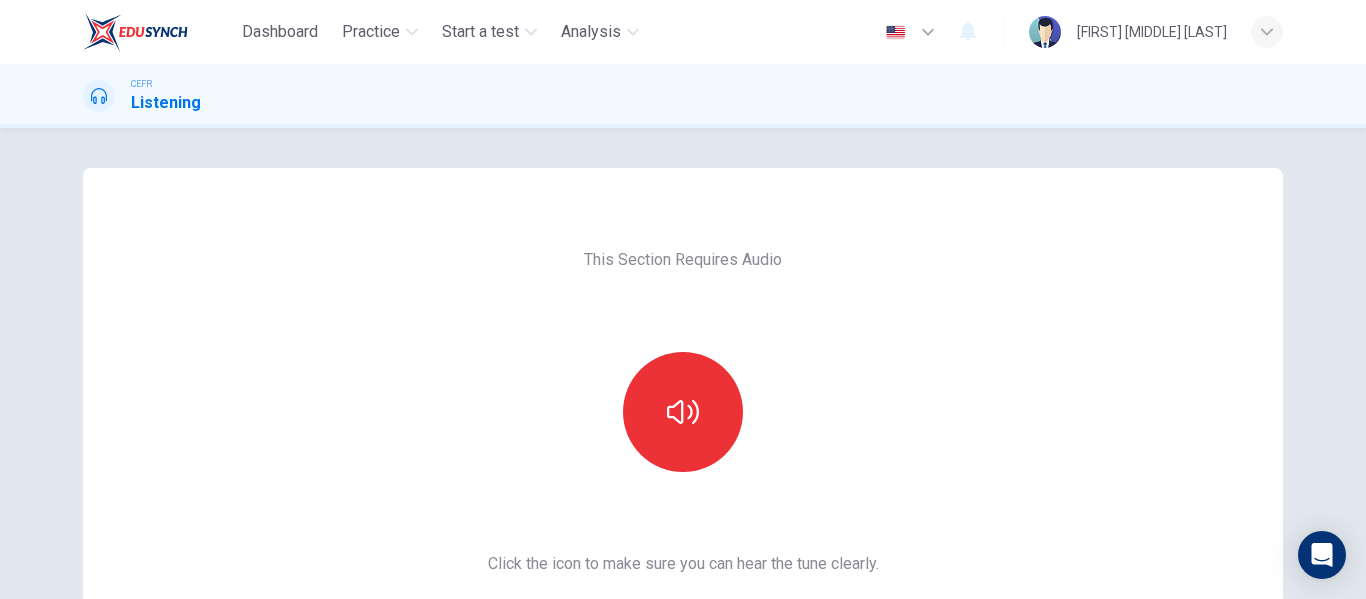 click on "This Section Requires Audio Click the icon to make sure you can hear the tune clearly. For the best performance, use  Google Chrome Sounds good!" at bounding box center [683, 515] 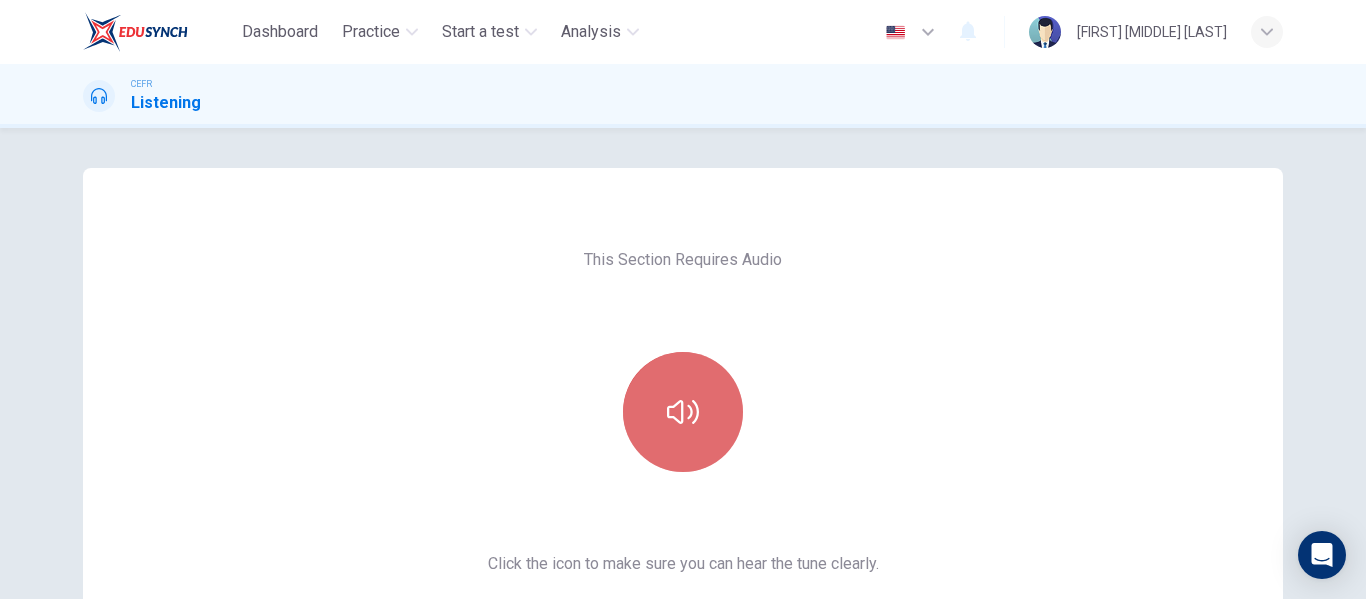 click at bounding box center (683, 412) 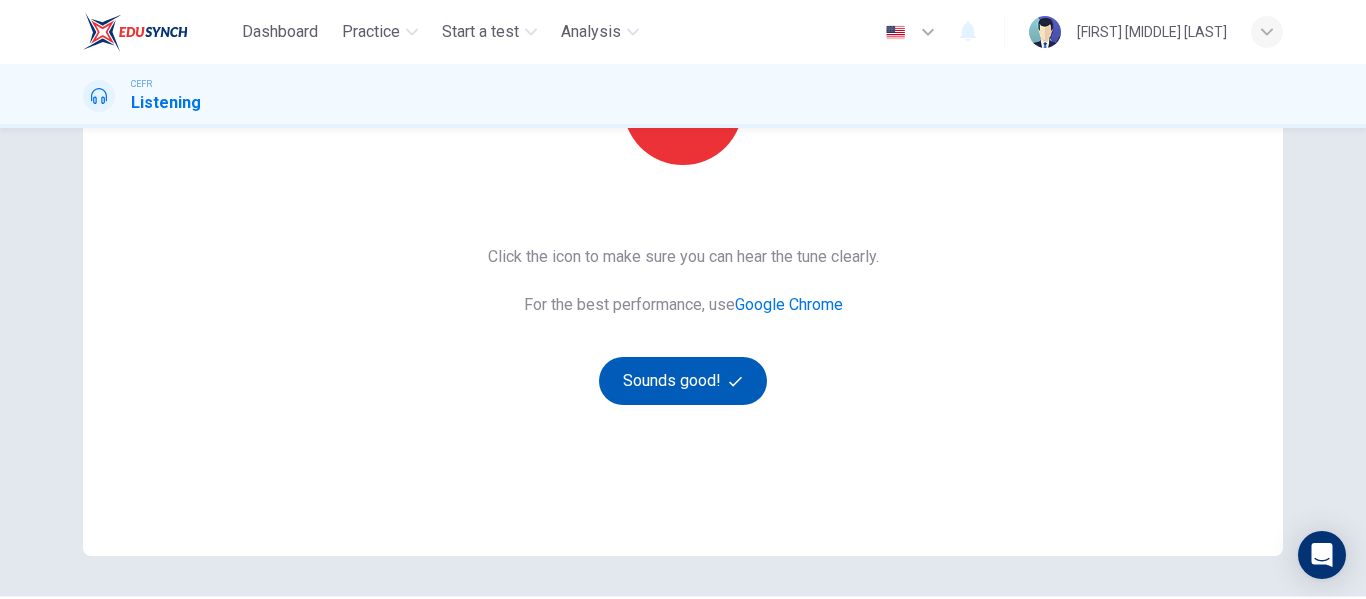 scroll, scrollTop: 308, scrollLeft: 0, axis: vertical 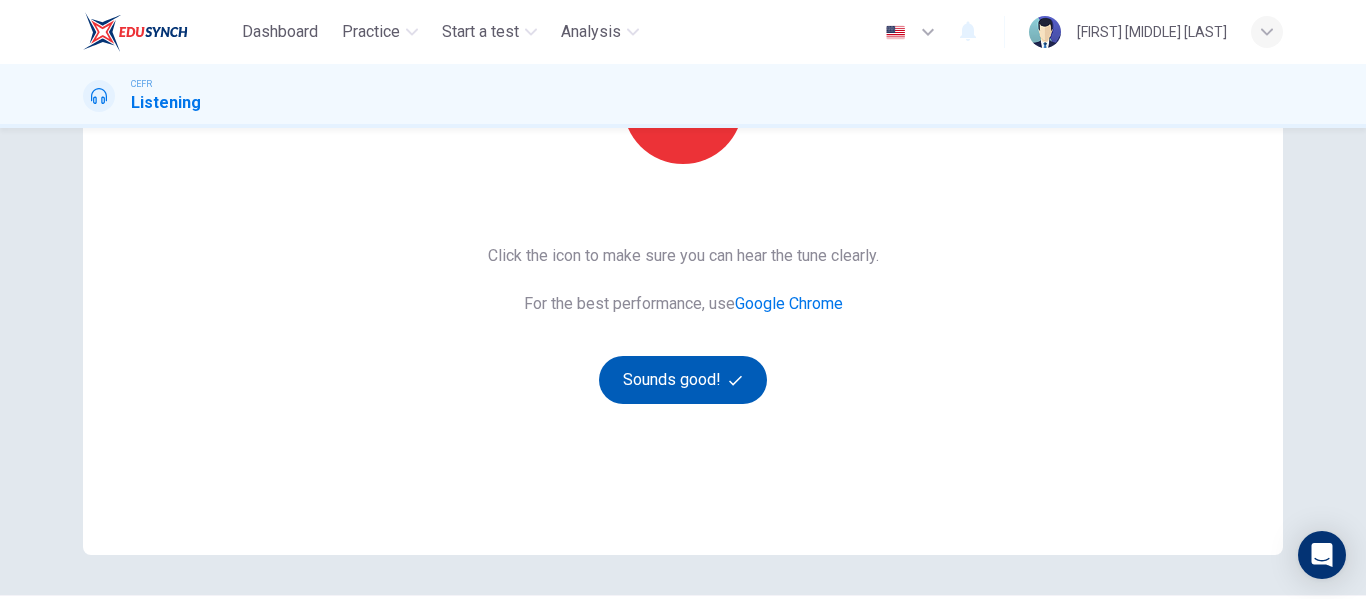 click on "Sounds good!" at bounding box center (683, 380) 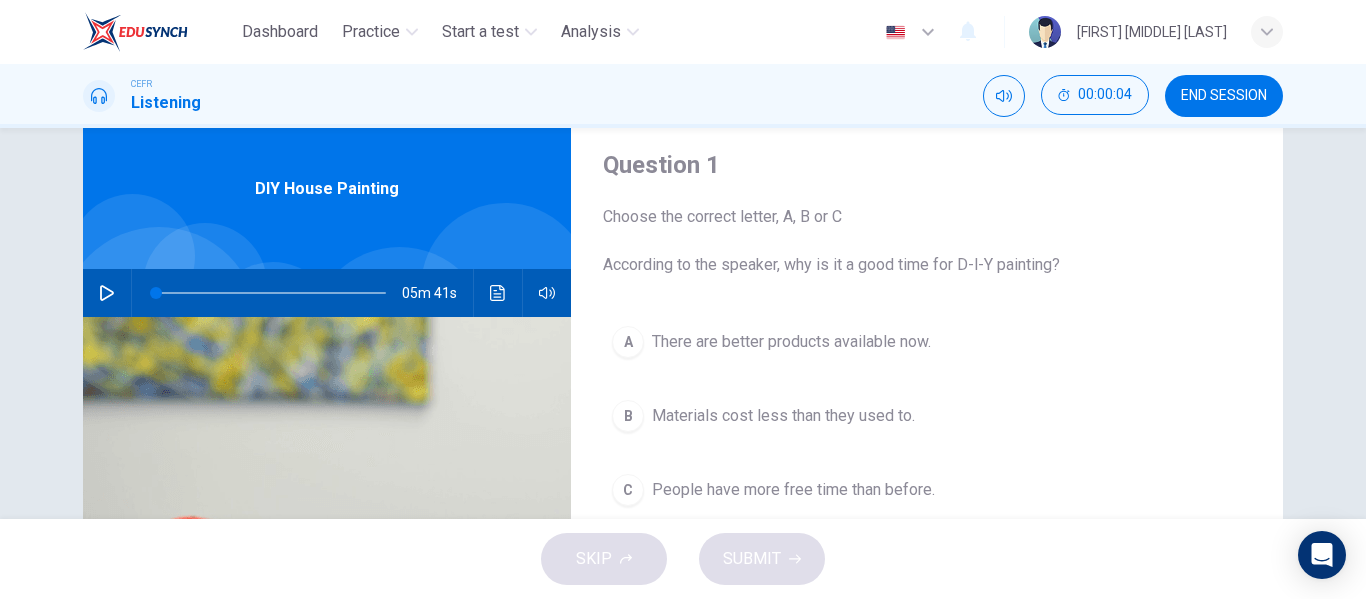 scroll, scrollTop: 81, scrollLeft: 0, axis: vertical 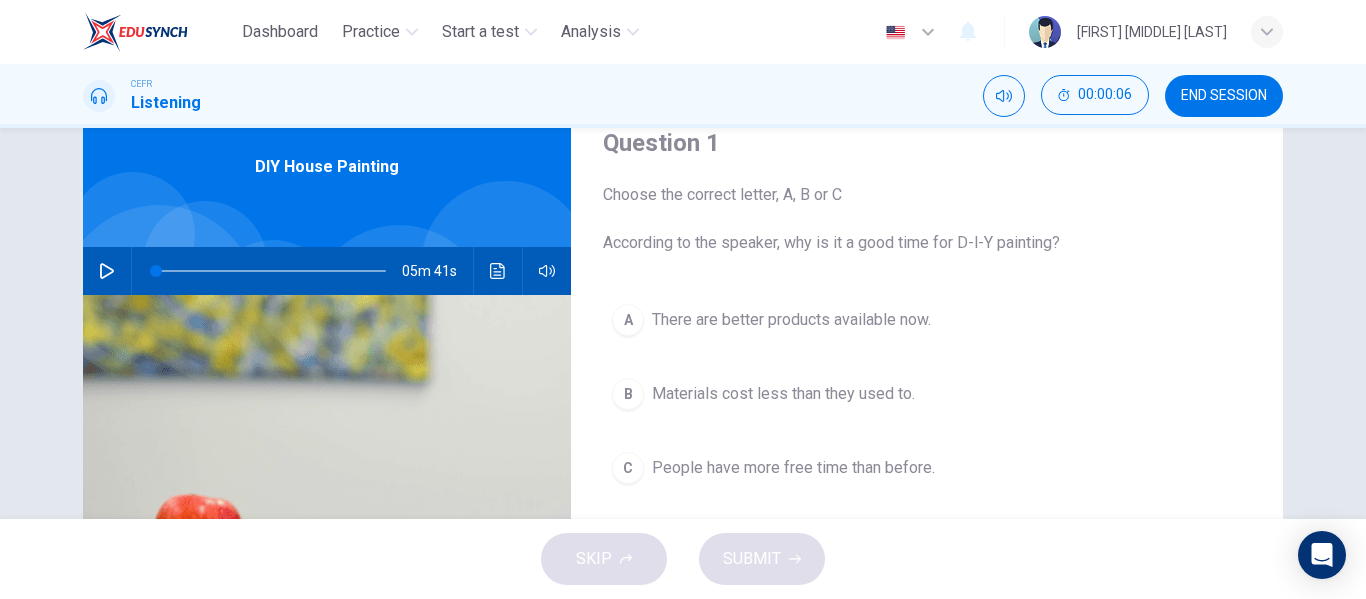 click on "05m 41s" at bounding box center (327, 271) 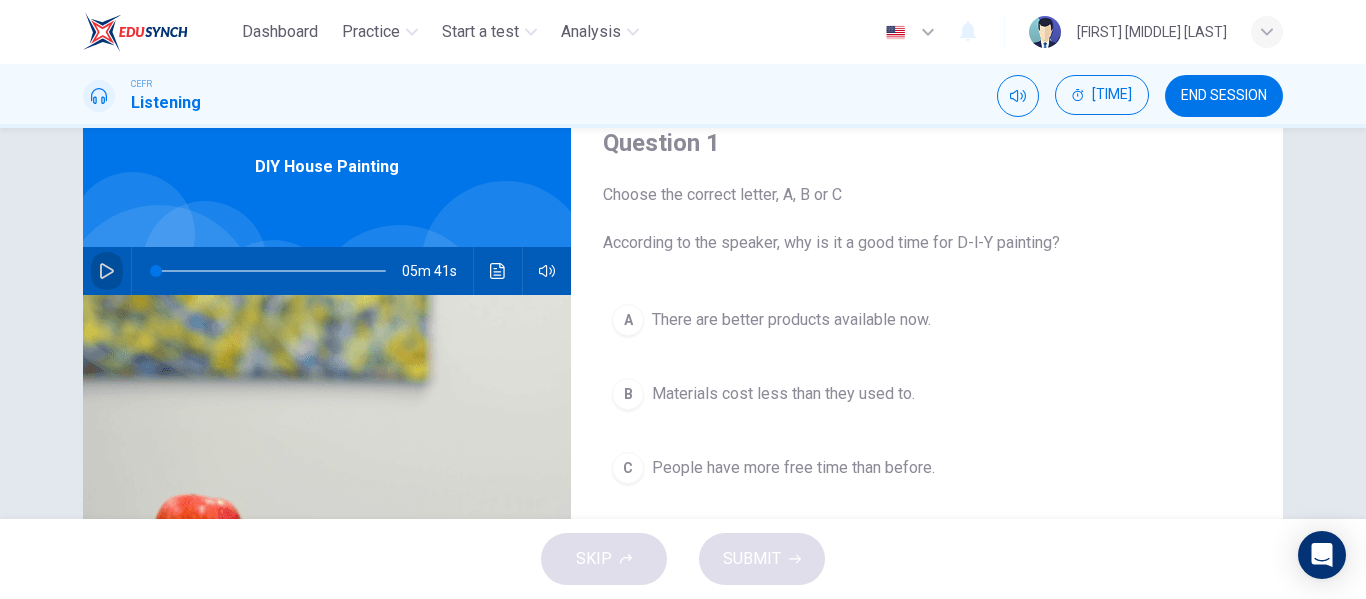 click at bounding box center [107, 271] 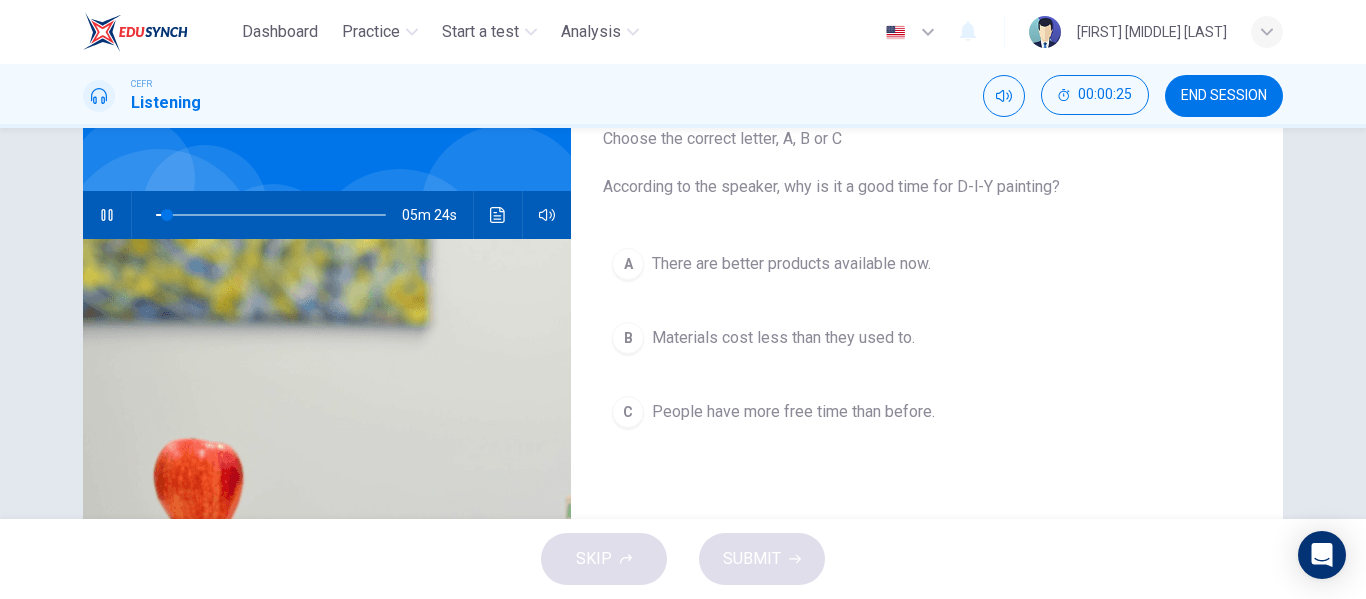 scroll, scrollTop: 138, scrollLeft: 0, axis: vertical 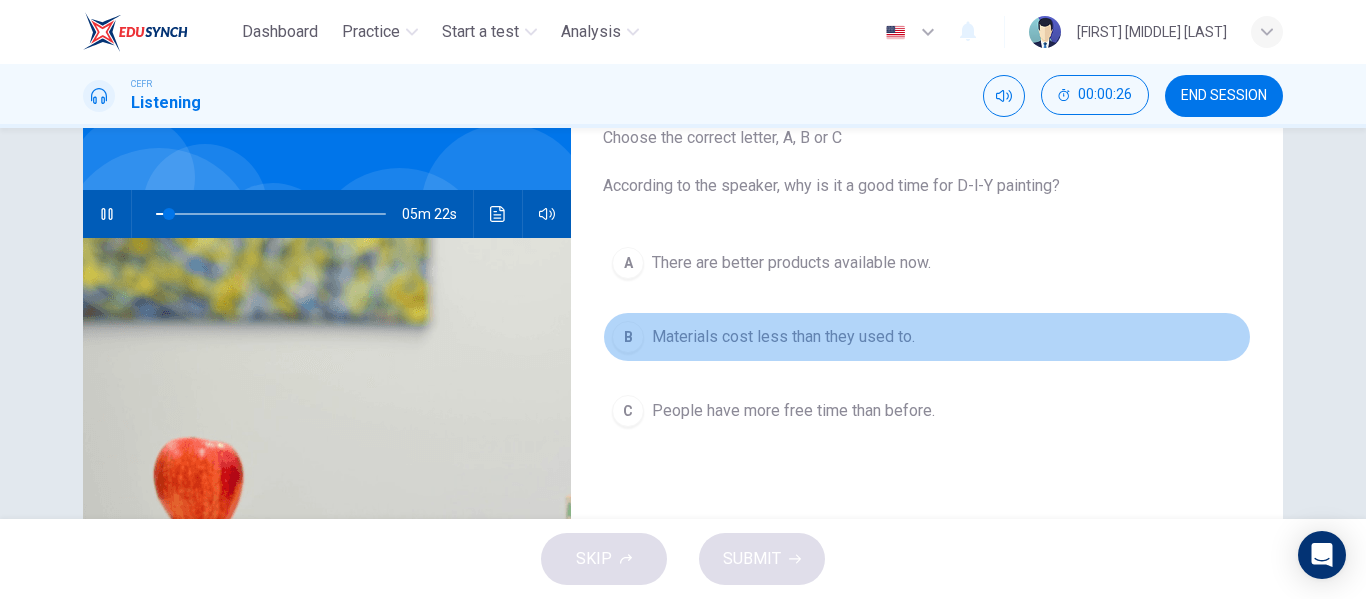 click on "Materials cost less than they used to." at bounding box center (791, 263) 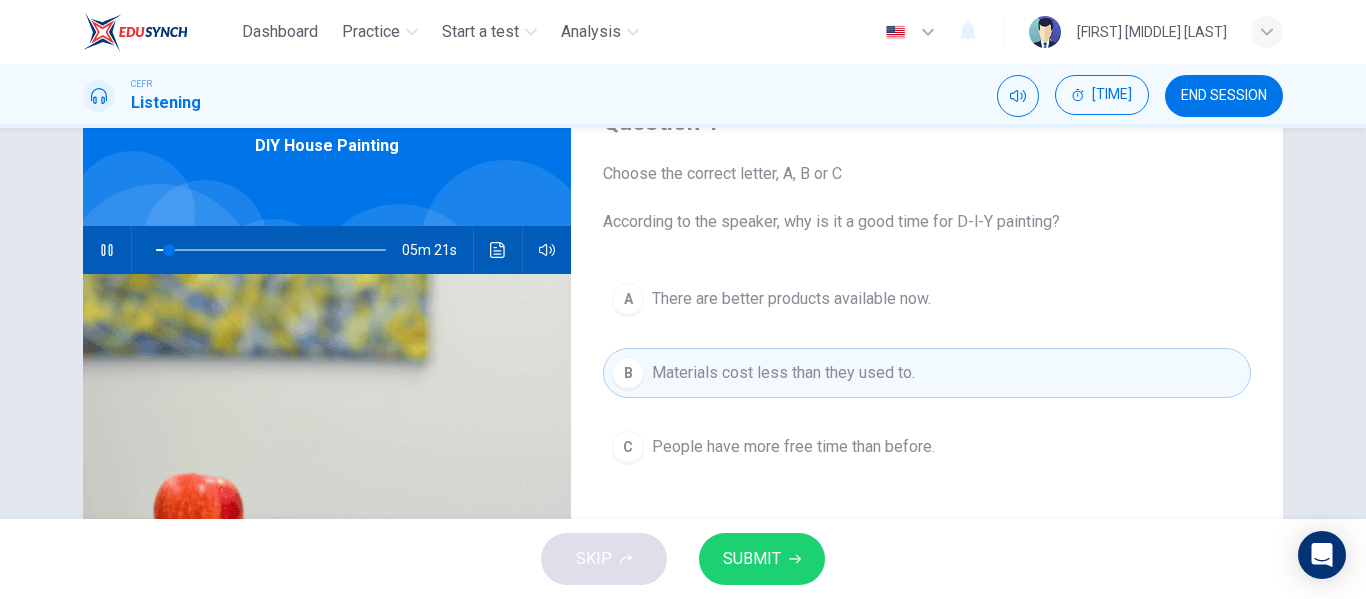 scroll, scrollTop: 101, scrollLeft: 0, axis: vertical 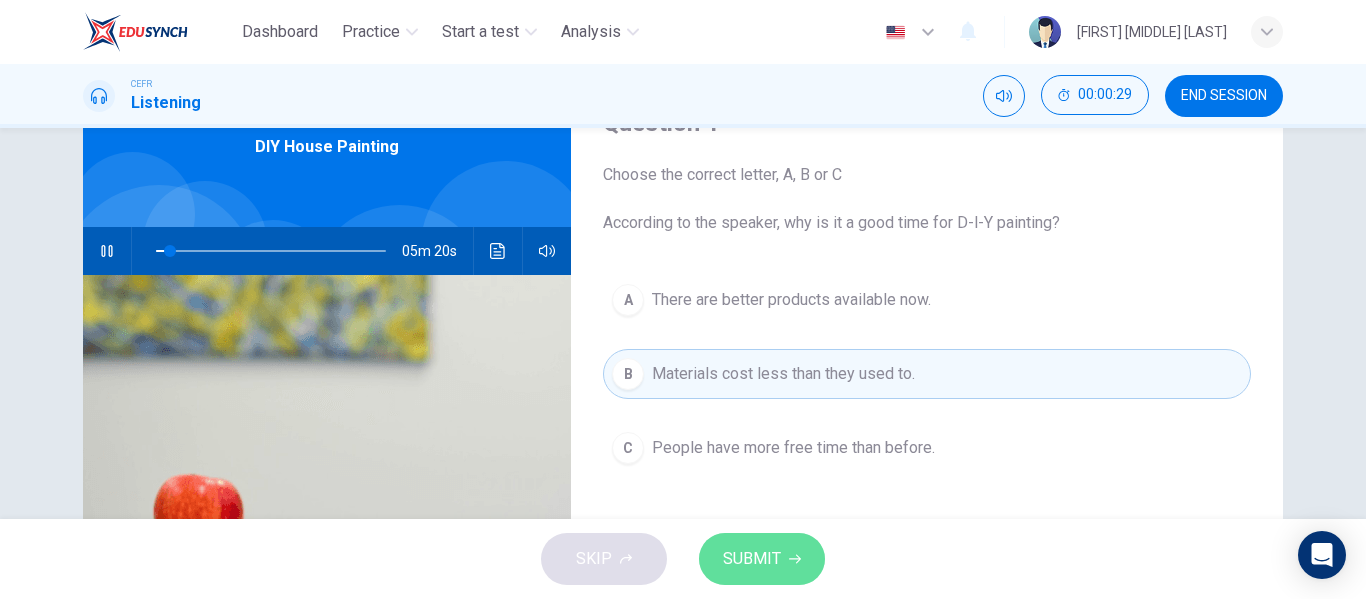 click on "SUBMIT" at bounding box center [752, 559] 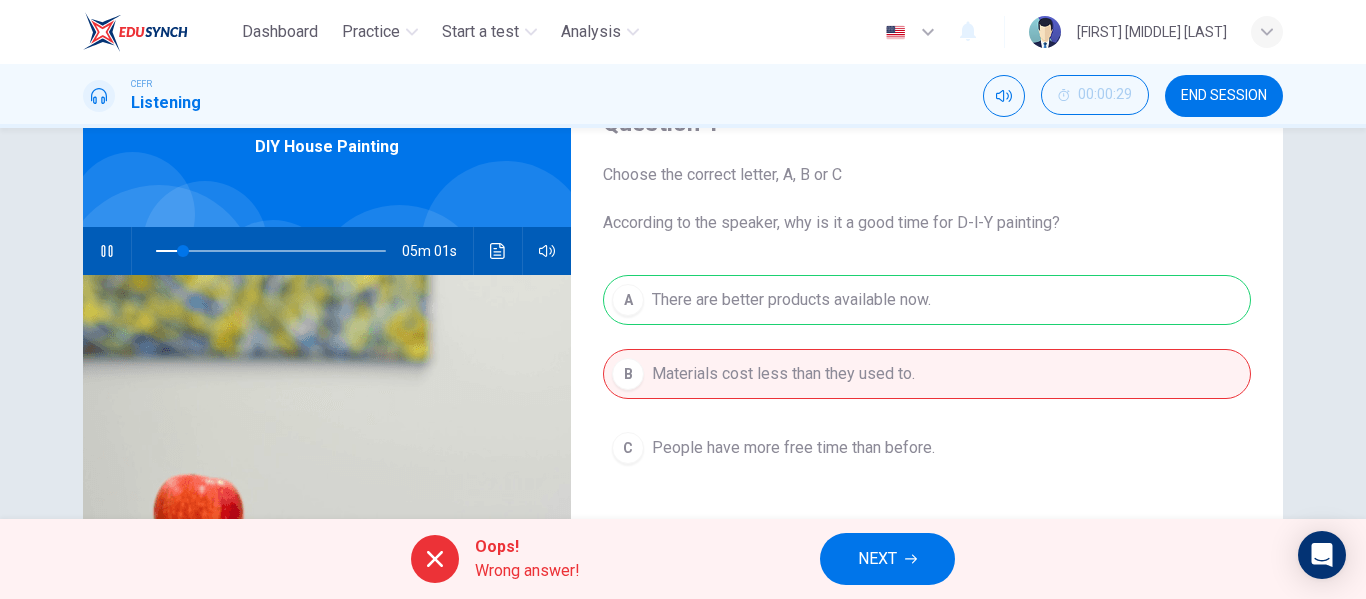 click on "NEXT" at bounding box center (887, 559) 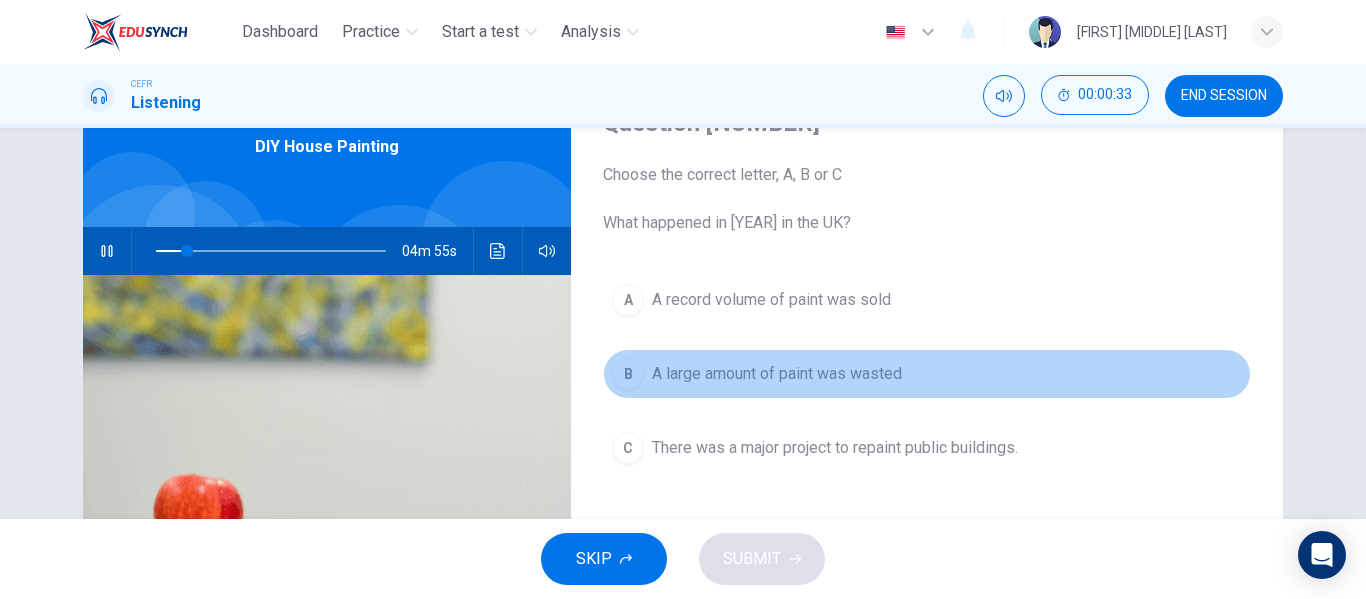 click on "A large amount of paint was wasted" at bounding box center [771, 300] 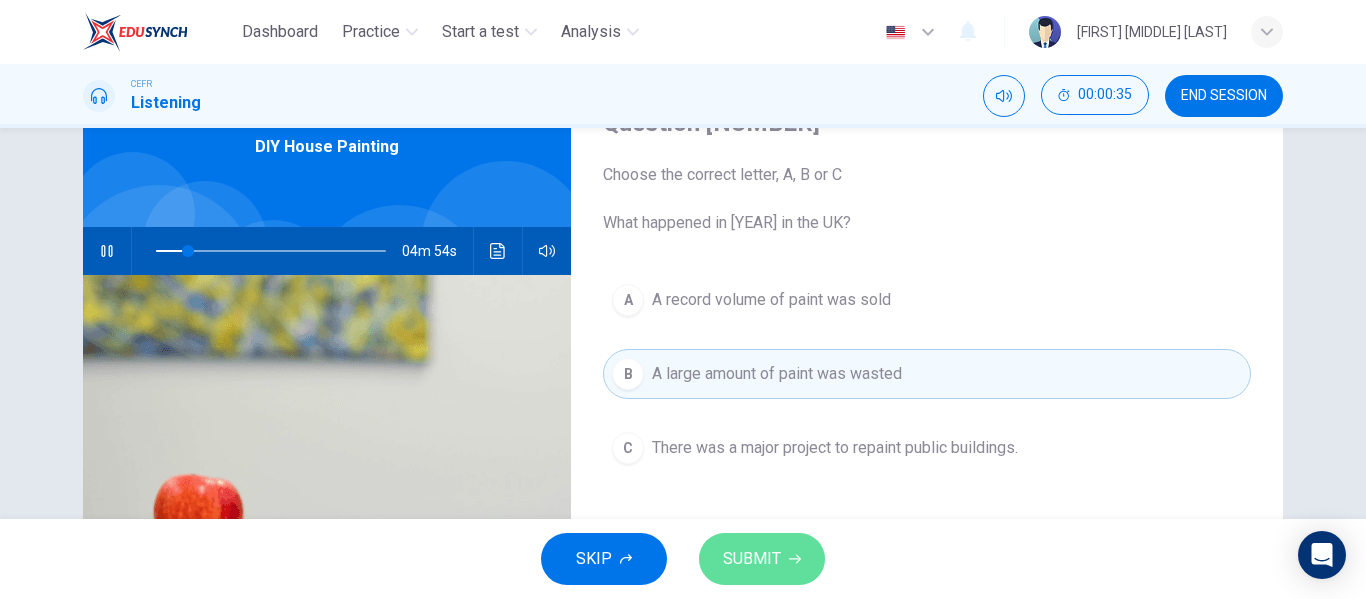 click on "SUBMIT" at bounding box center [762, 559] 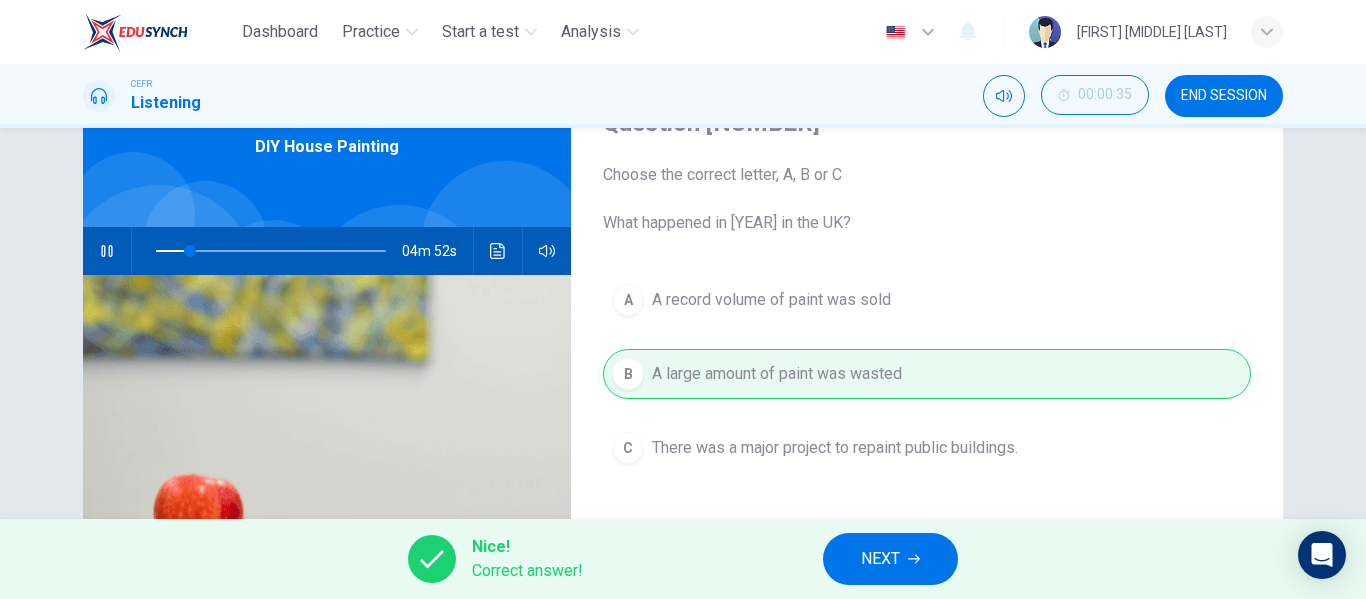 click on "NEXT" at bounding box center [890, 559] 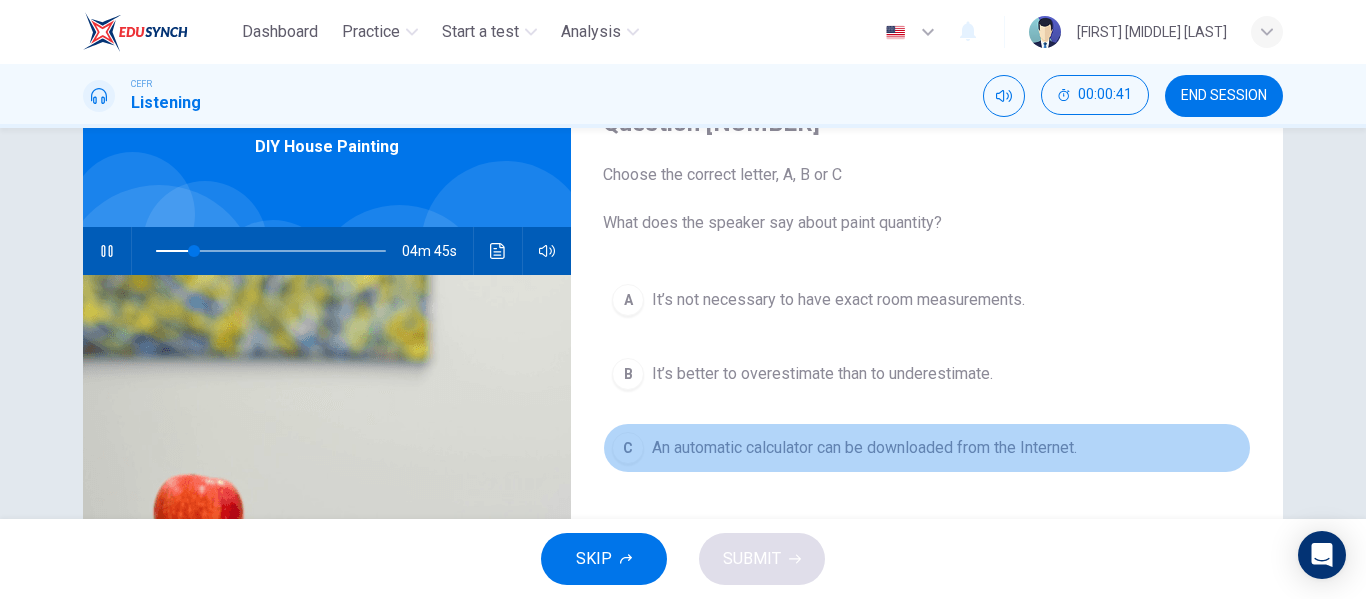 click on "An automatic calculator can be downloaded from the Internet." at bounding box center (838, 300) 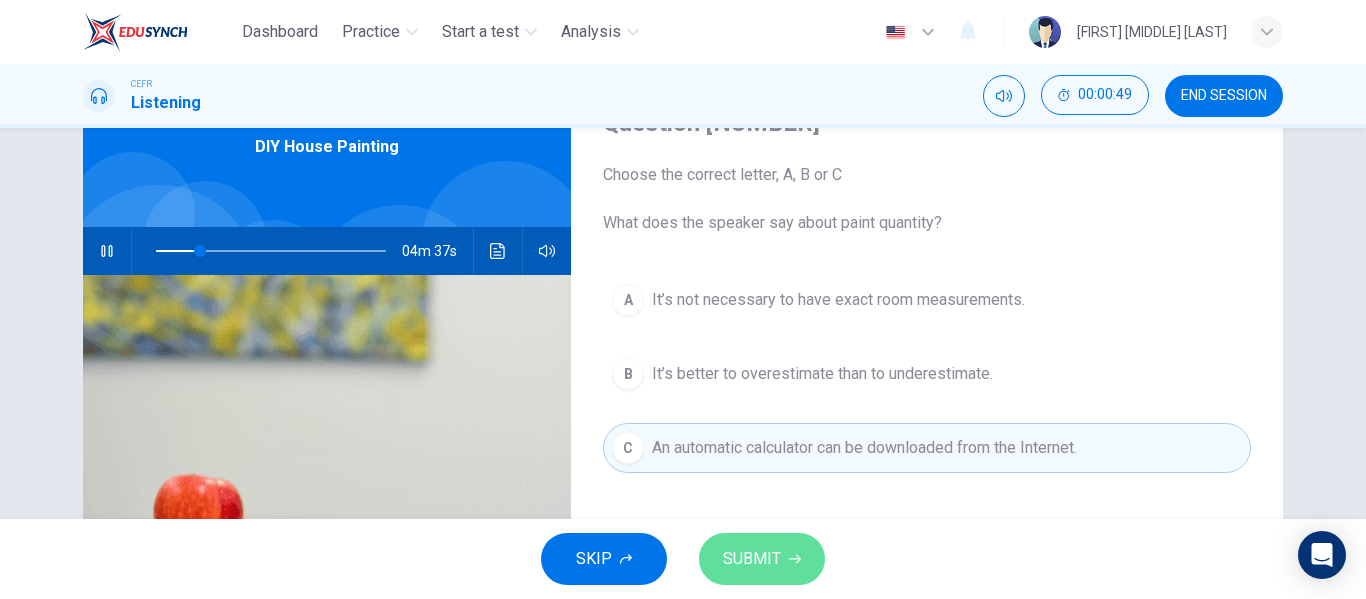 click on "SUBMIT" at bounding box center [752, 559] 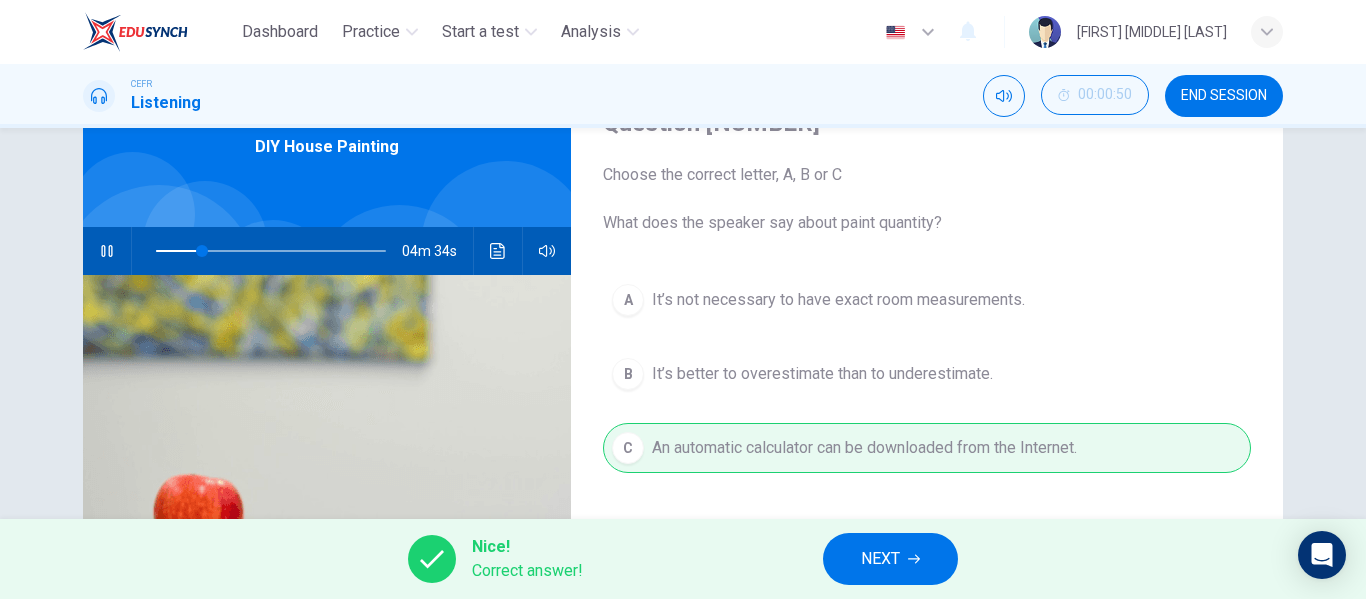 click on "NEXT" at bounding box center (890, 559) 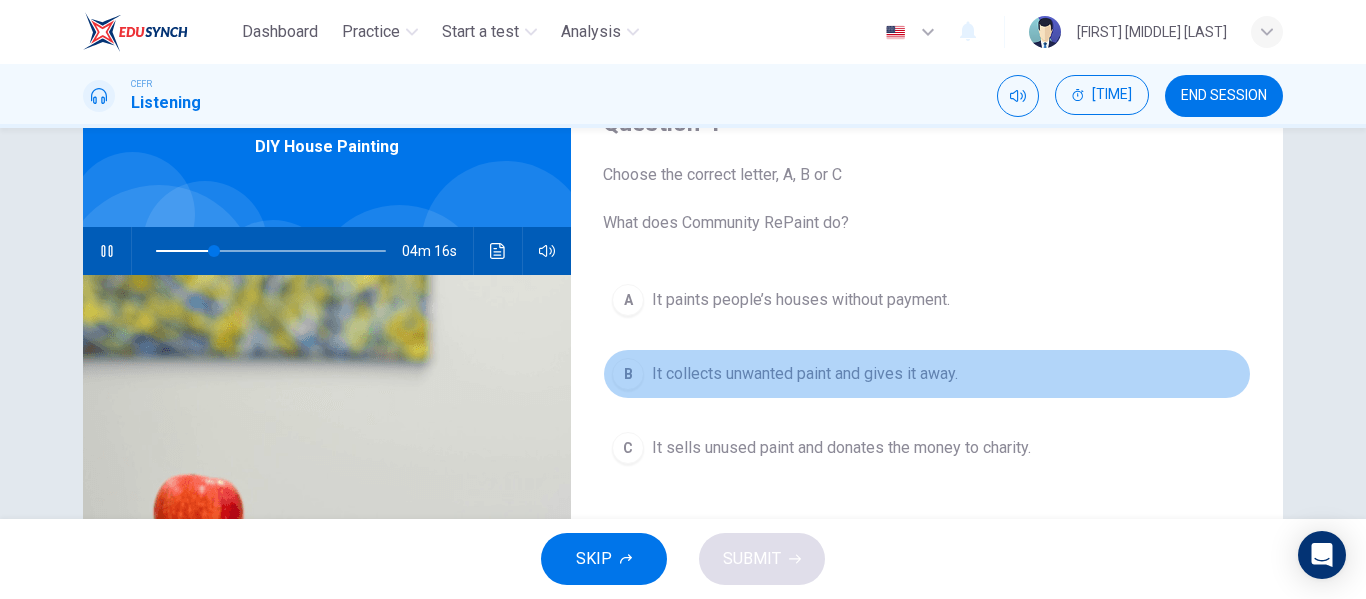 click on "It collects unwanted paint and gives it away." at bounding box center (801, 300) 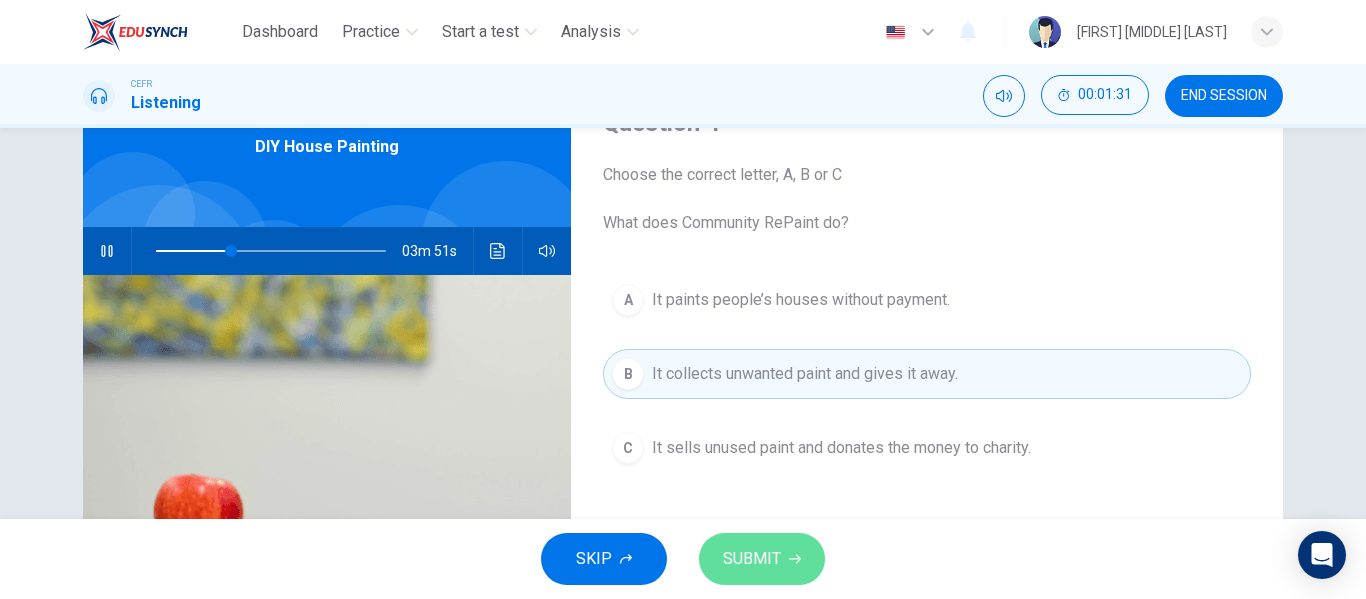 click on "SUBMIT" at bounding box center (752, 559) 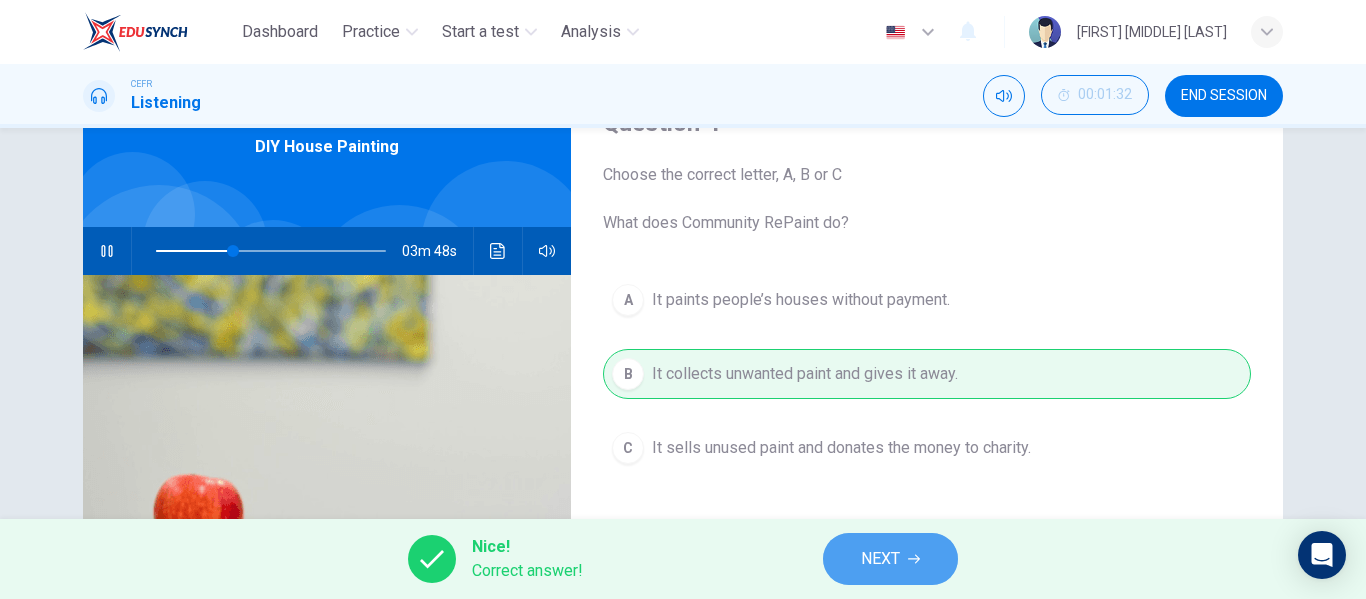 click on "NEXT" at bounding box center (890, 559) 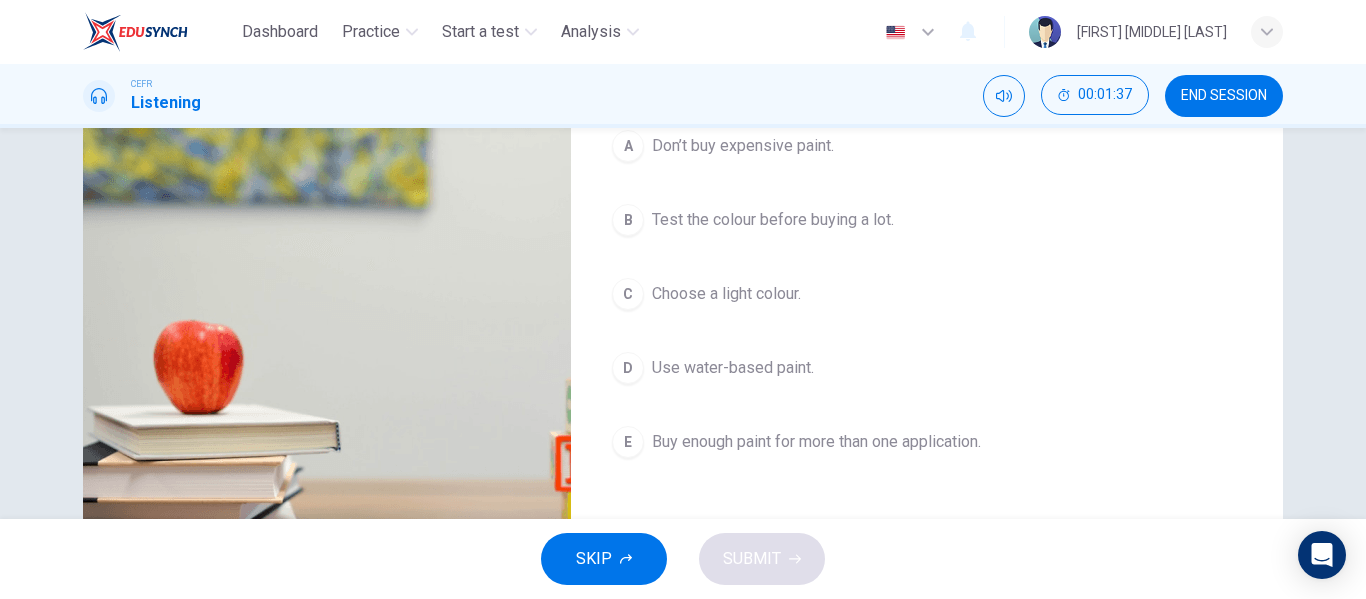 scroll, scrollTop: 246, scrollLeft: 0, axis: vertical 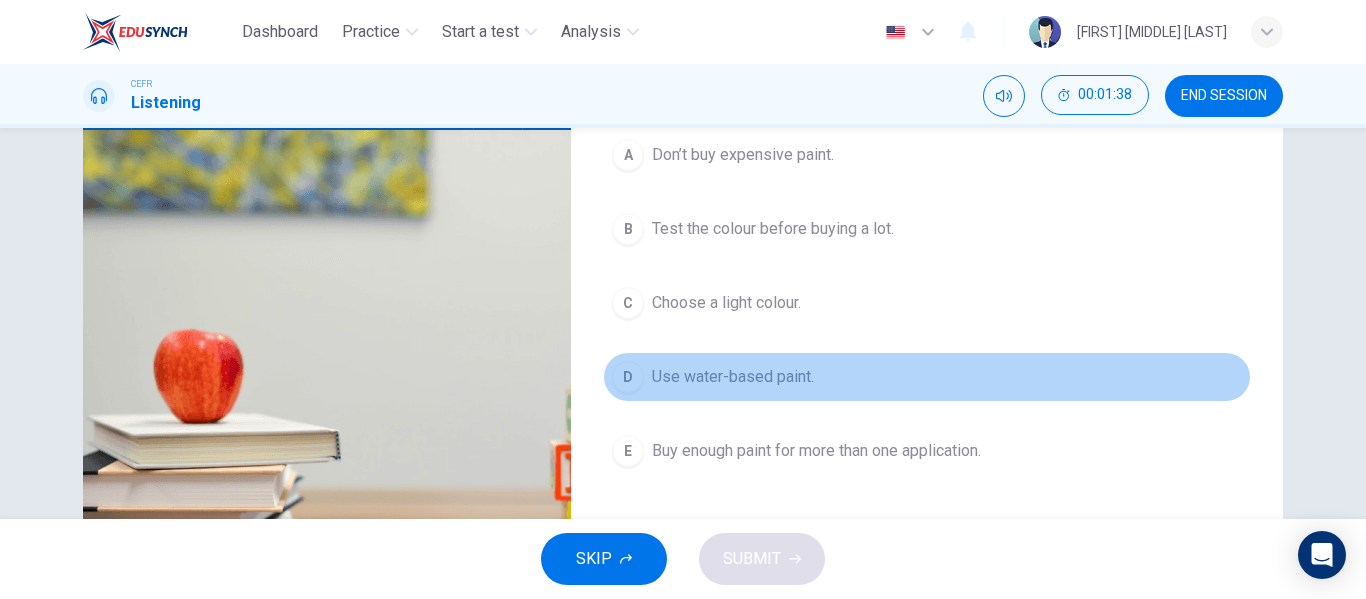 click on "Use water-based paint." at bounding box center (743, 155) 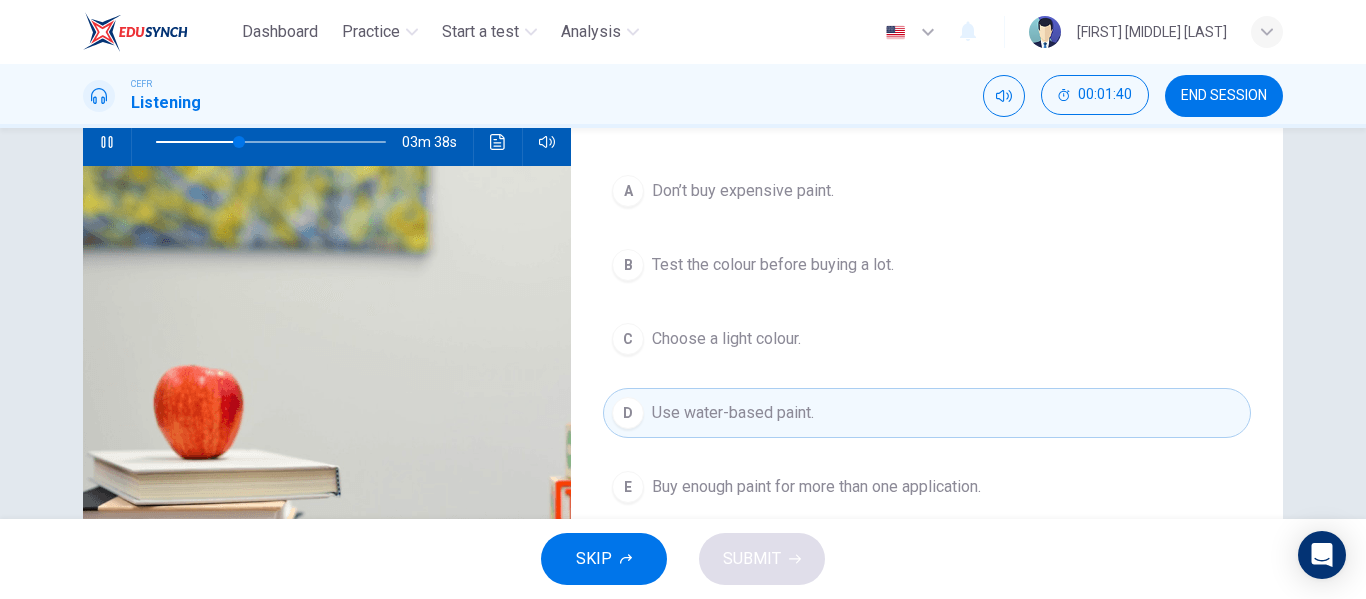 scroll, scrollTop: 209, scrollLeft: 0, axis: vertical 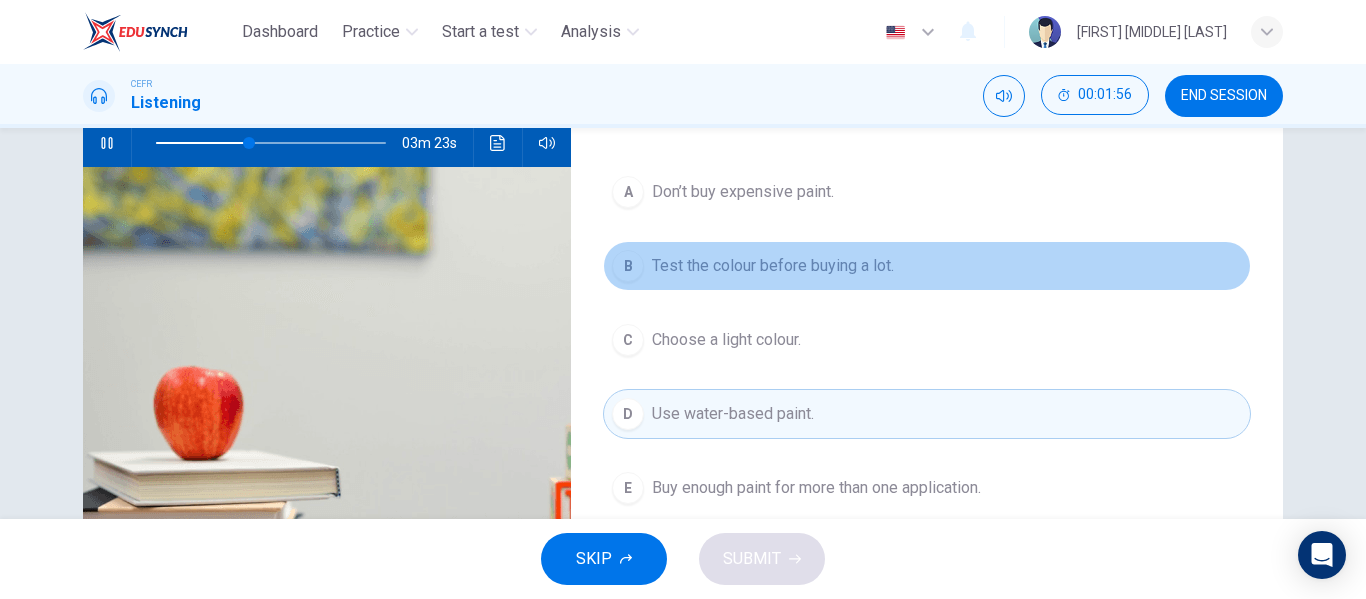 click on "Test the colour before buying a lot." at bounding box center [743, 192] 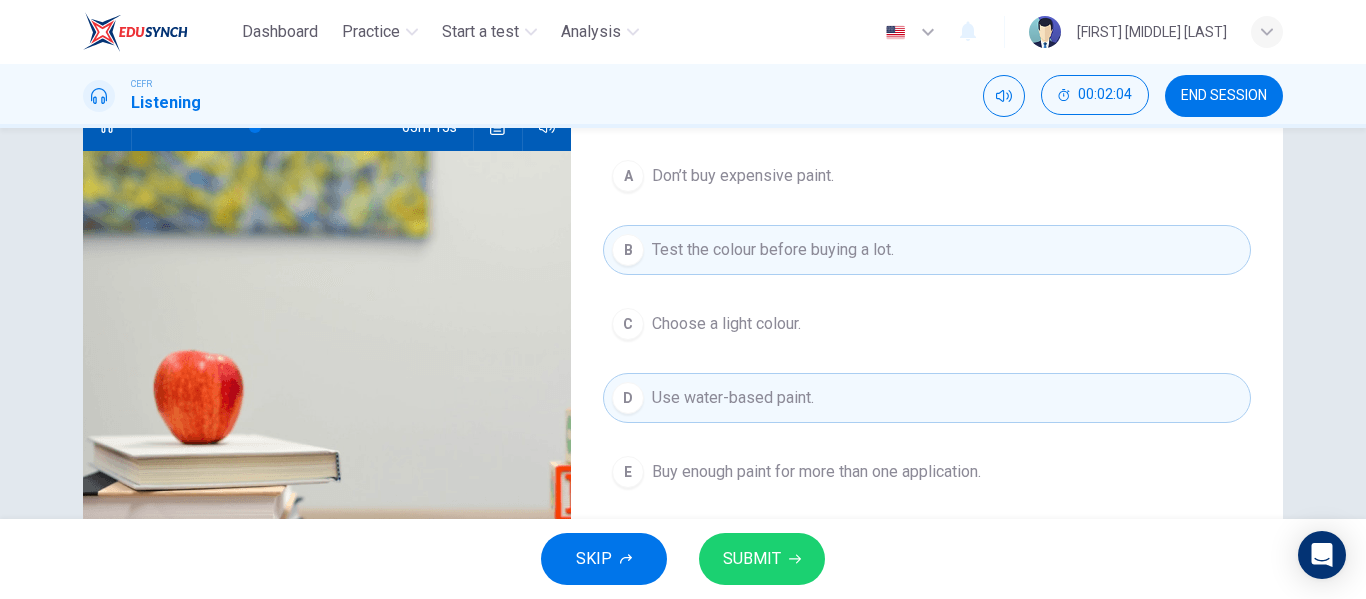 scroll, scrollTop: 238, scrollLeft: 0, axis: vertical 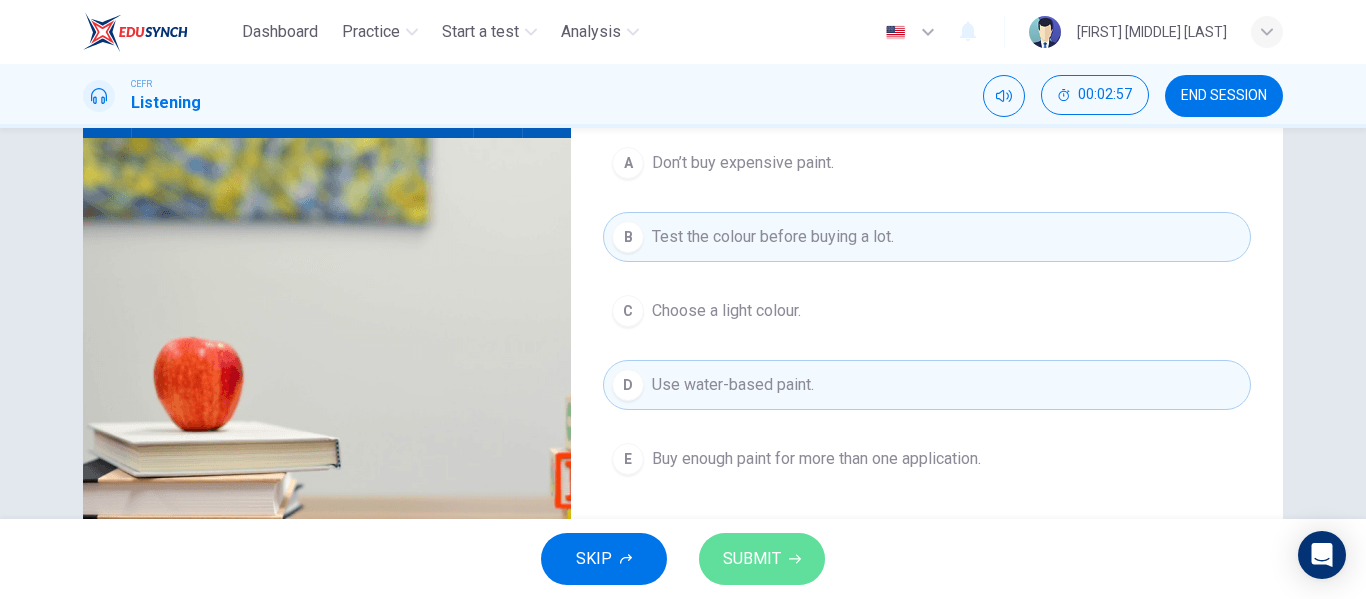 click on "SUBMIT" at bounding box center [752, 559] 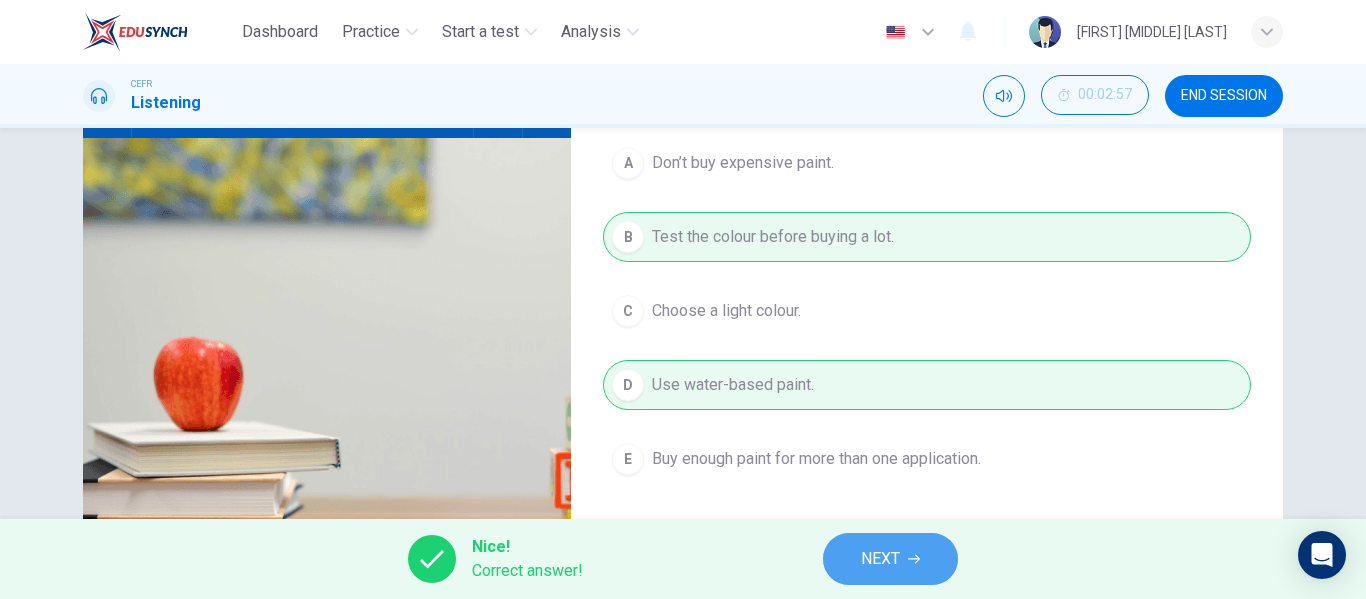 click on "NEXT" at bounding box center (890, 559) 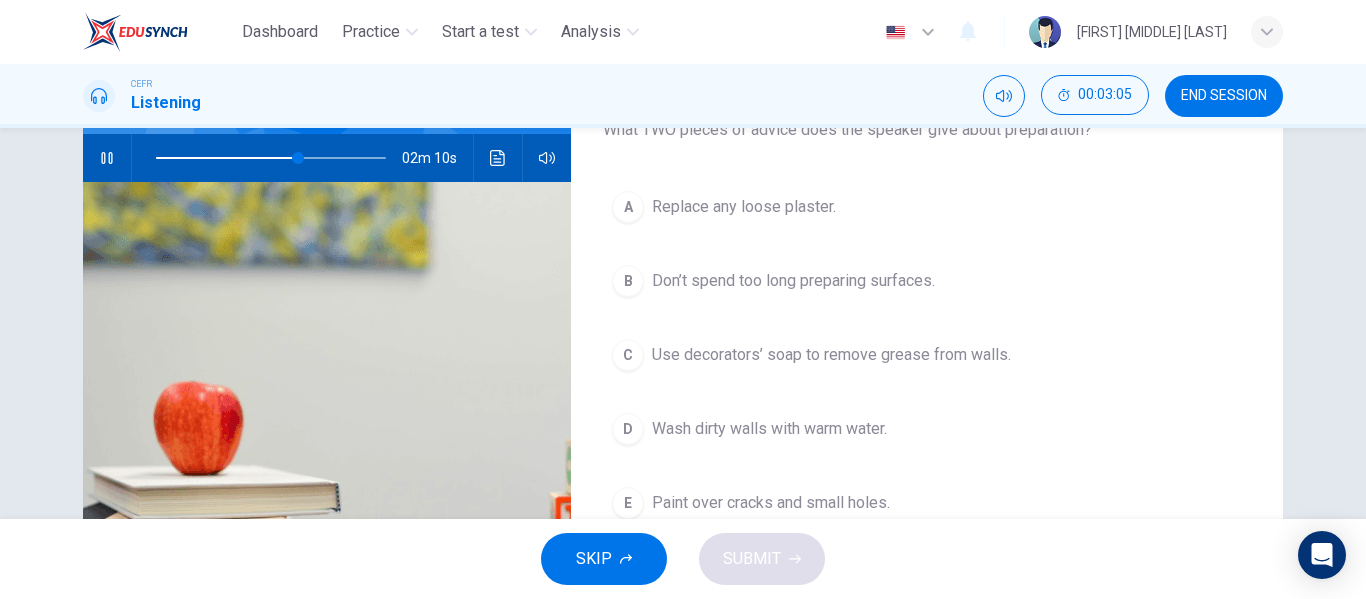 scroll, scrollTop: 191, scrollLeft: 0, axis: vertical 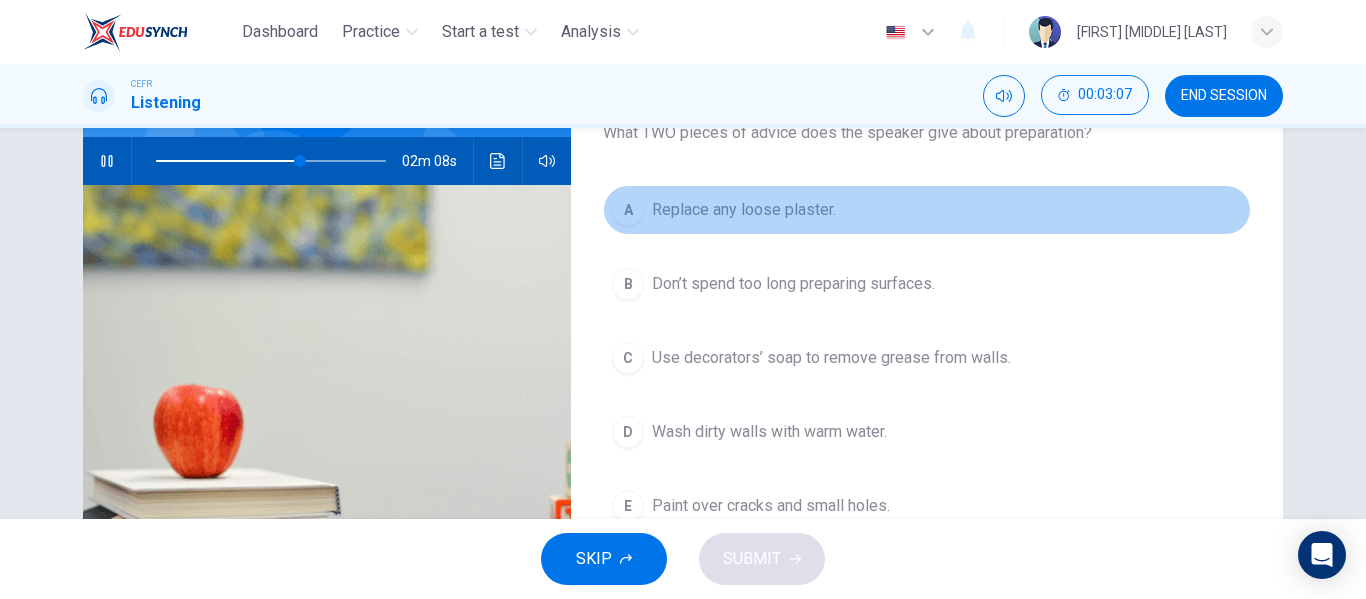 click on "A Replace any loose plaster." at bounding box center [927, 210] 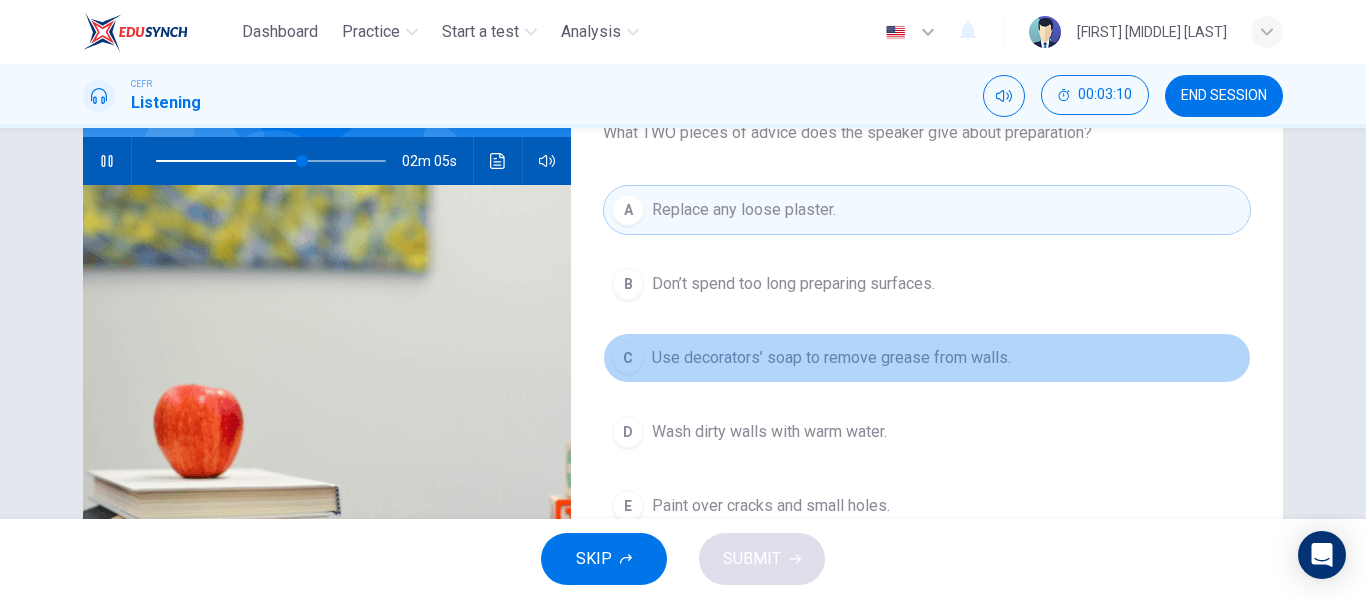 click on "C Use decorators’ soap to remove grease from walls." at bounding box center (927, 358) 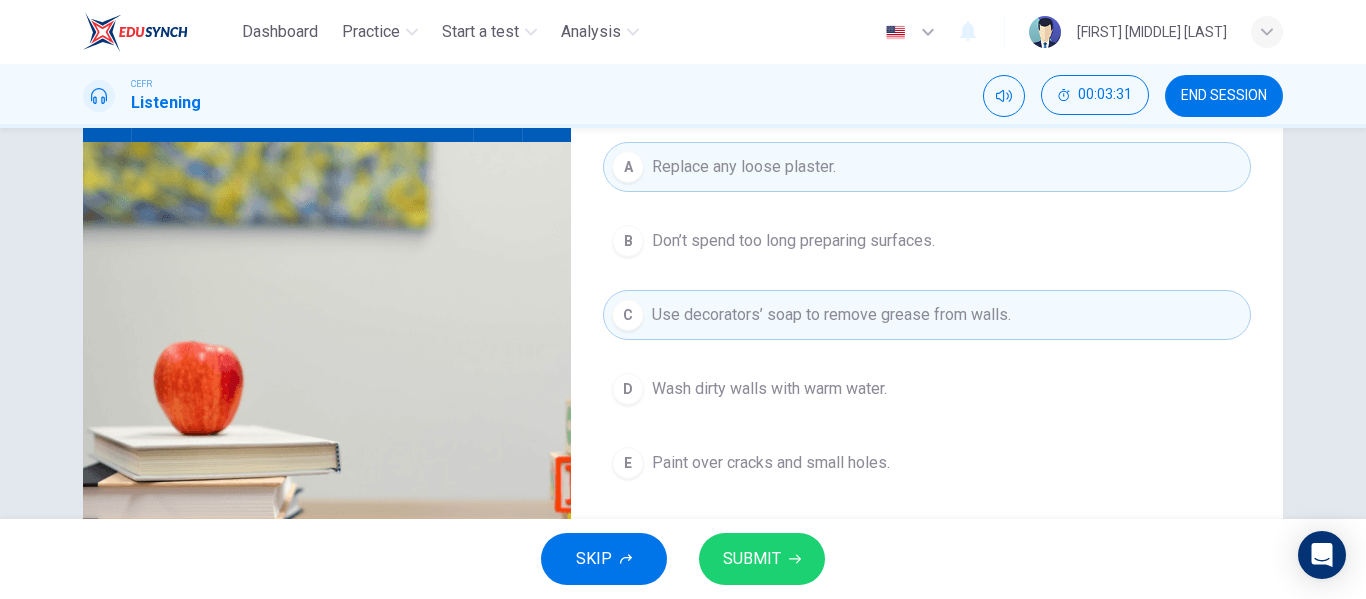 scroll, scrollTop: 235, scrollLeft: 0, axis: vertical 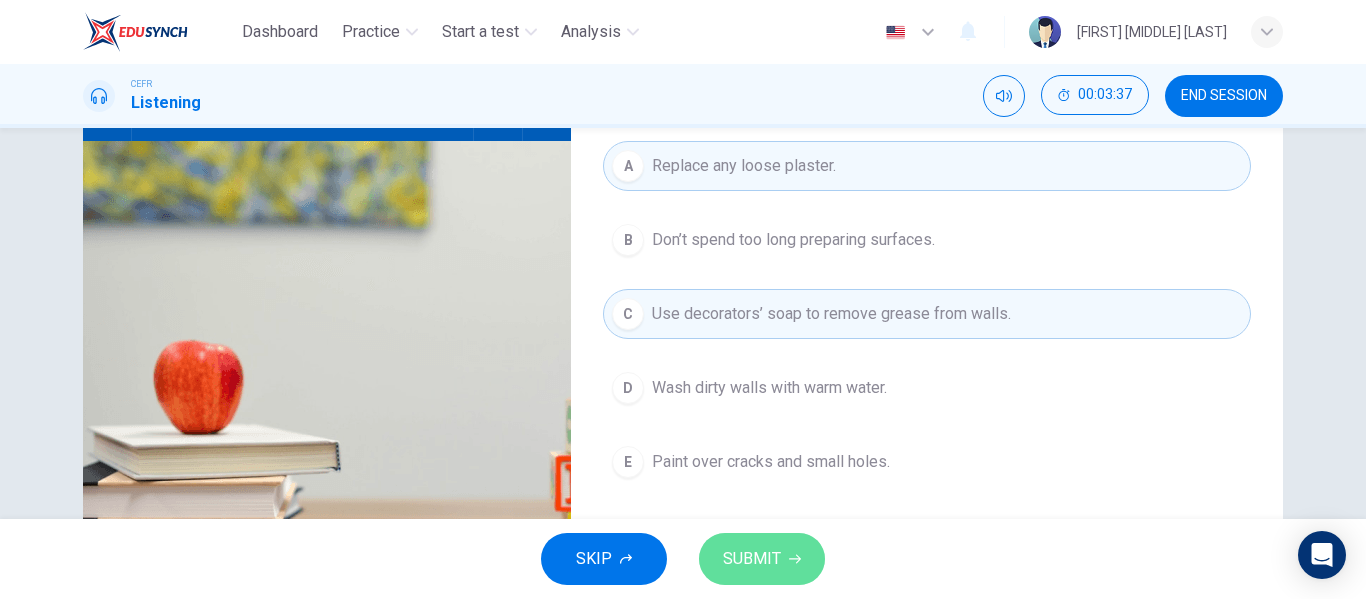 click on "SUBMIT" at bounding box center (752, 559) 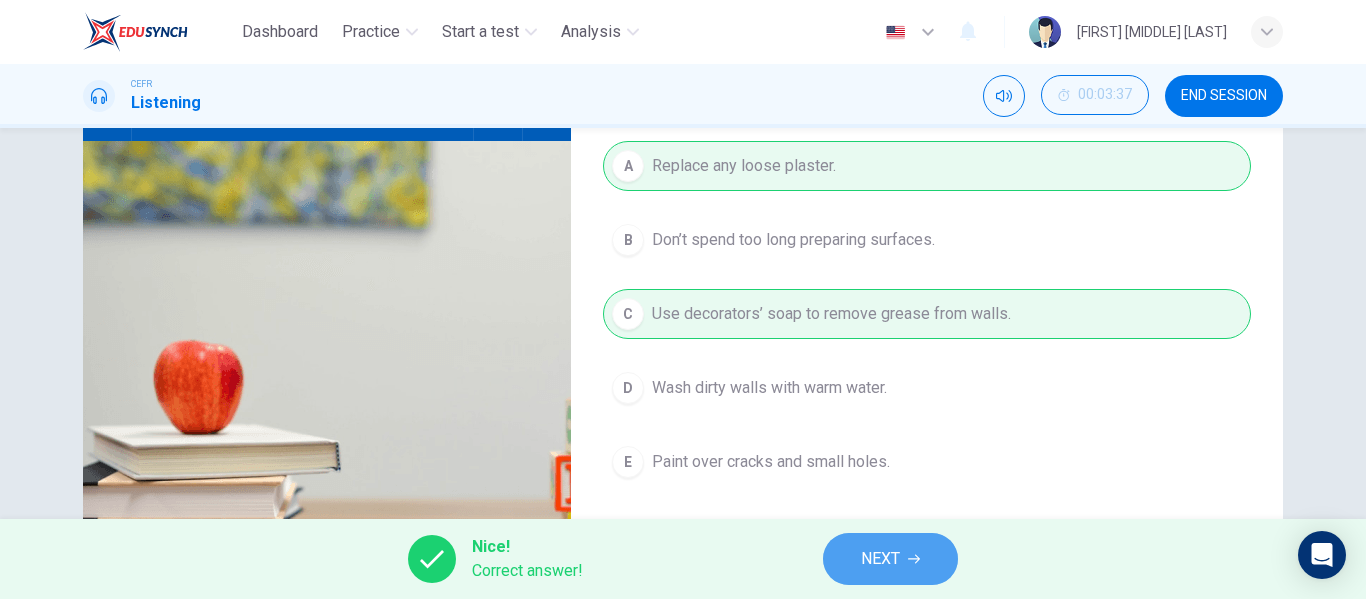 click on "NEXT" at bounding box center [880, 559] 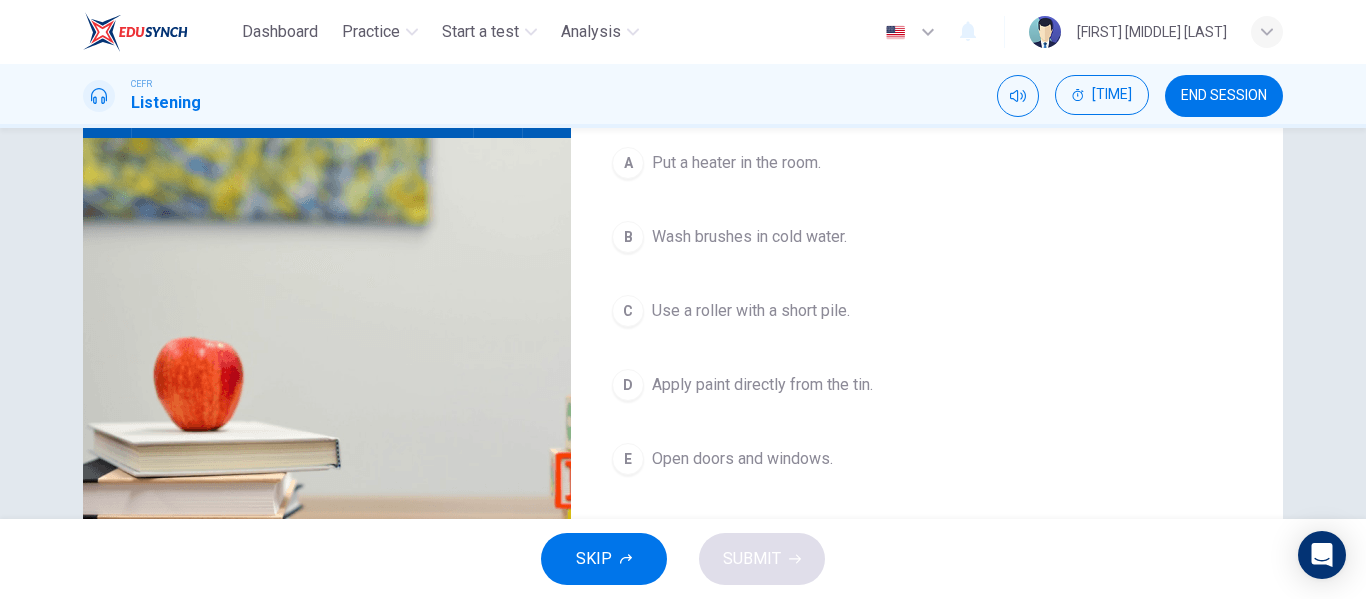 scroll, scrollTop: 222, scrollLeft: 0, axis: vertical 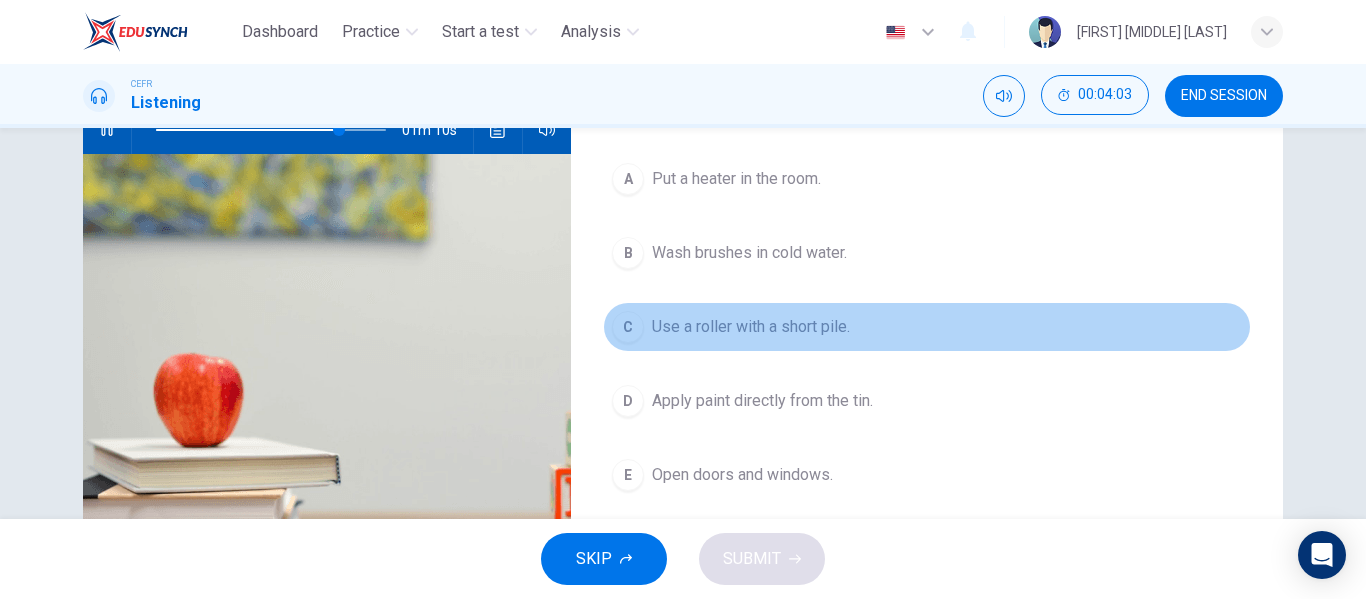 click on "Use a roller with a short pile." at bounding box center (736, 179) 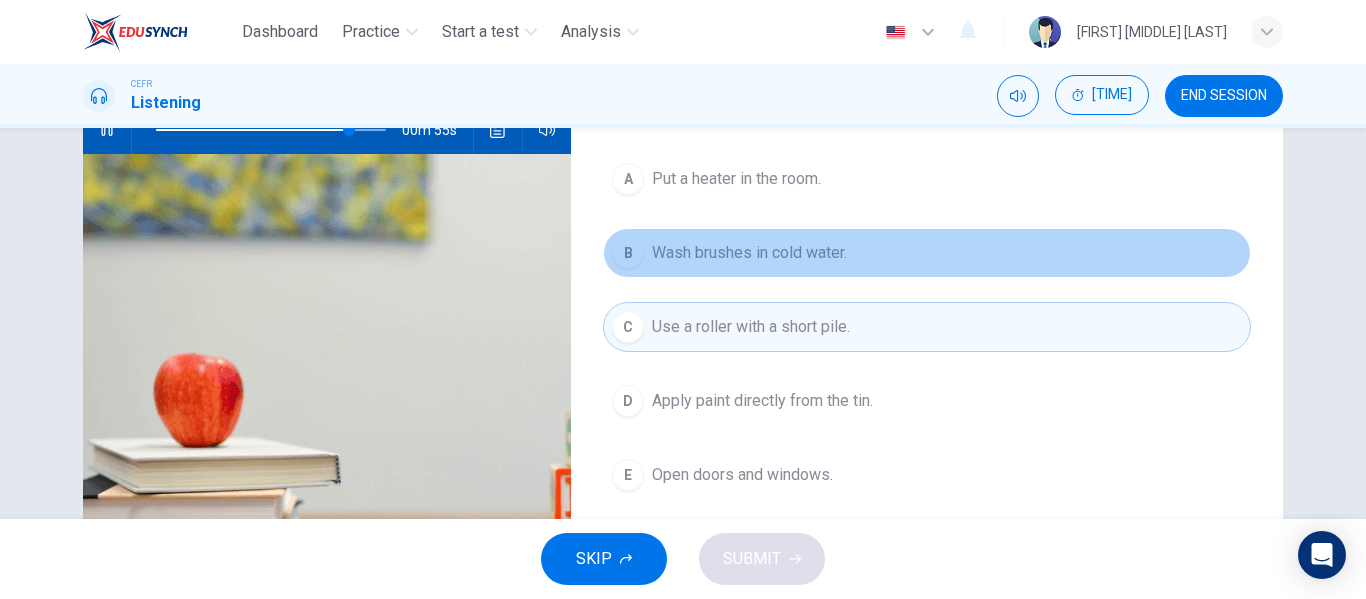 click on "B Wash brushes in cold water." at bounding box center [927, 253] 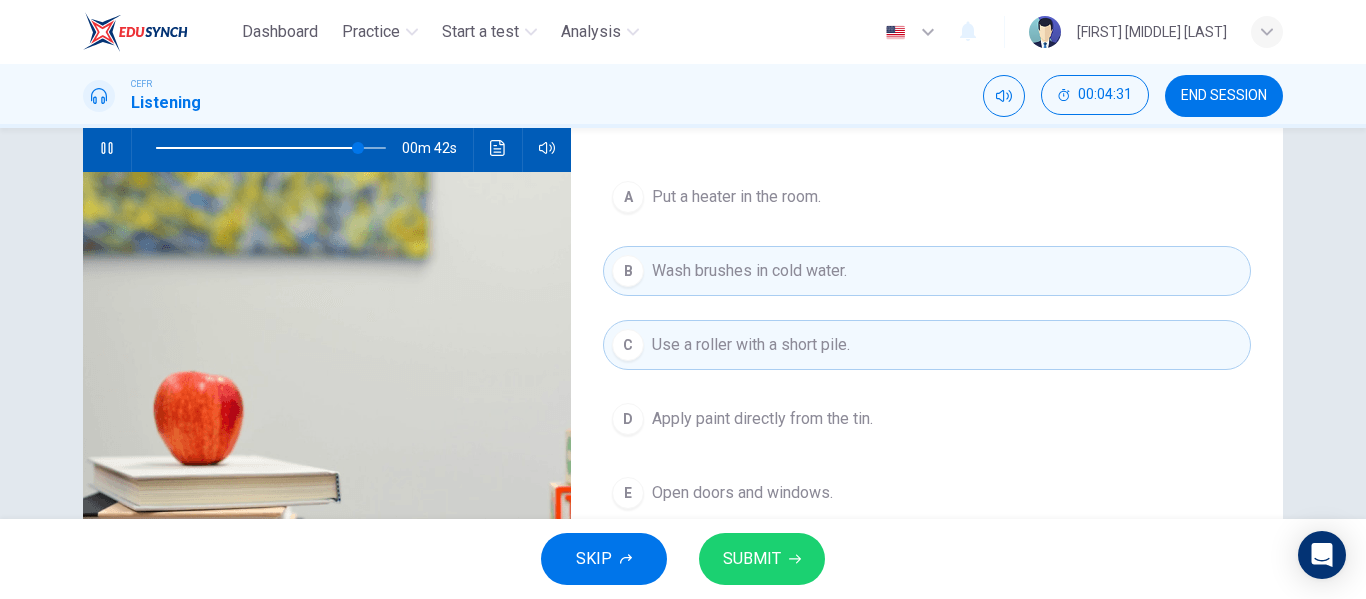 scroll, scrollTop: 203, scrollLeft: 0, axis: vertical 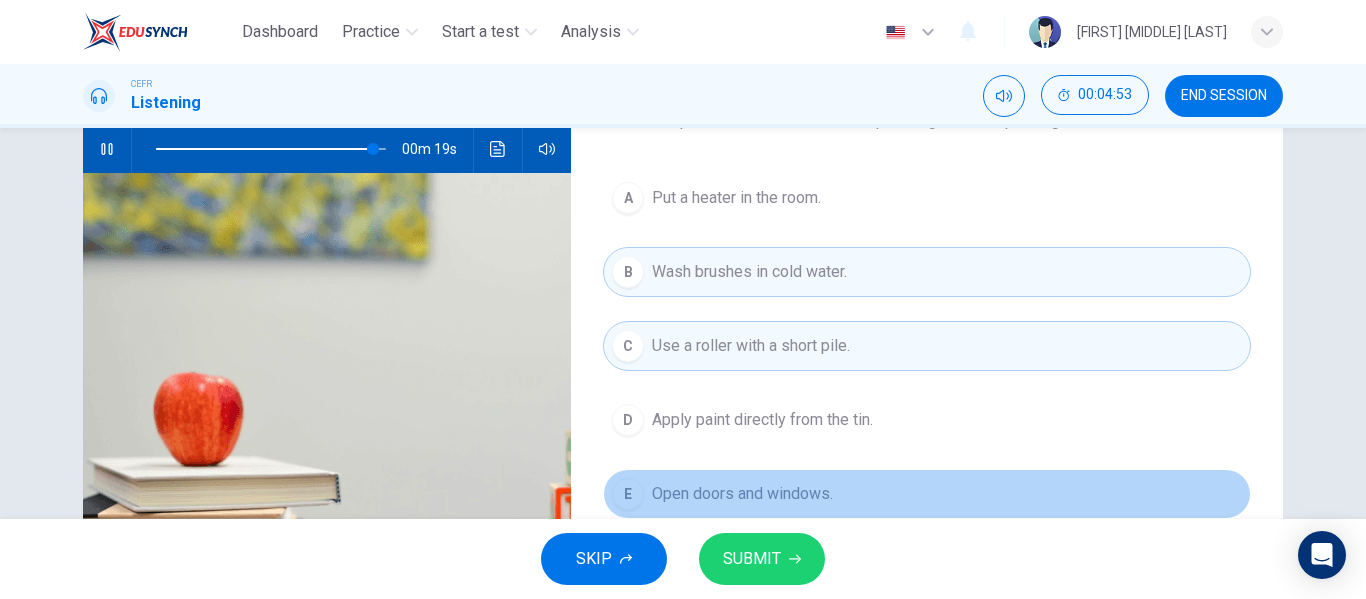 click on "Open doors and windows." at bounding box center [736, 198] 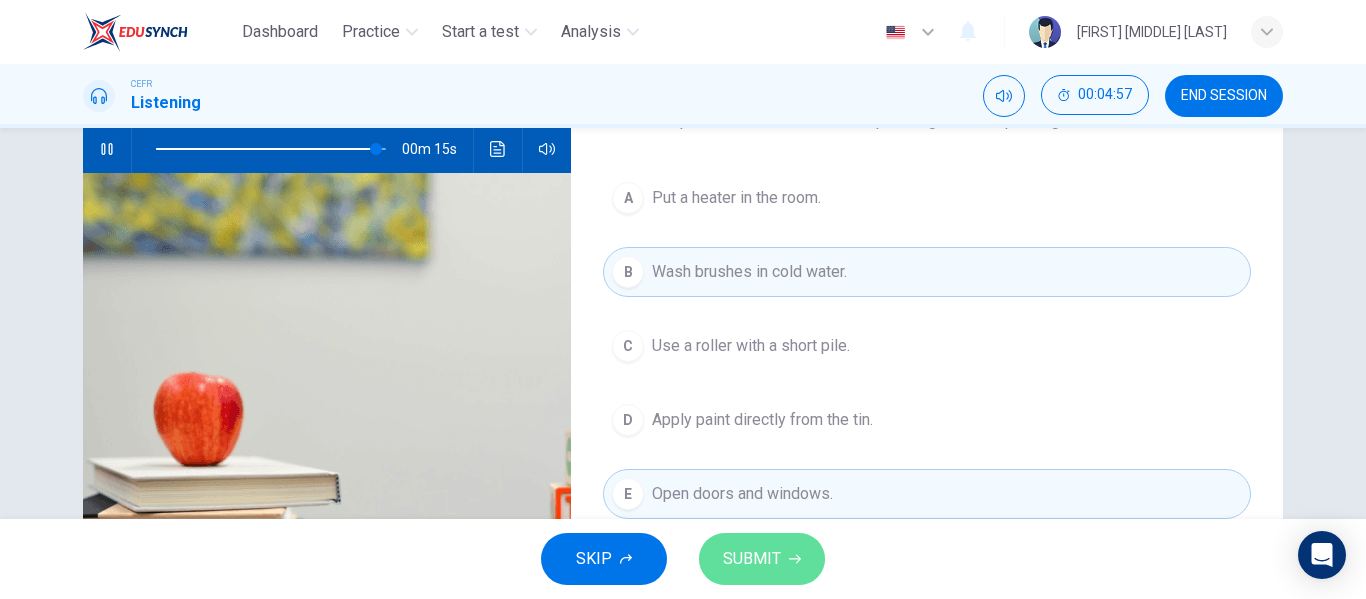 click on "SUBMIT" at bounding box center [752, 559] 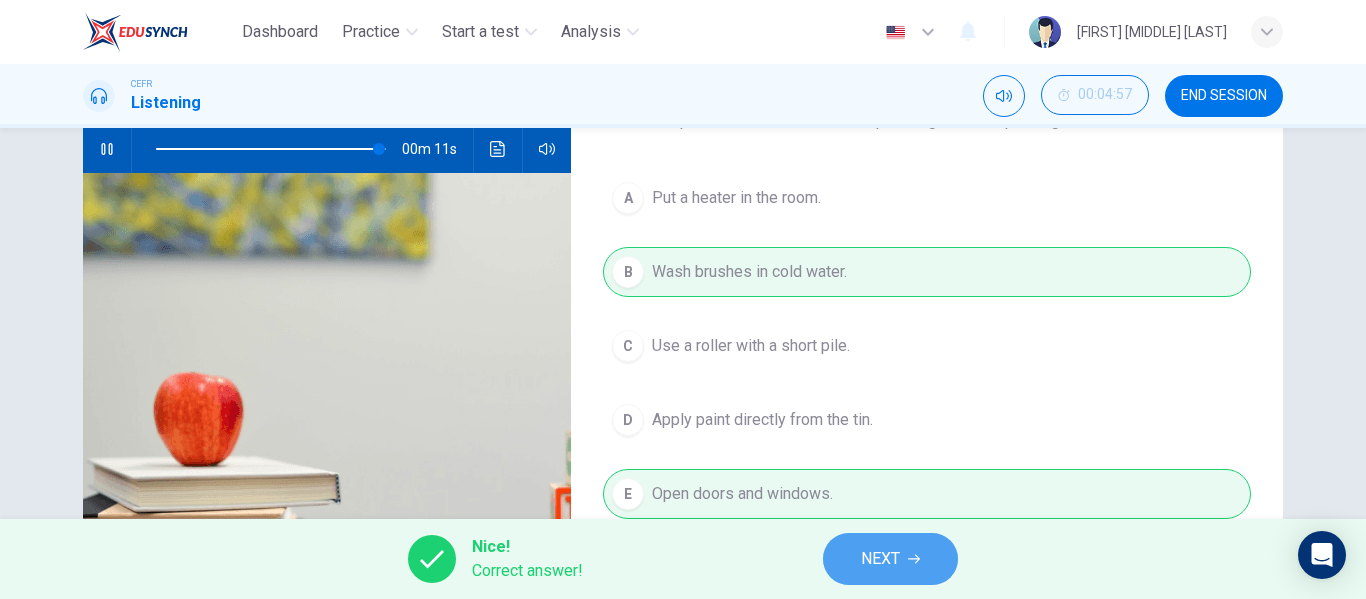 click on "NEXT" at bounding box center [880, 559] 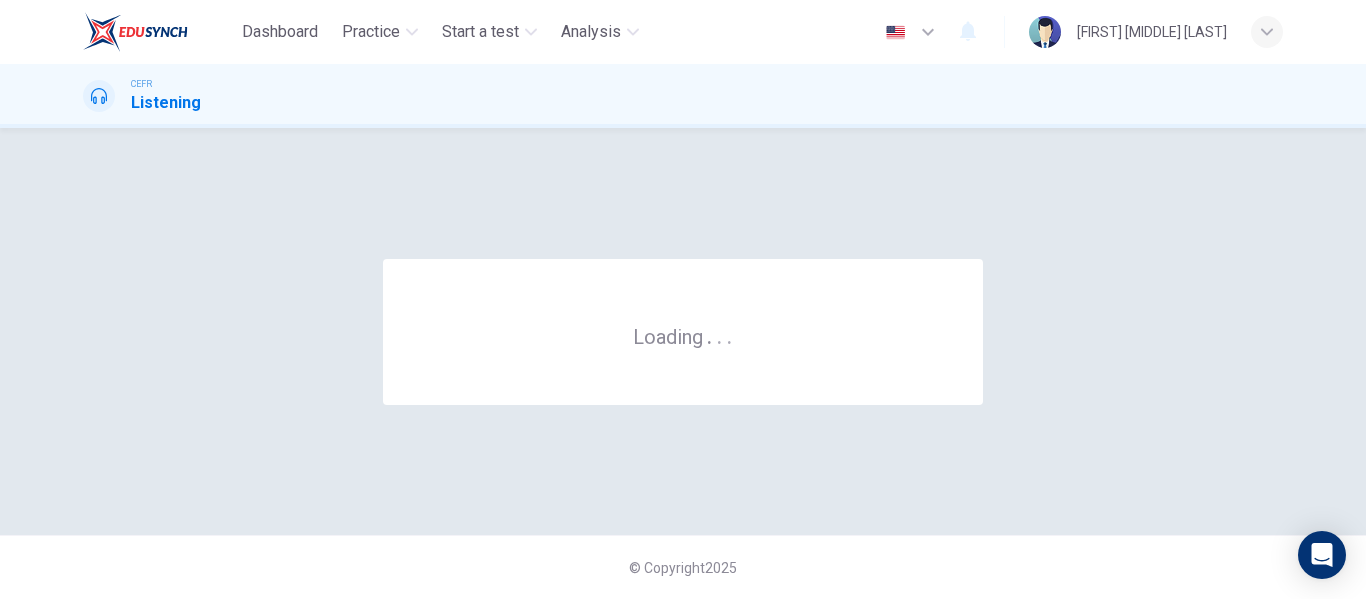 scroll, scrollTop: 0, scrollLeft: 0, axis: both 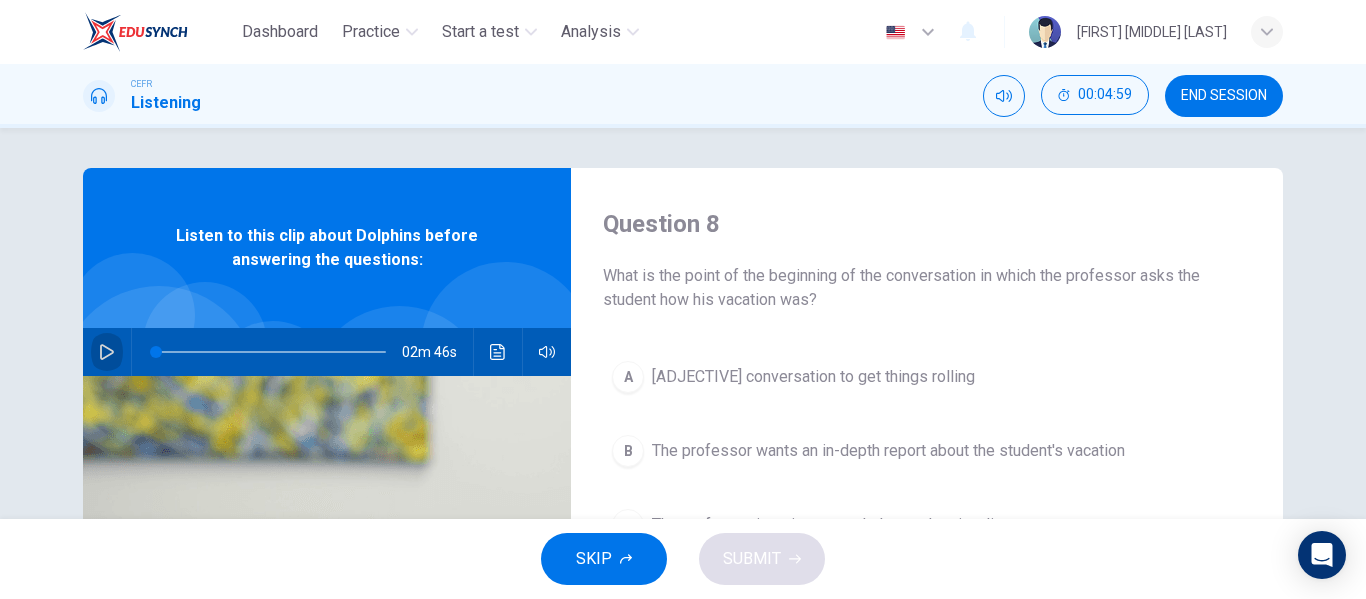 click at bounding box center [107, 352] 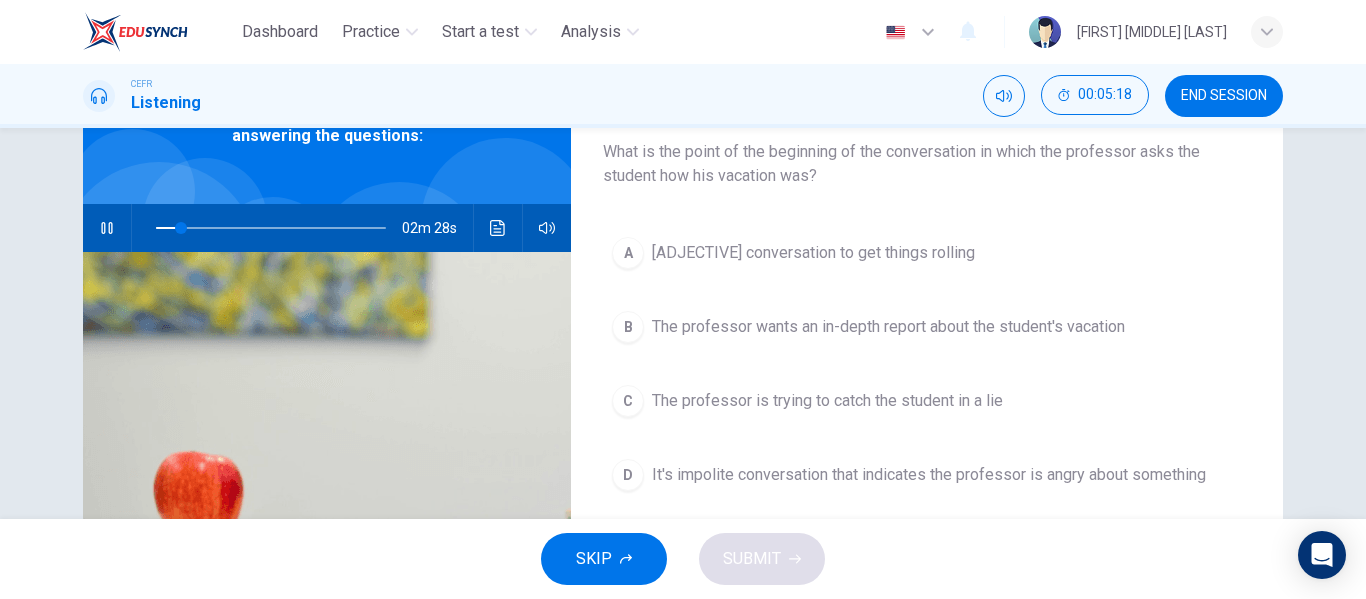 scroll, scrollTop: 123, scrollLeft: 0, axis: vertical 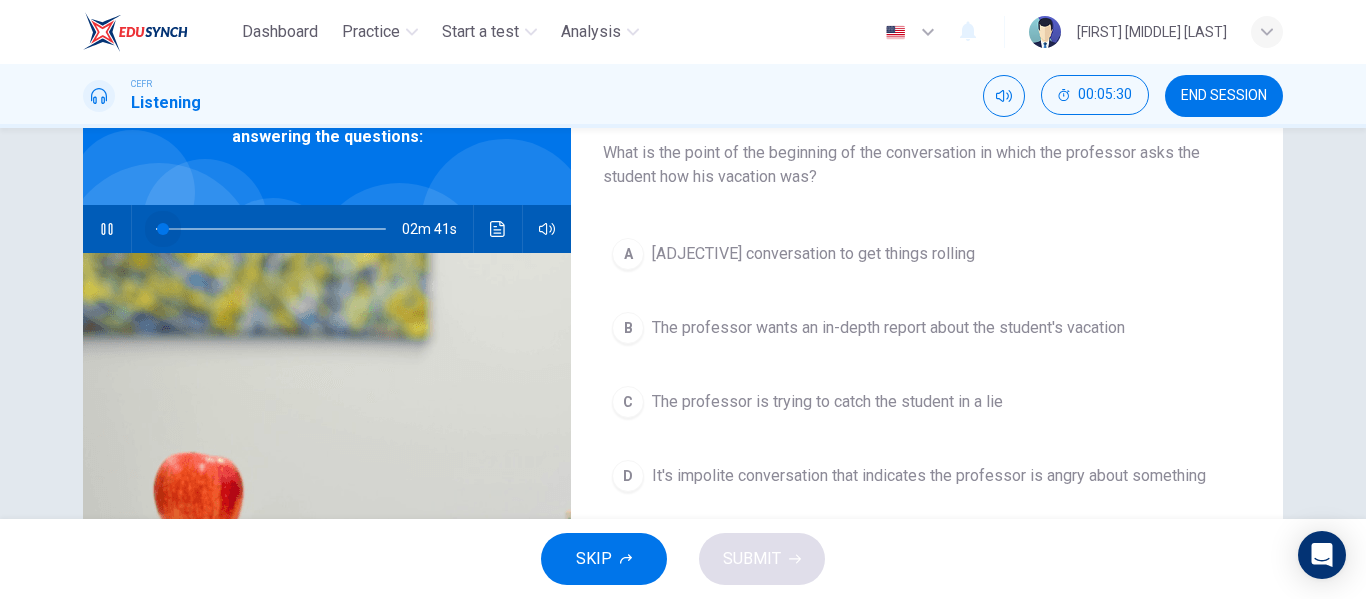 drag, startPoint x: 190, startPoint y: 223, endPoint x: 101, endPoint y: 234, distance: 89.6772 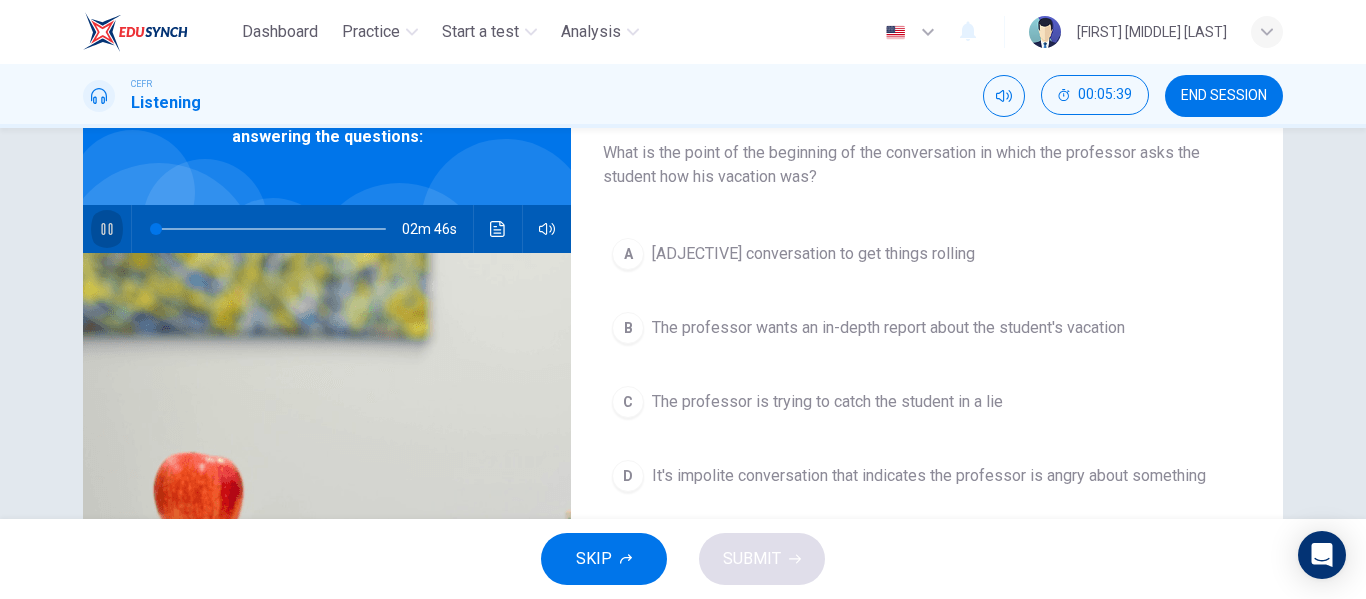 click at bounding box center [107, 229] 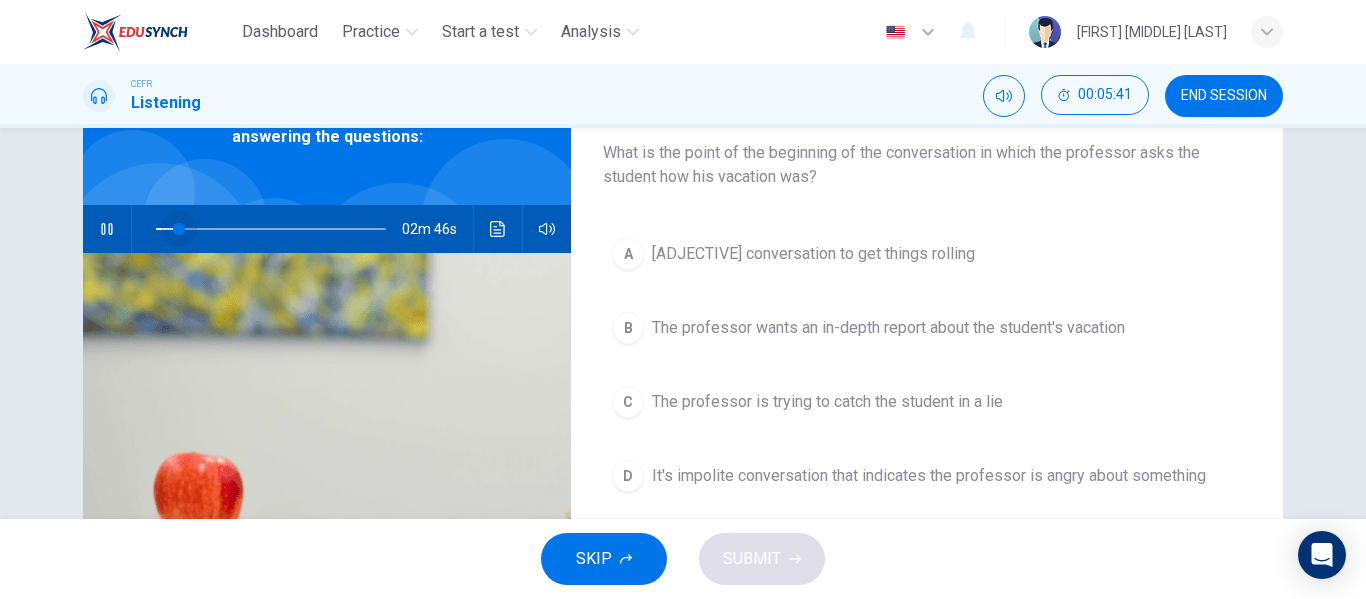 click at bounding box center [271, 229] 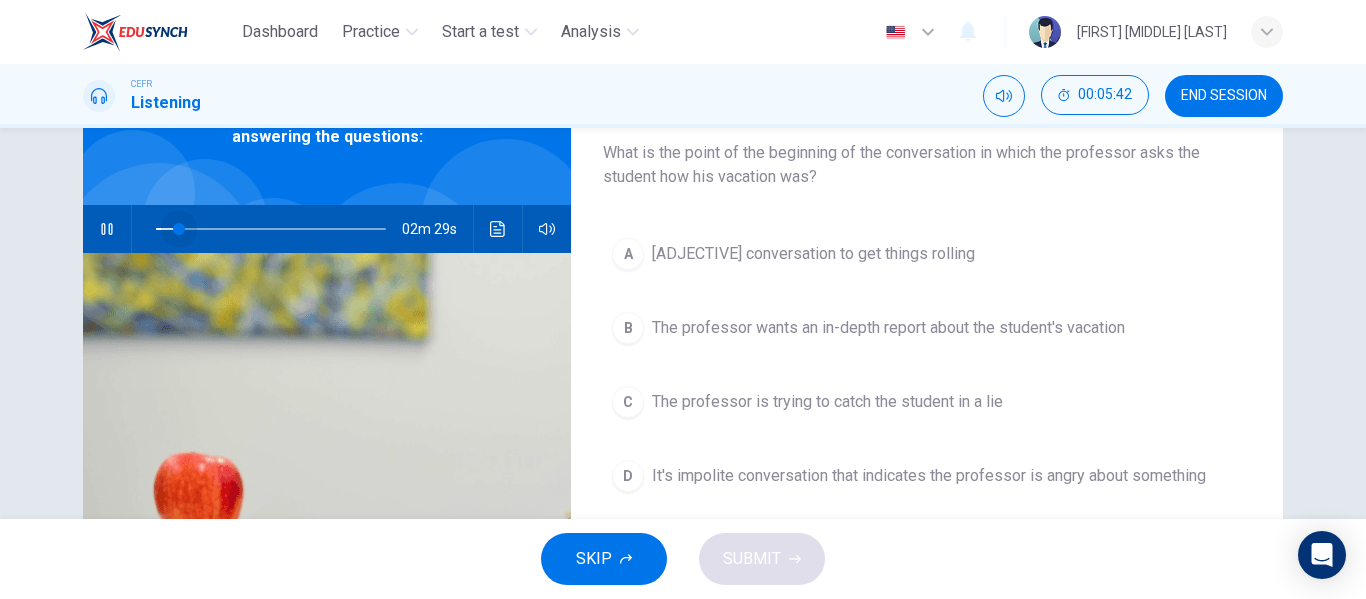 drag, startPoint x: 174, startPoint y: 229, endPoint x: 155, endPoint y: 229, distance: 19 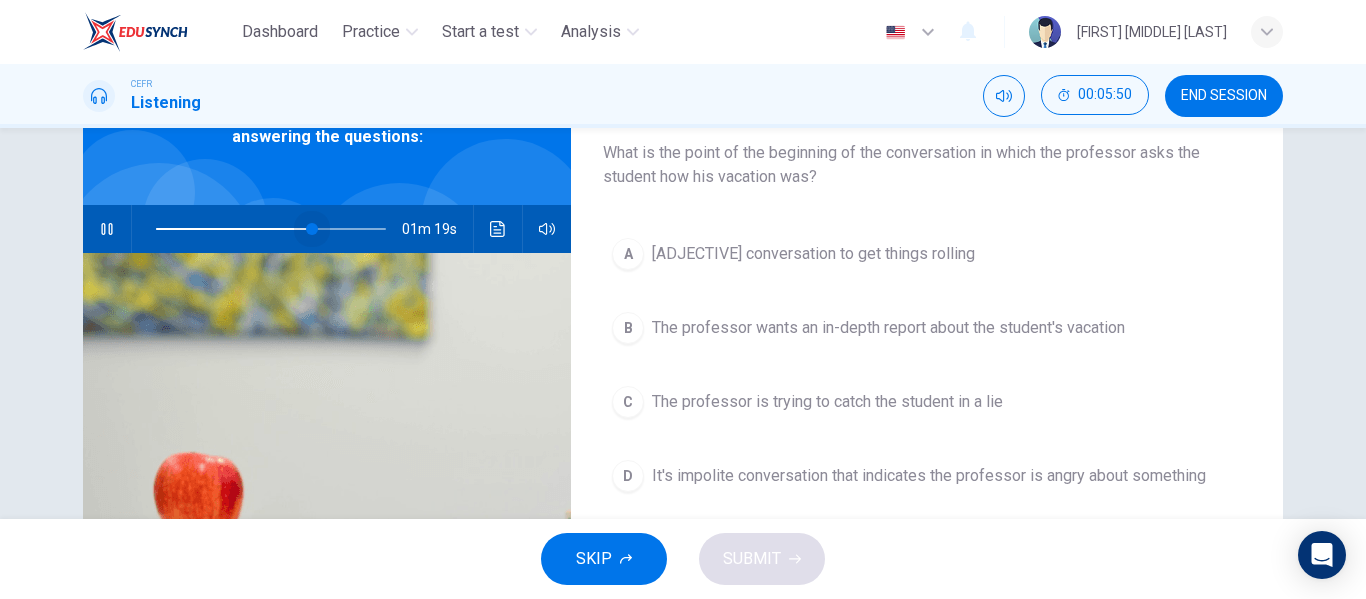 drag, startPoint x: 171, startPoint y: 223, endPoint x: 397, endPoint y: 238, distance: 226.49724 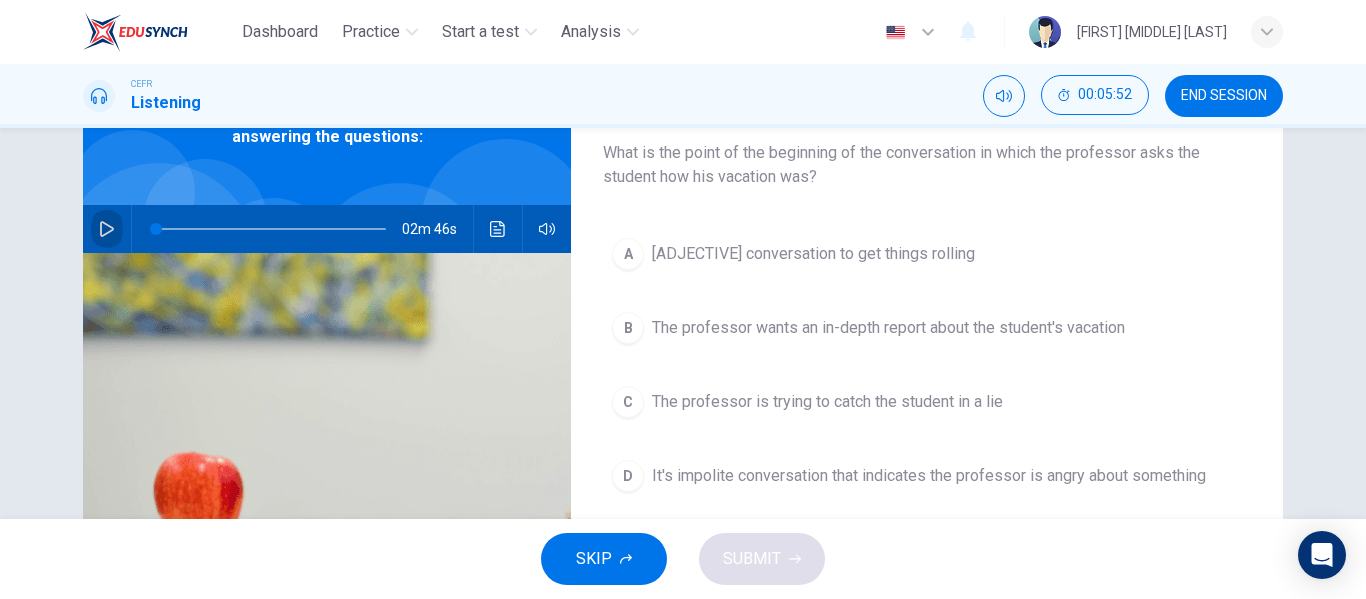 click at bounding box center [107, 229] 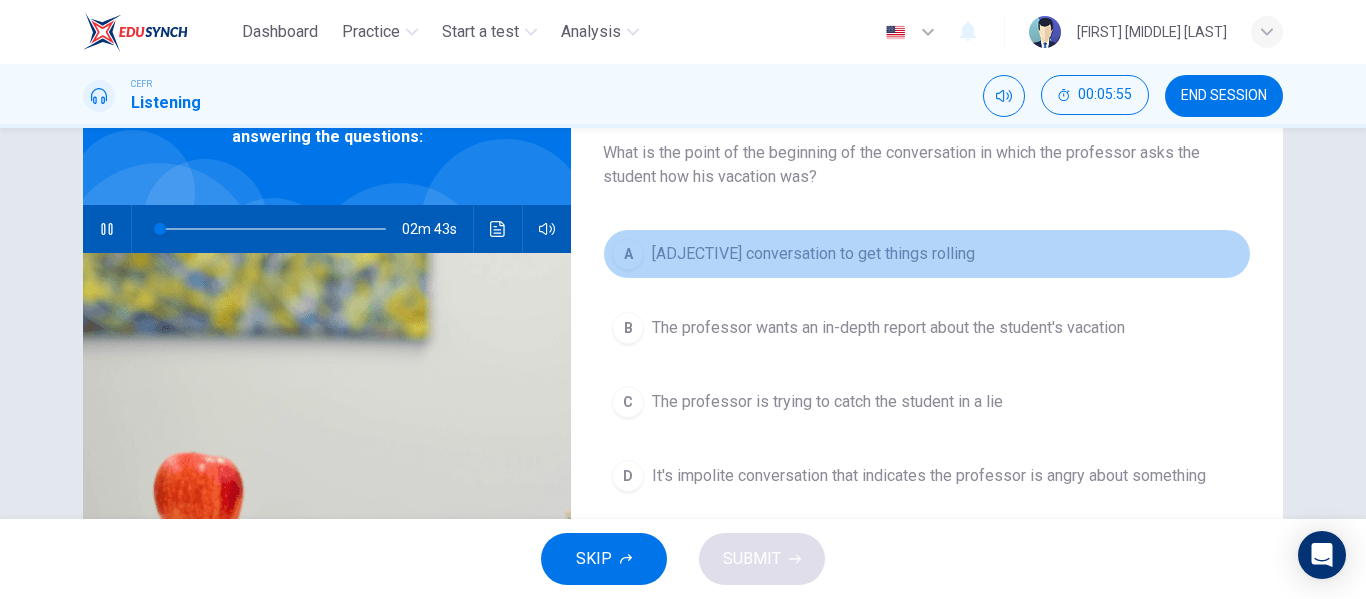 click on "A Polite conversation to get things rolling" at bounding box center [927, 254] 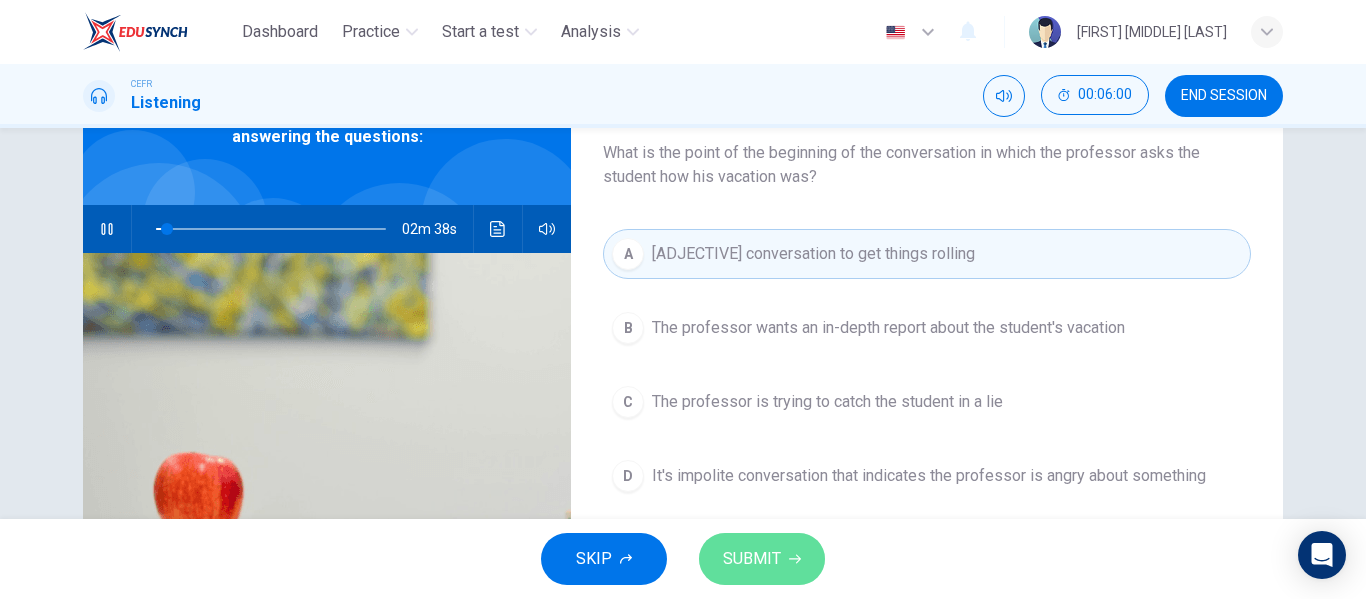 click on "SUBMIT" at bounding box center [762, 559] 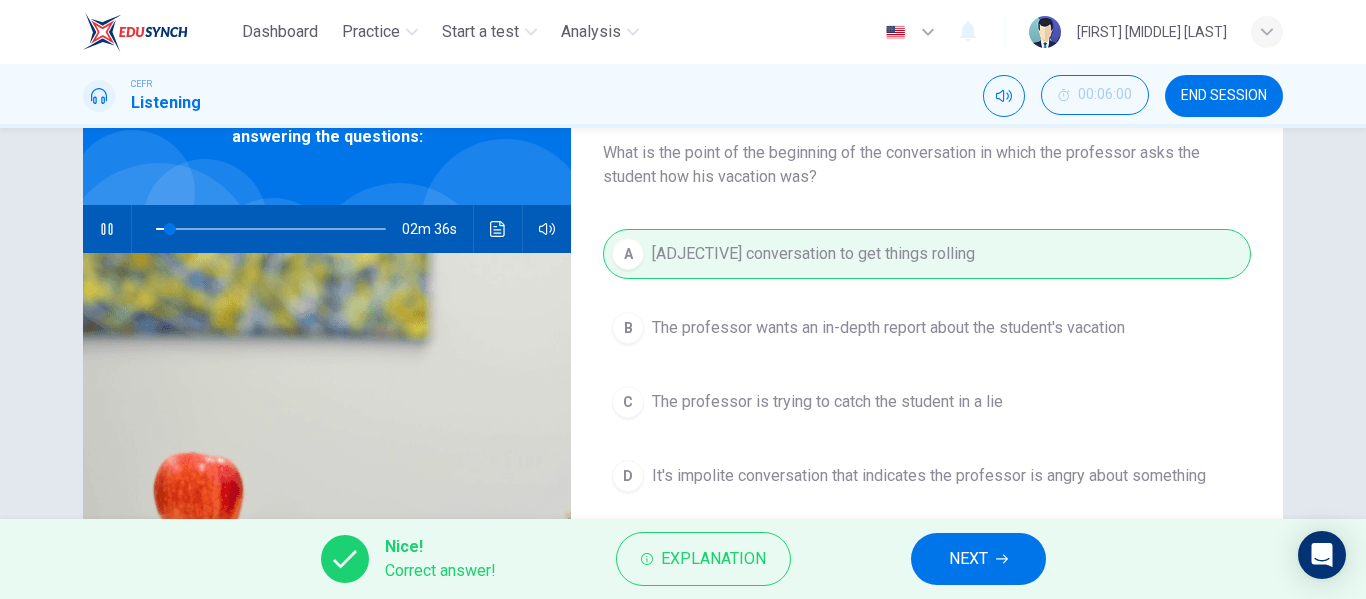 click on "NEXT" at bounding box center (978, 559) 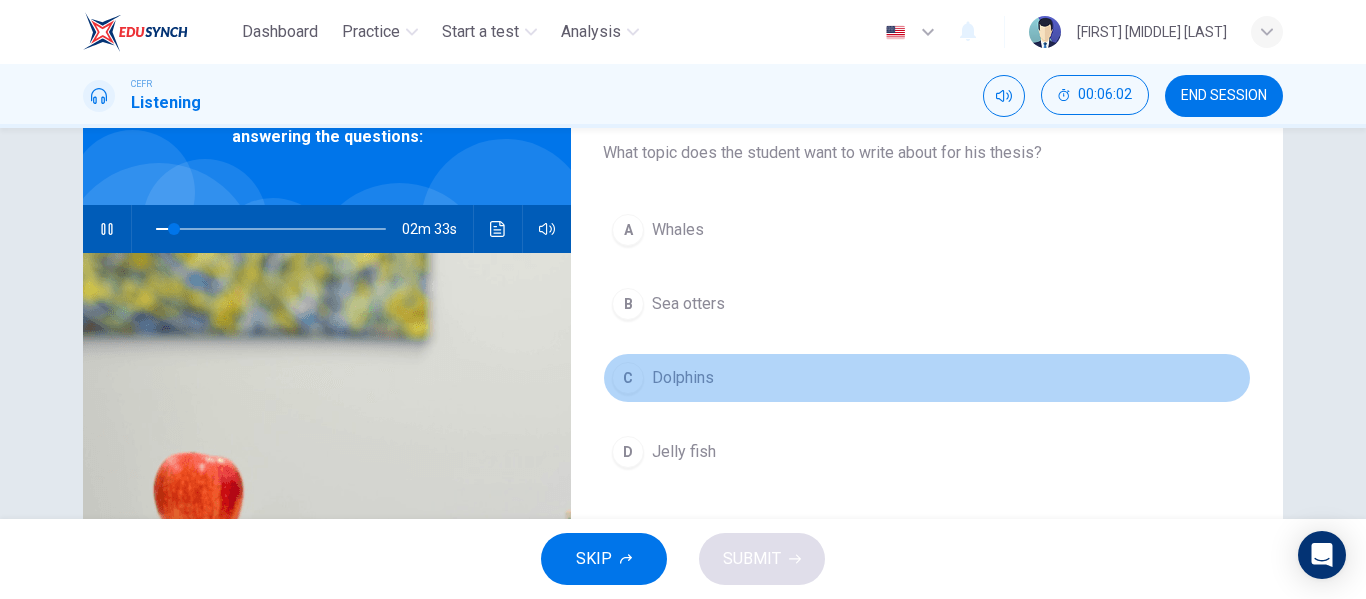 click on "Dolphins" at bounding box center (678, 230) 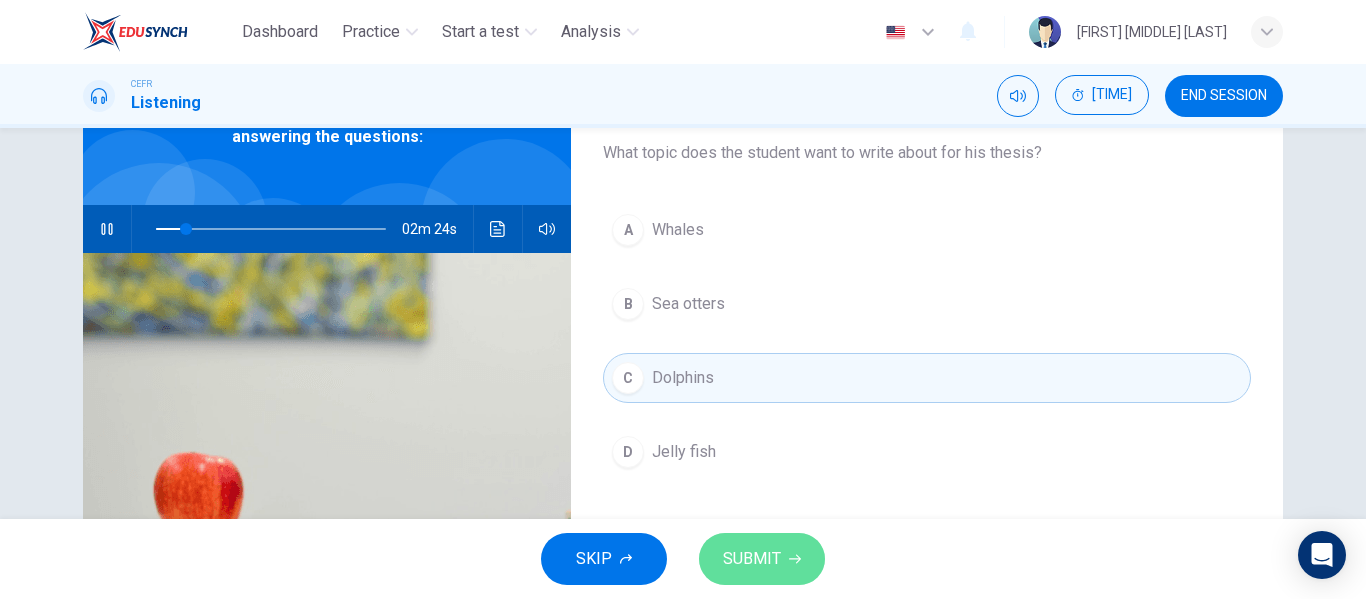 click on "SUBMIT" at bounding box center [762, 559] 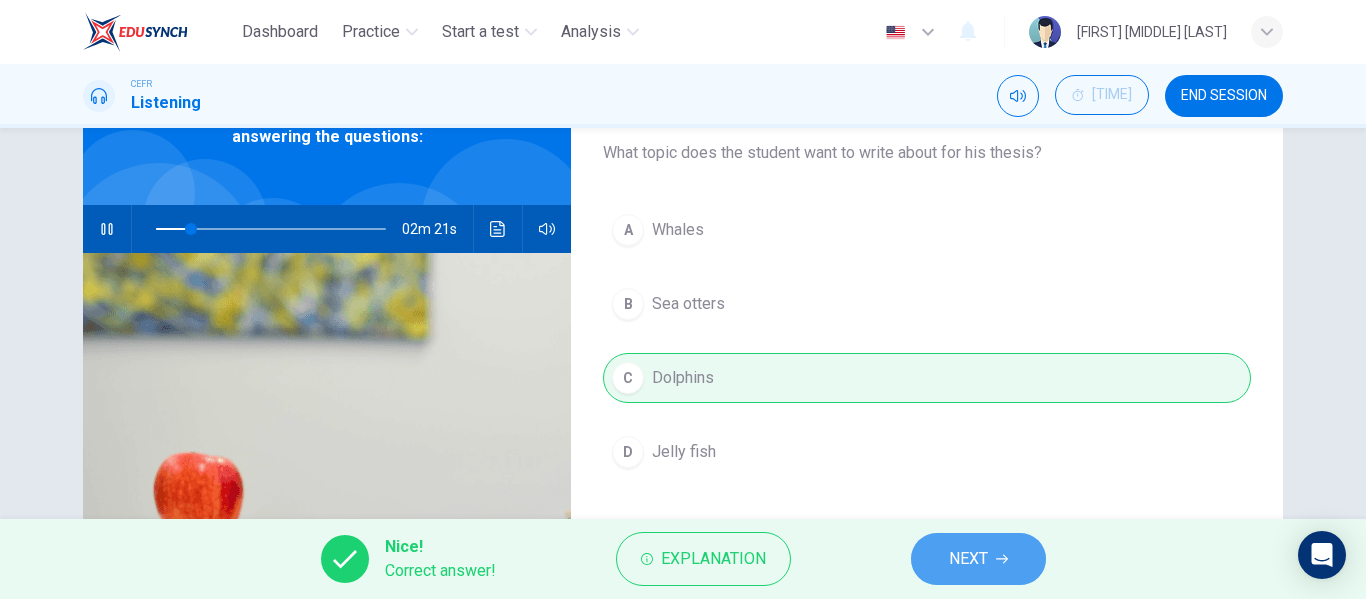 click on "NEXT" at bounding box center [968, 559] 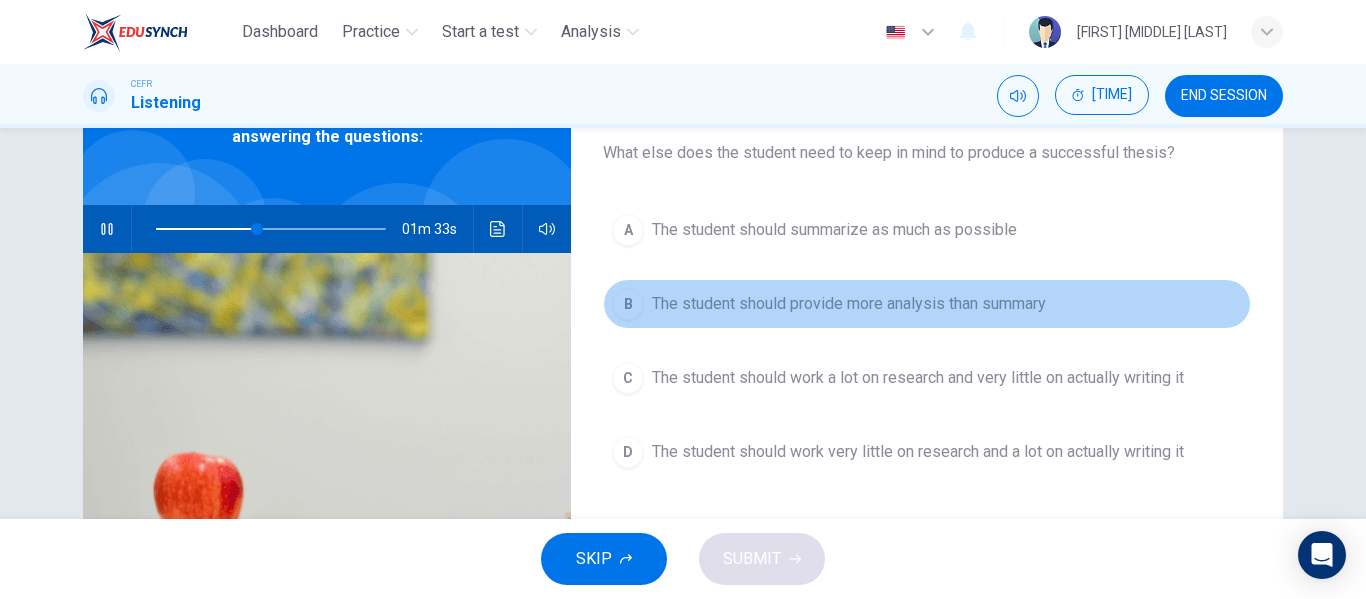 click on "The student should provide more analysis than summary" at bounding box center (927, 304) 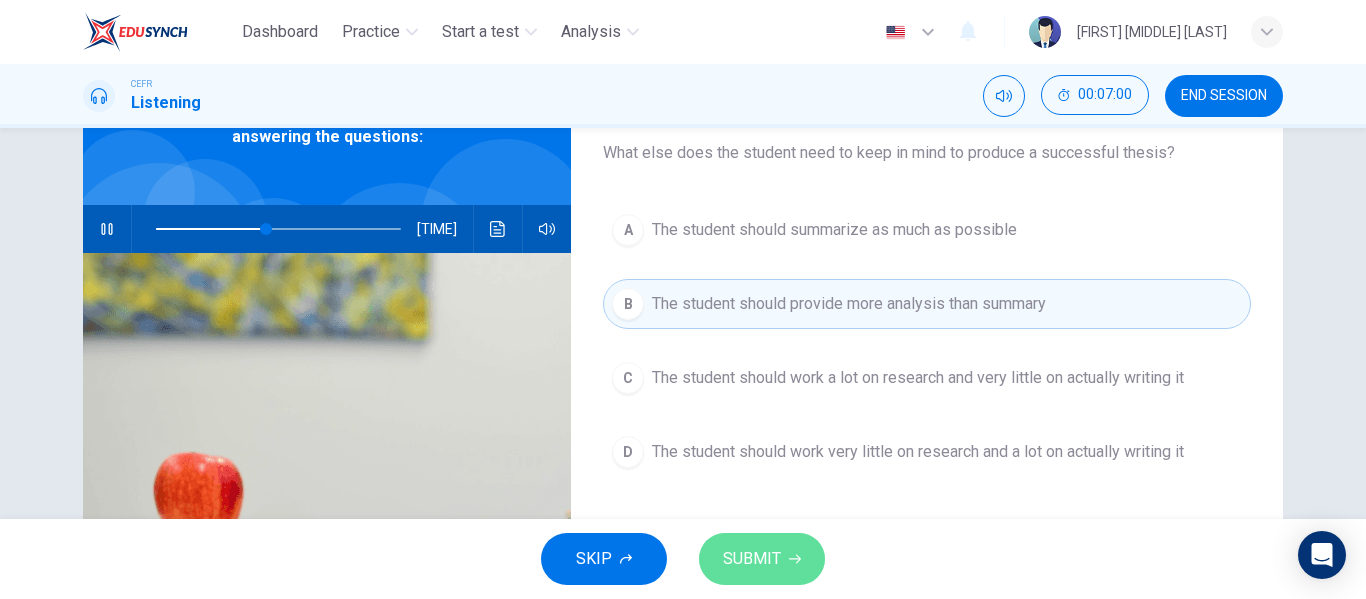 click on "SUBMIT" at bounding box center [752, 559] 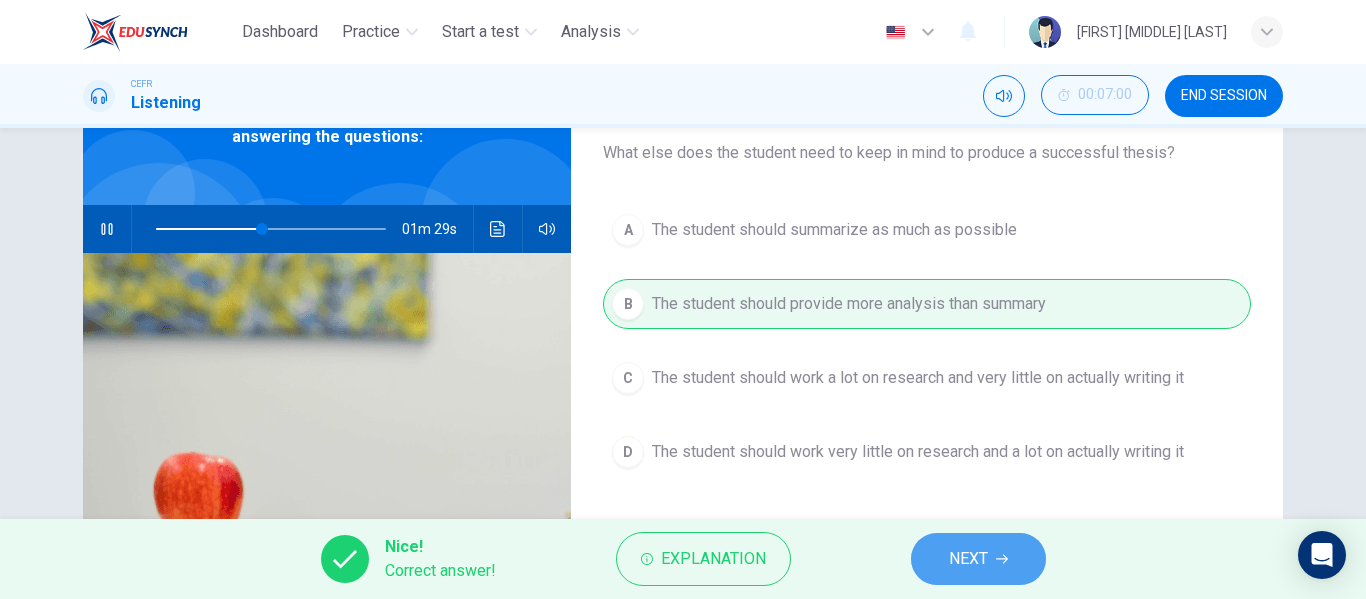 click on "NEXT" at bounding box center (968, 559) 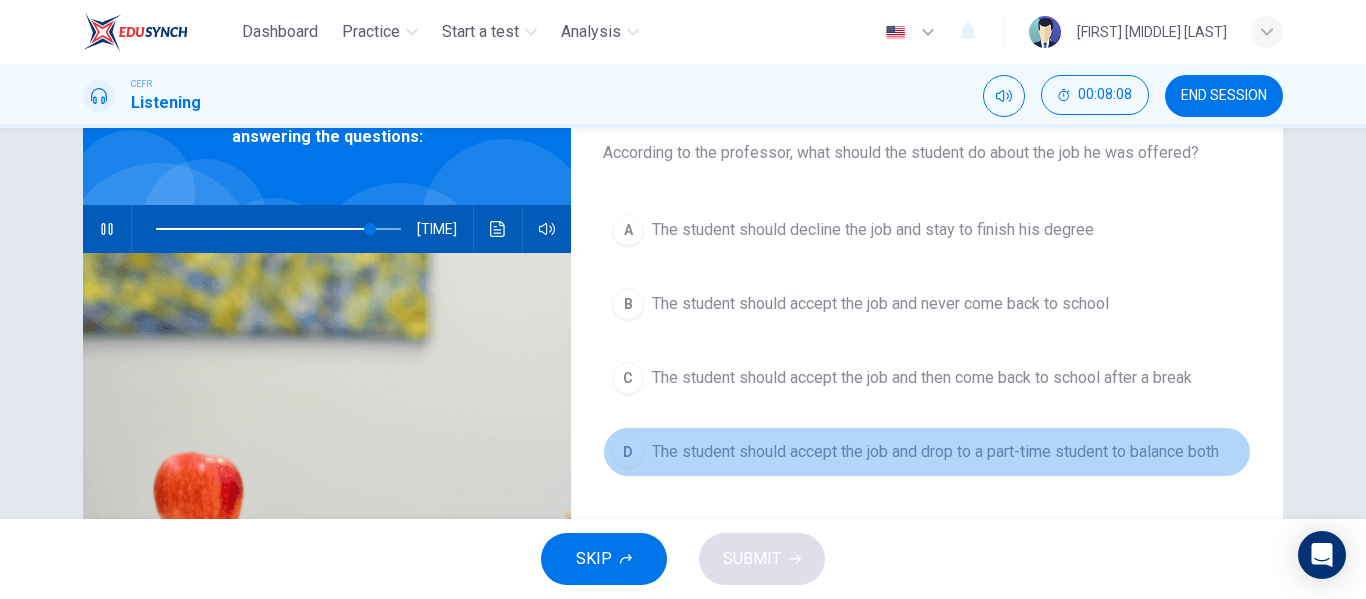 click on "D The student should accept the job and drop to a part-time student to balance both" at bounding box center (927, 452) 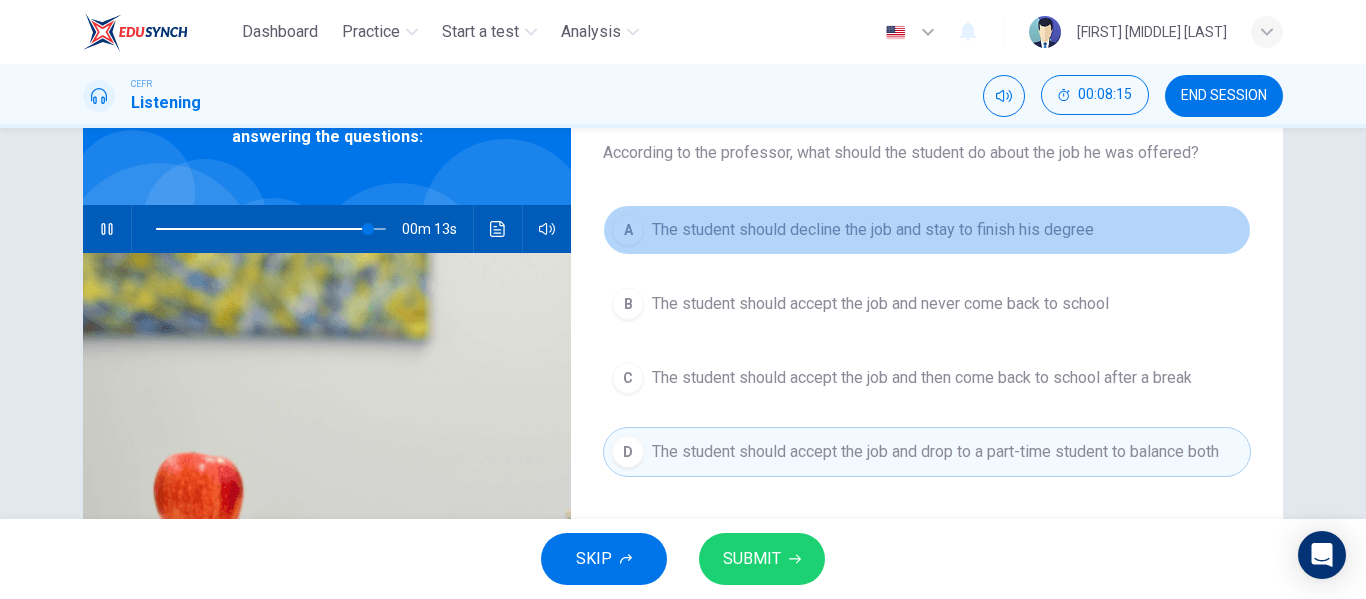 click on "A The student should decline the job and stay to finish his degree" at bounding box center (927, 230) 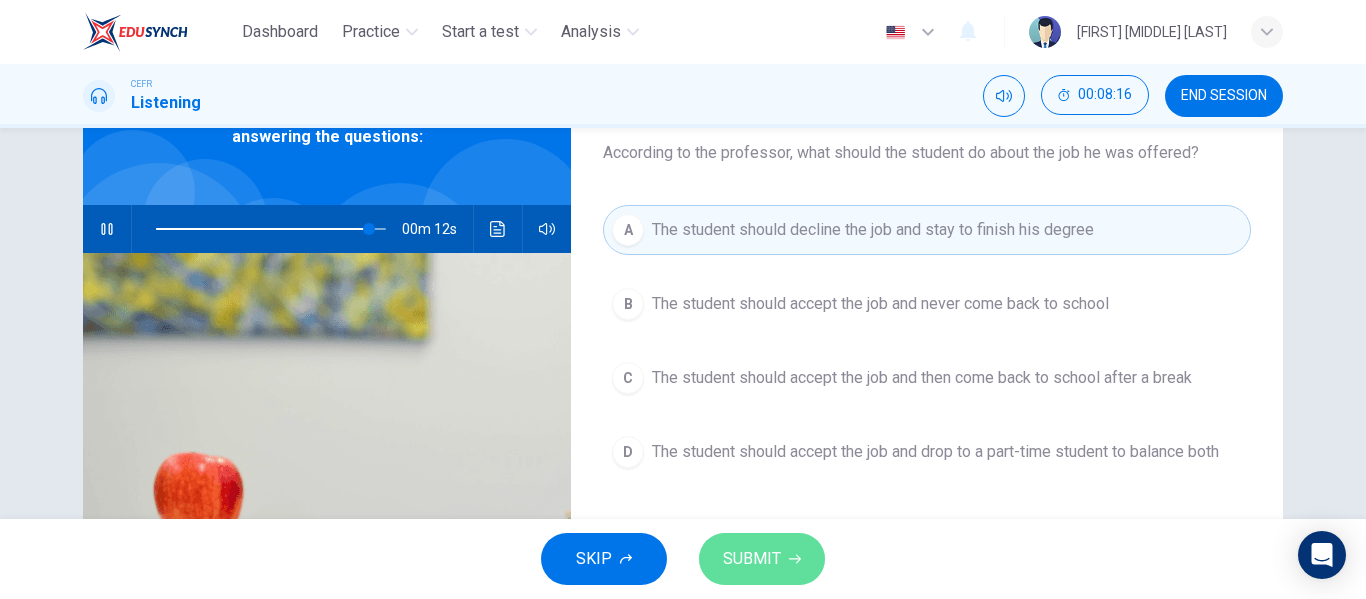 click at bounding box center (795, 559) 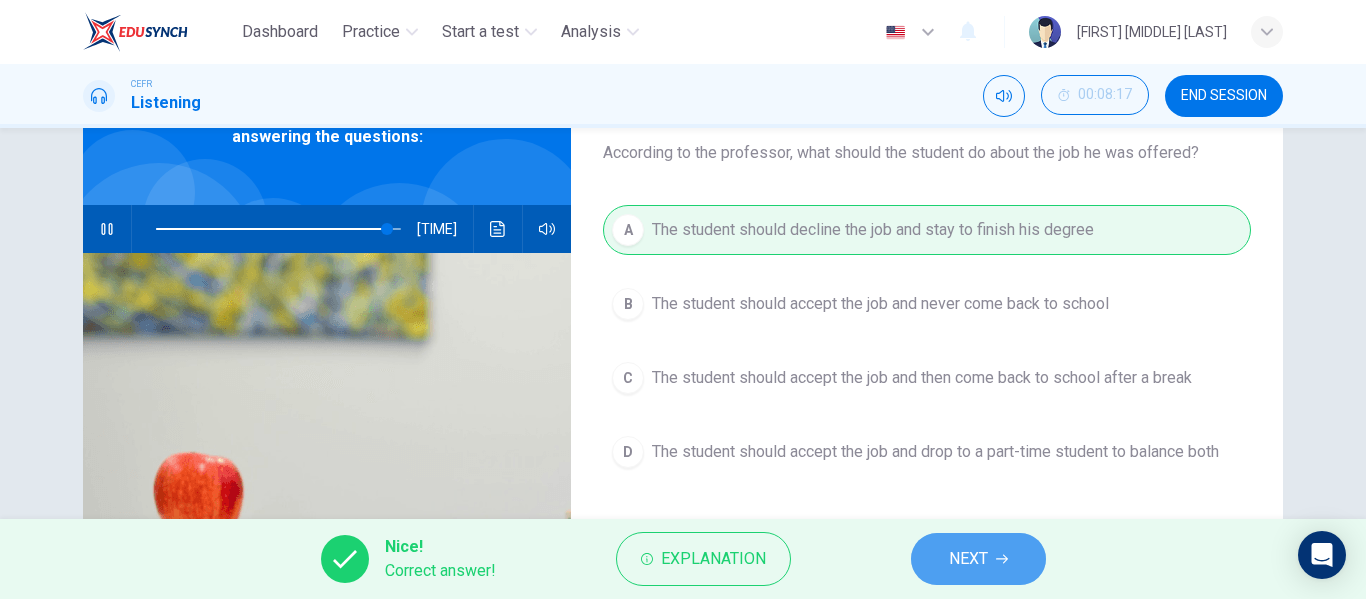 click on "NEXT" at bounding box center [978, 559] 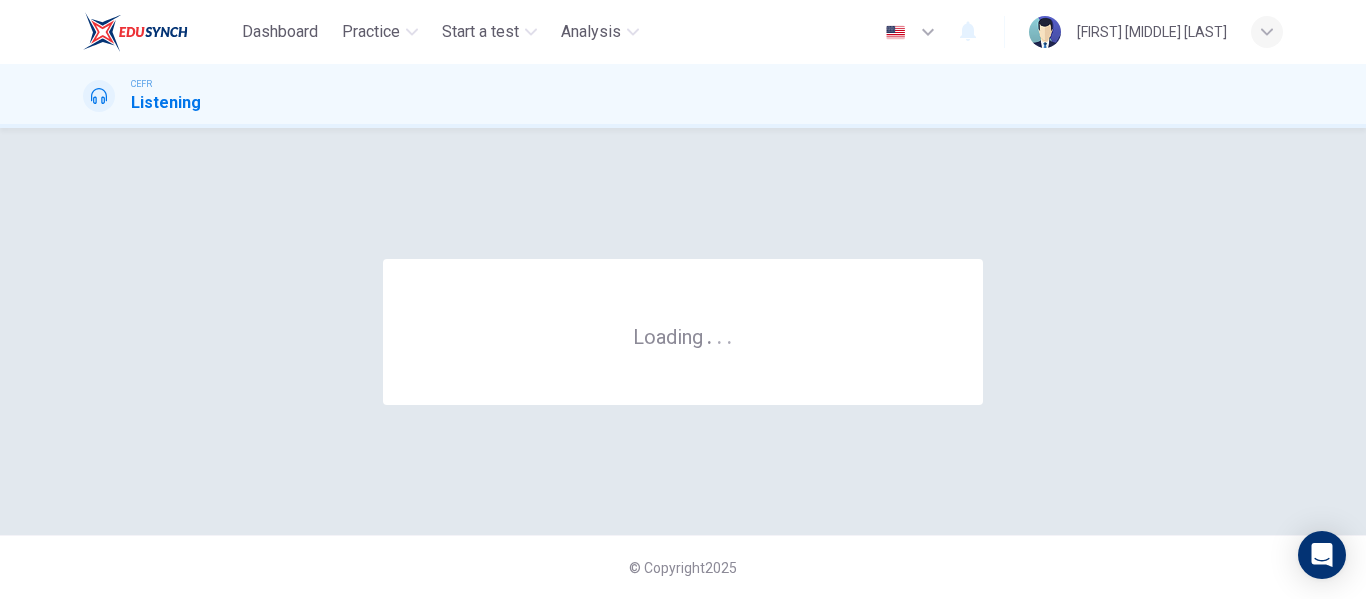 scroll, scrollTop: 0, scrollLeft: 0, axis: both 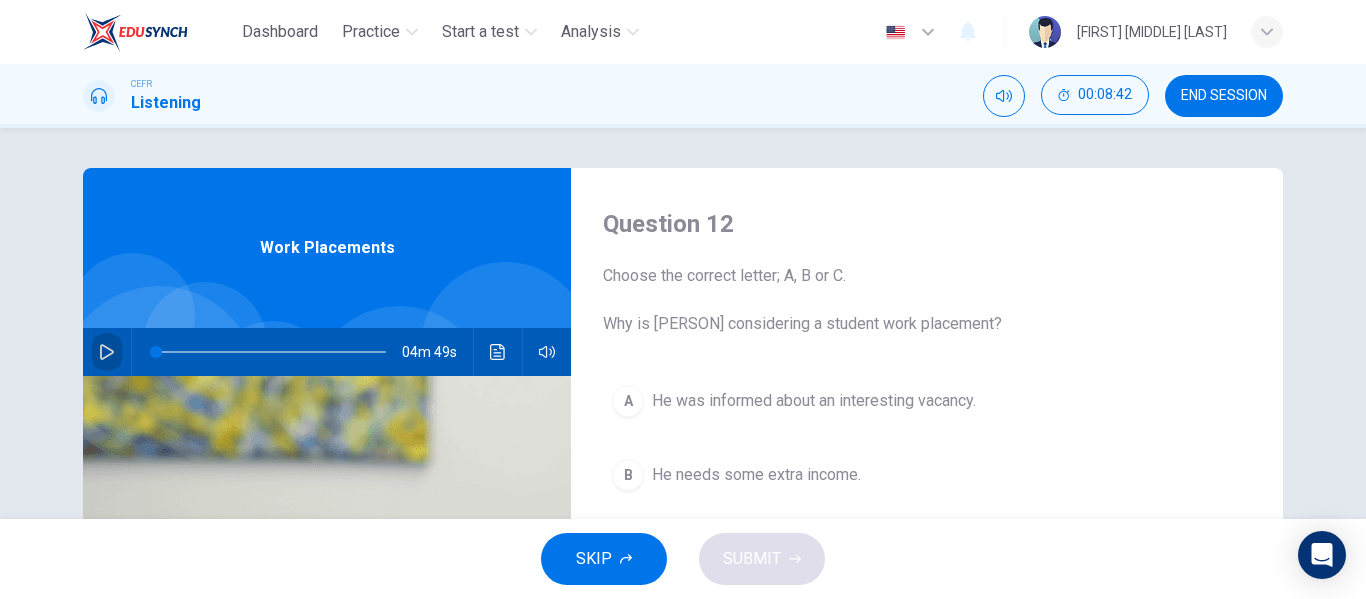 click at bounding box center [107, 352] 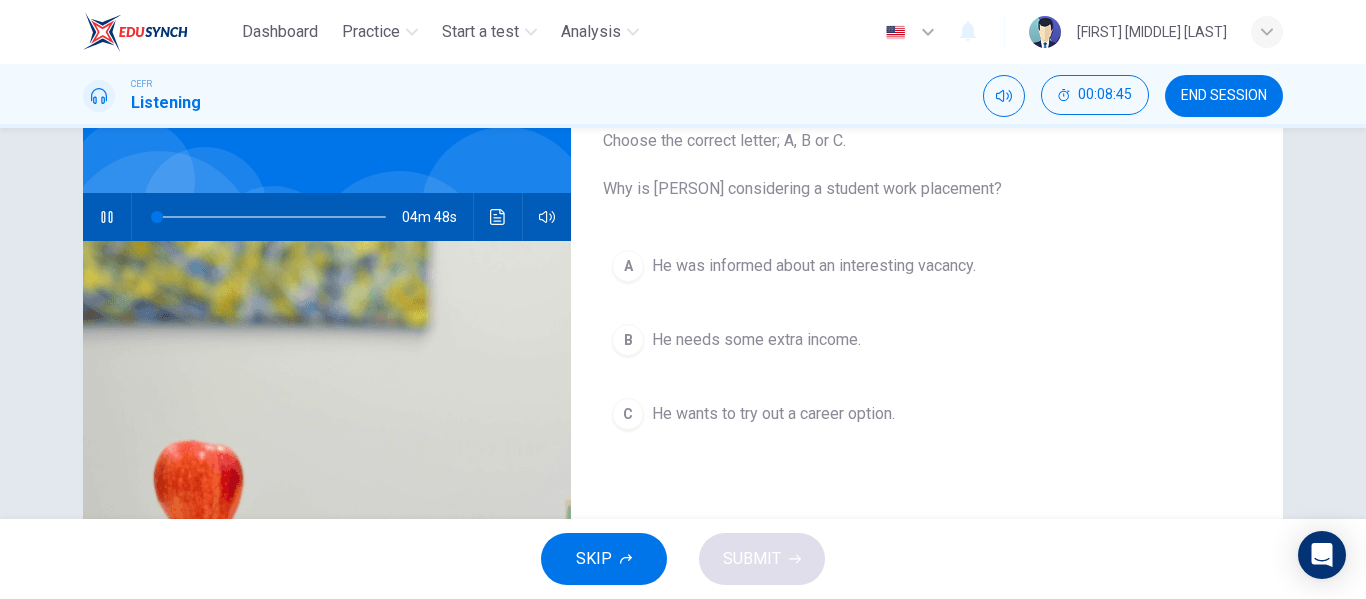 scroll, scrollTop: 151, scrollLeft: 0, axis: vertical 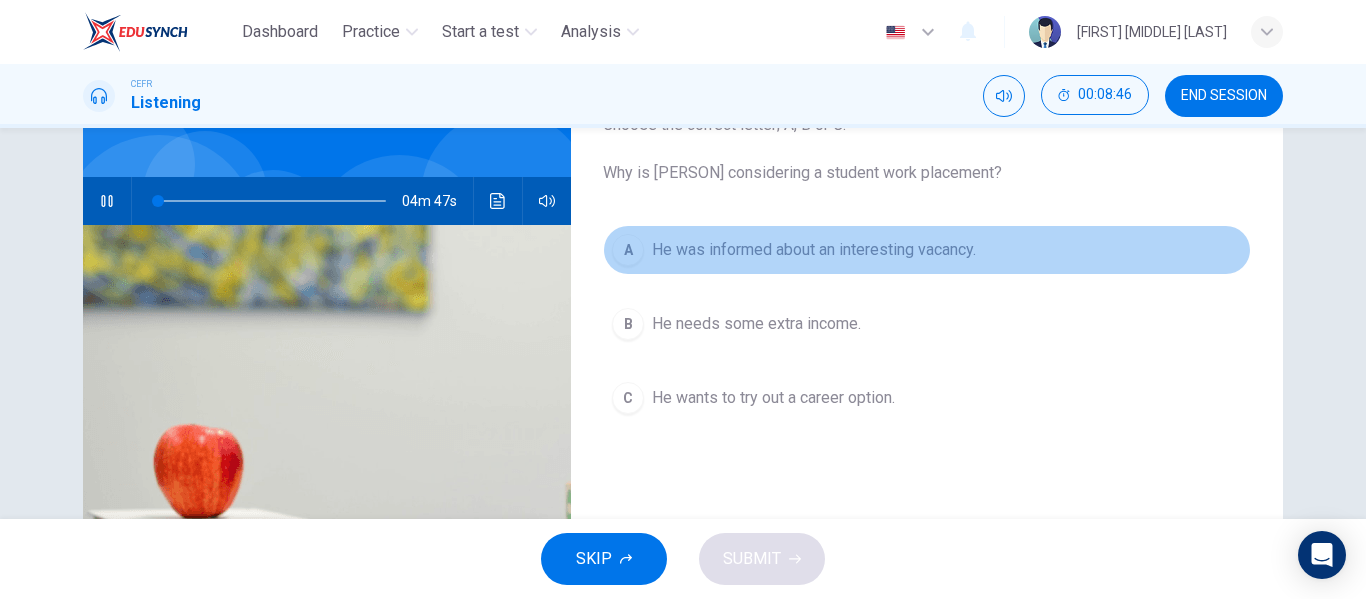 click on "He was informed about an interesting vacancy." at bounding box center (814, 250) 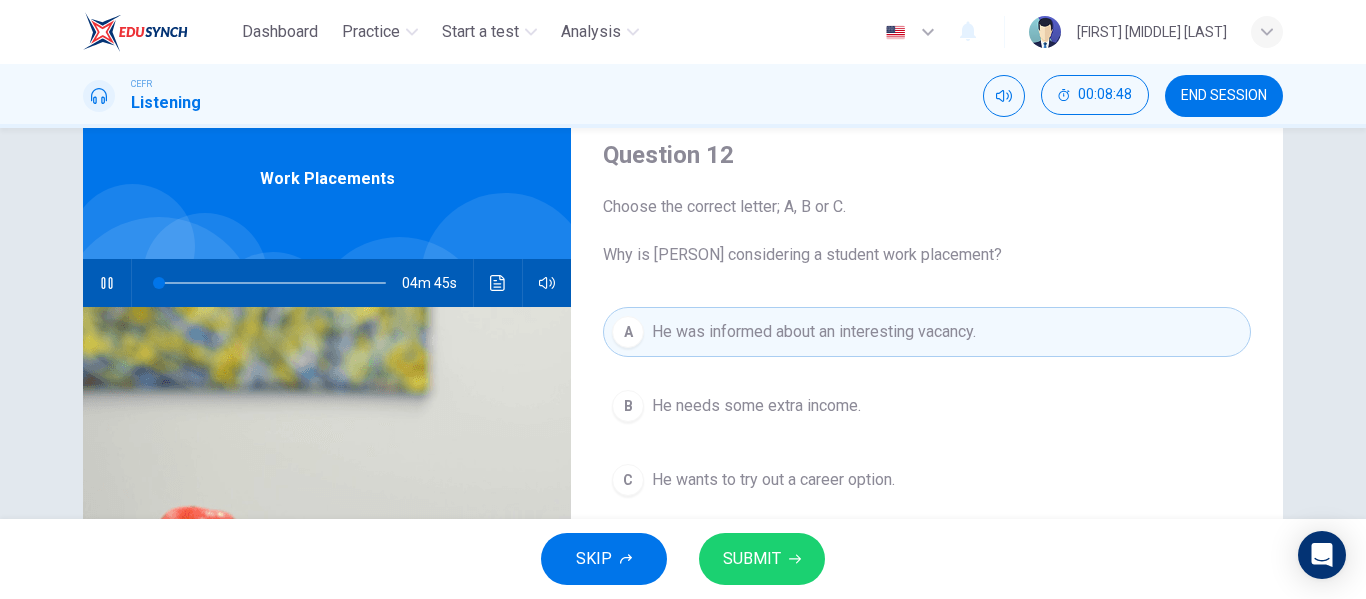 scroll, scrollTop: 68, scrollLeft: 0, axis: vertical 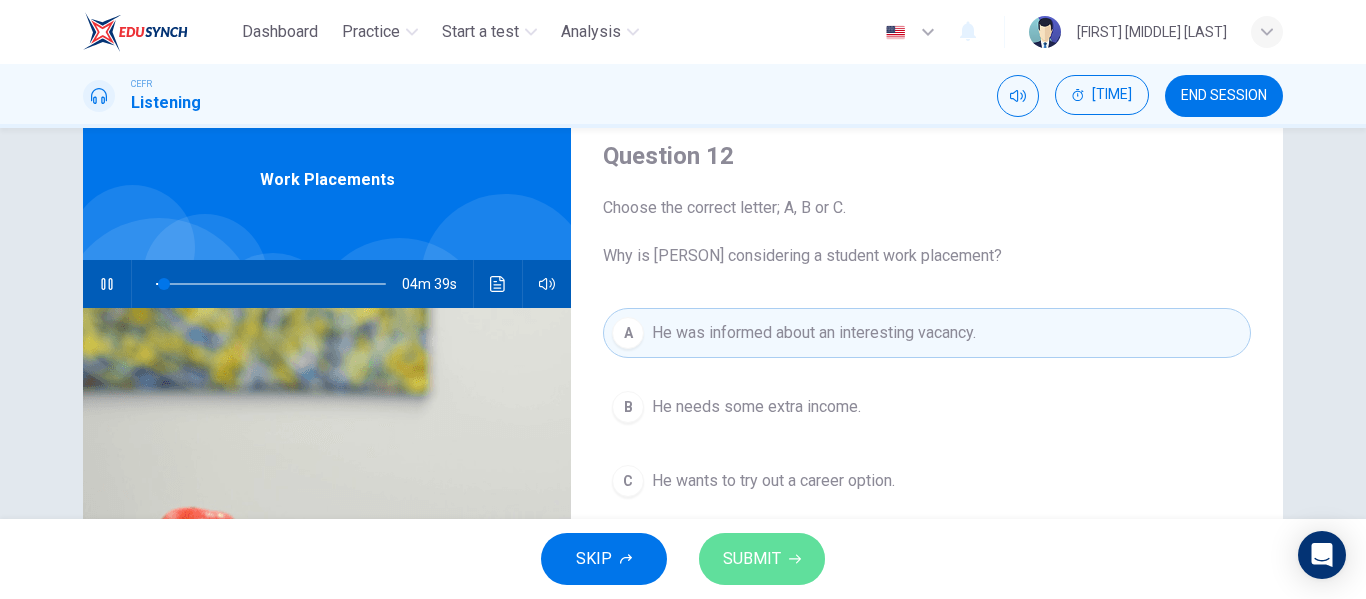 click on "SUBMIT" at bounding box center [752, 559] 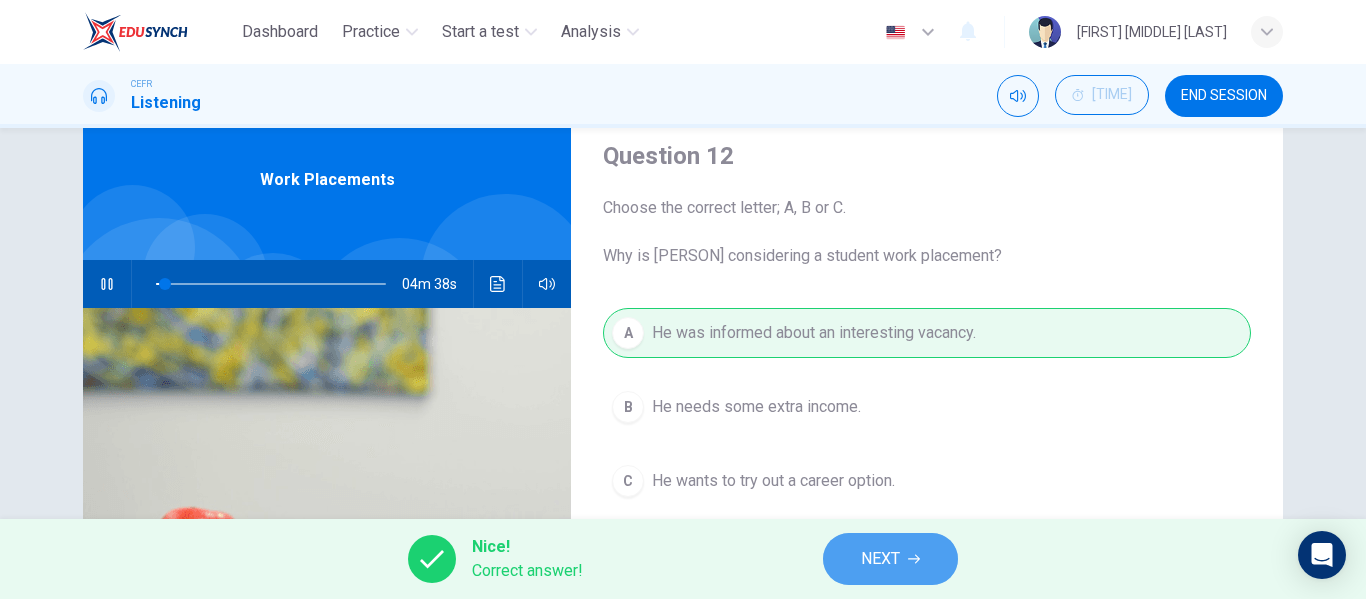 click on "NEXT" at bounding box center (890, 559) 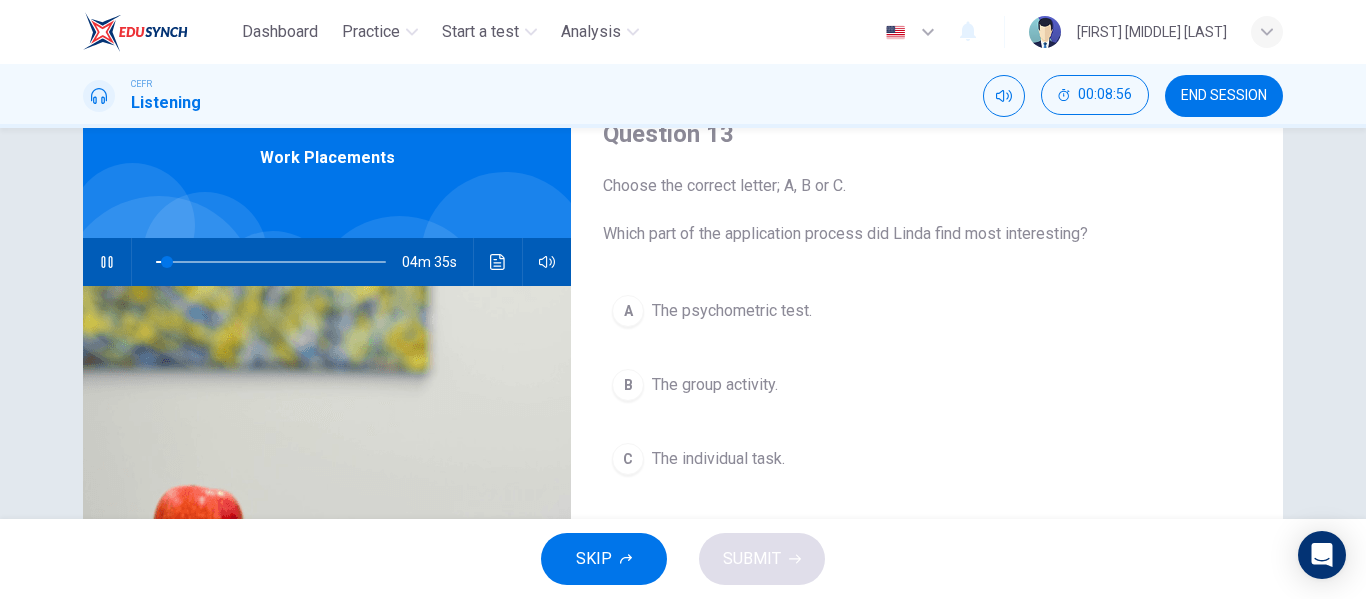 scroll, scrollTop: 89, scrollLeft: 0, axis: vertical 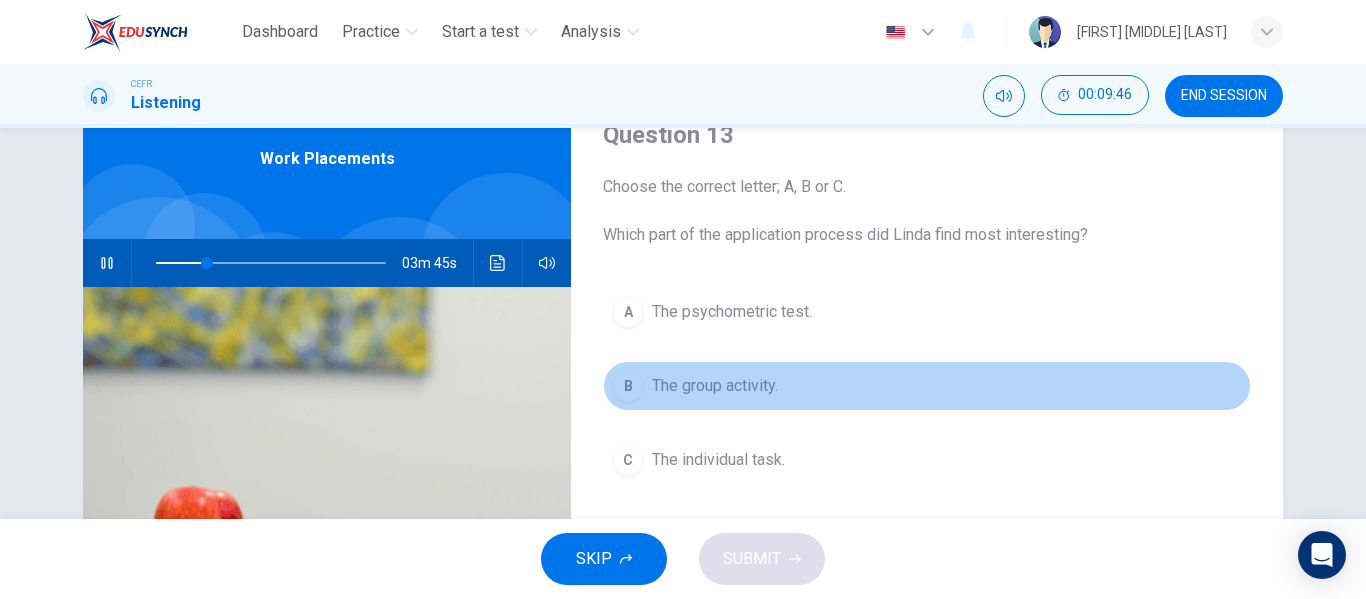 click on "The group activity." at bounding box center (732, 312) 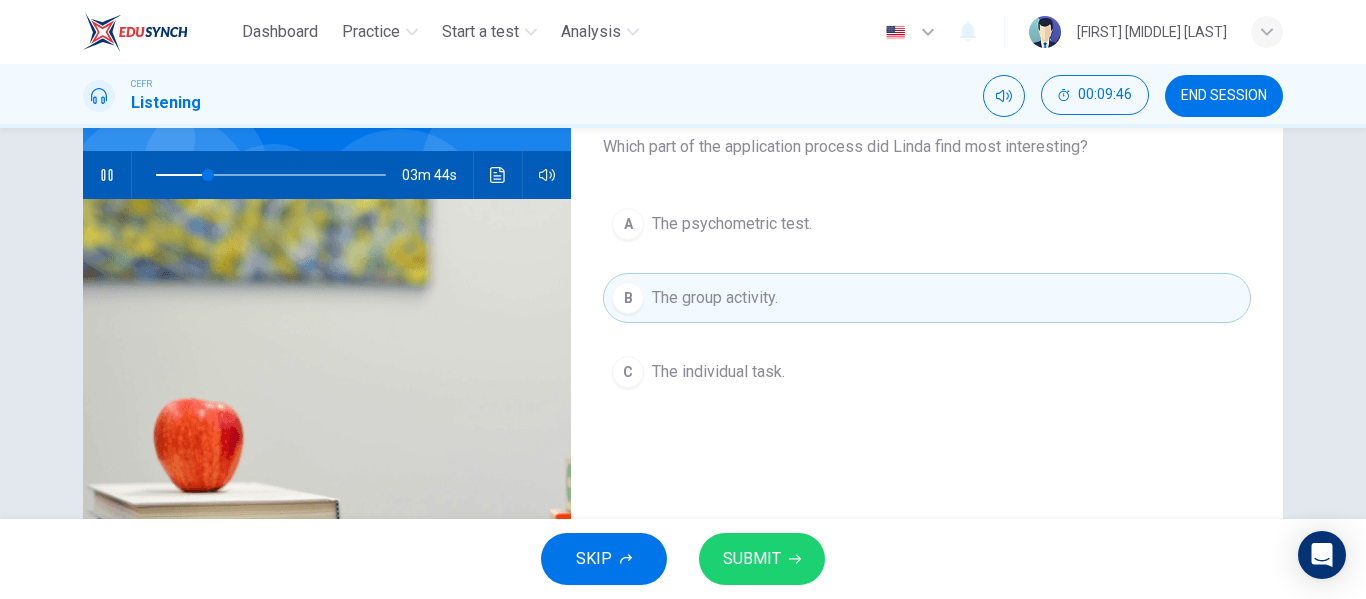 scroll, scrollTop: 178, scrollLeft: 0, axis: vertical 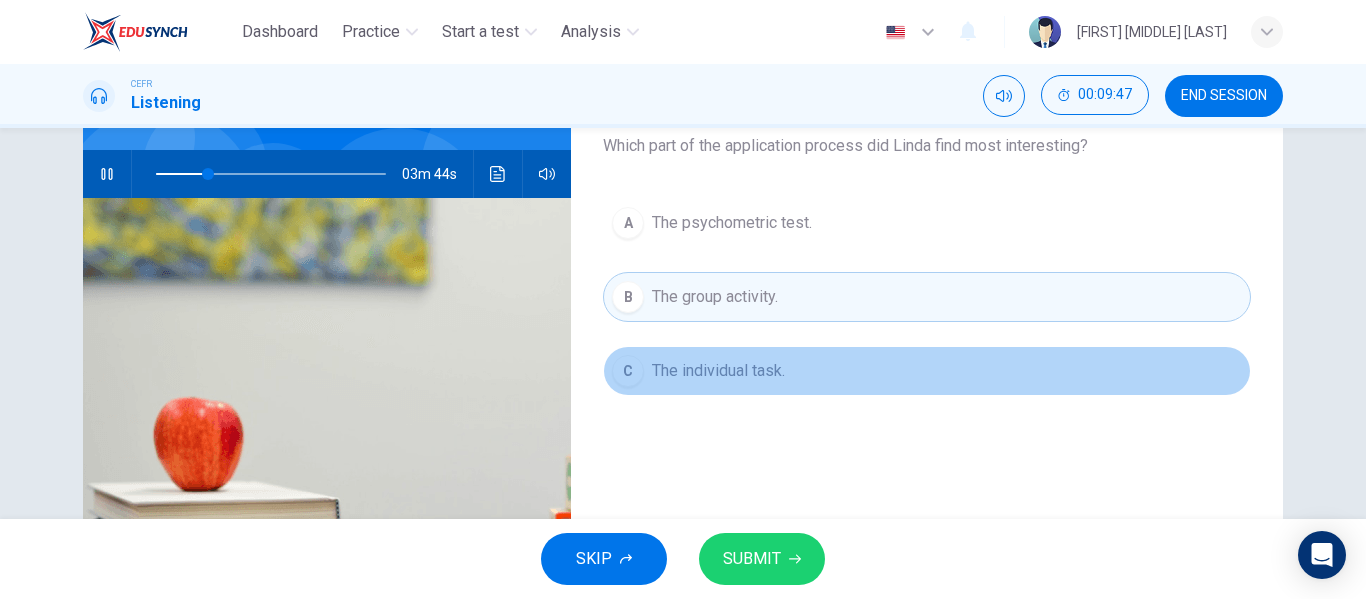 click on "C The individual task." at bounding box center [927, 371] 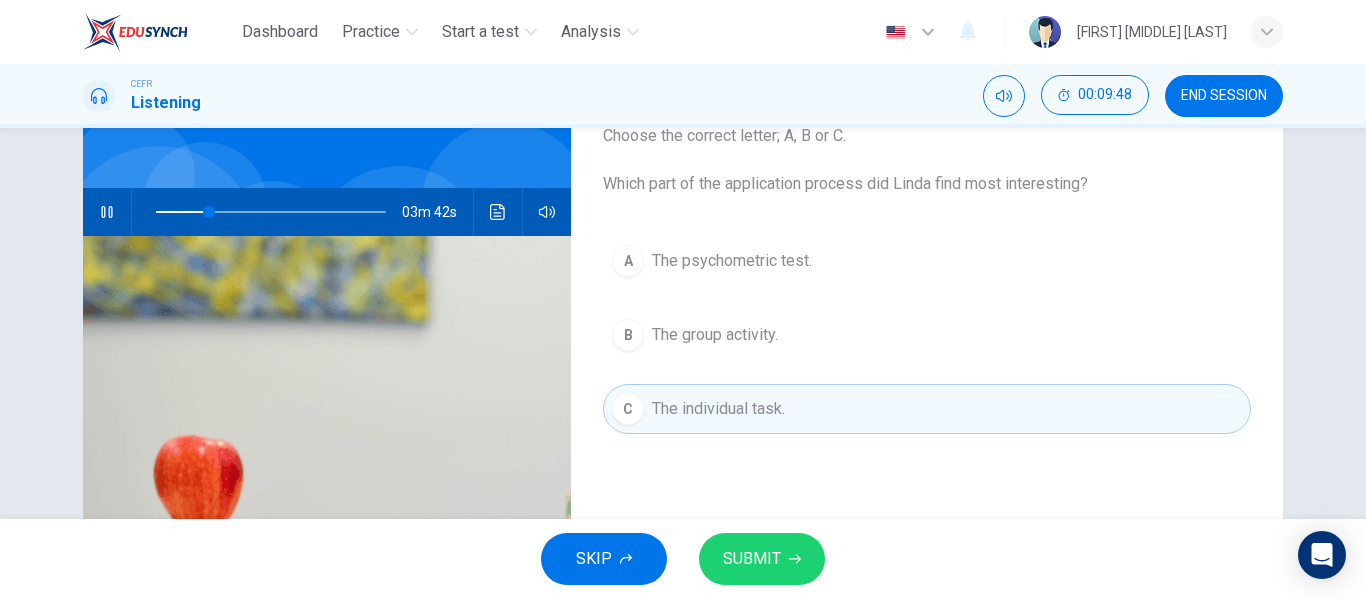 scroll, scrollTop: 139, scrollLeft: 0, axis: vertical 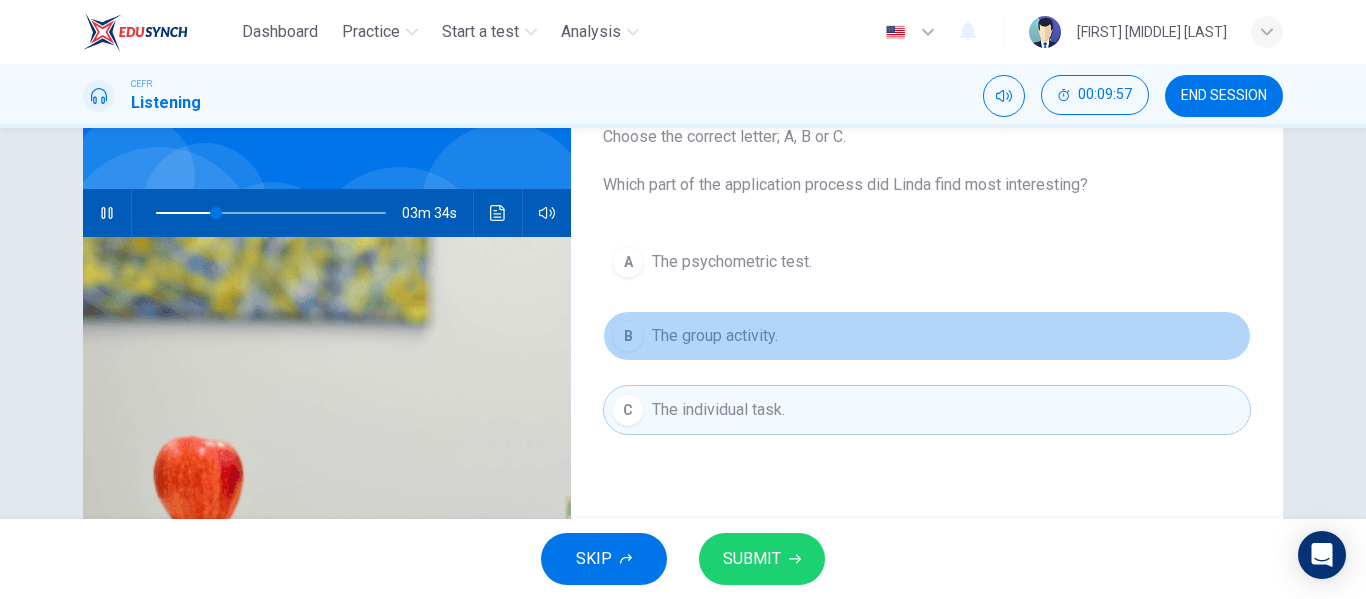 click on "B The group activity." at bounding box center (927, 336) 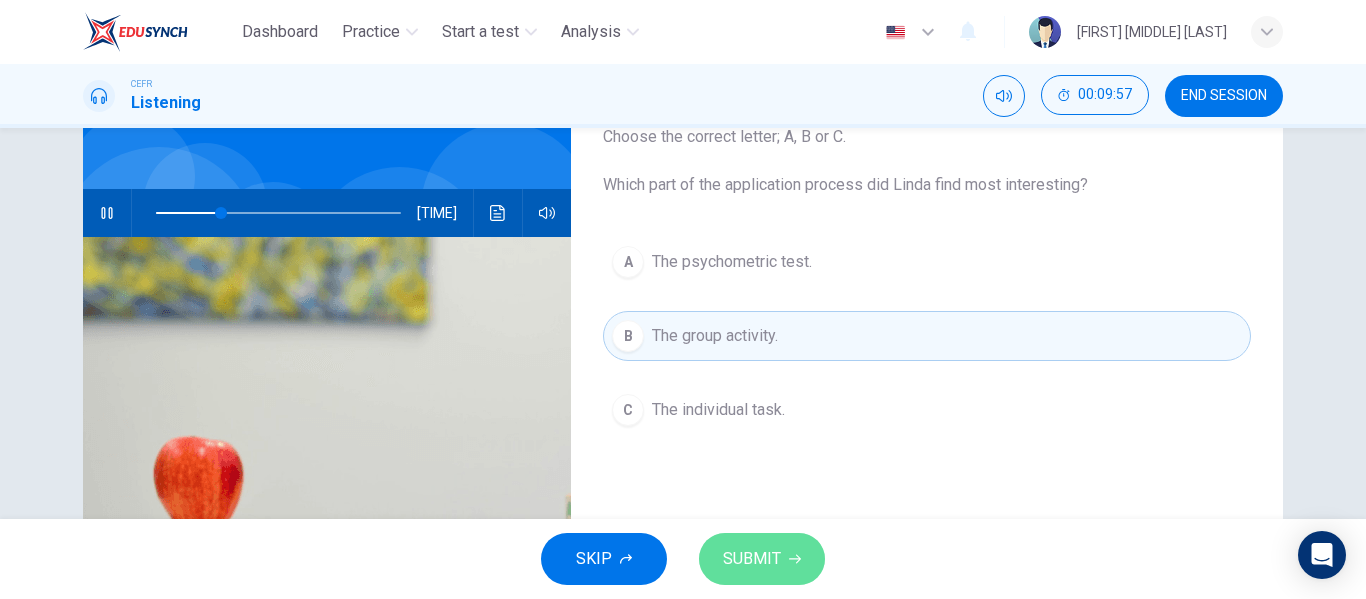 click on "SUBMIT" at bounding box center [752, 559] 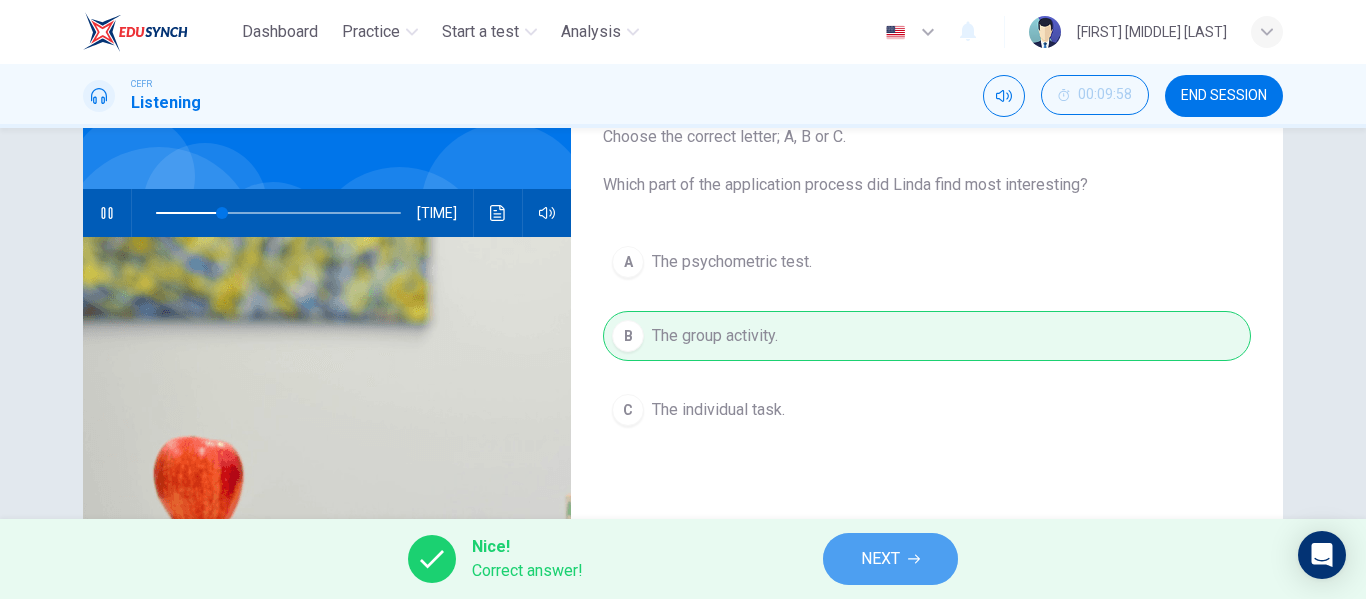 click on "NEXT" at bounding box center (890, 559) 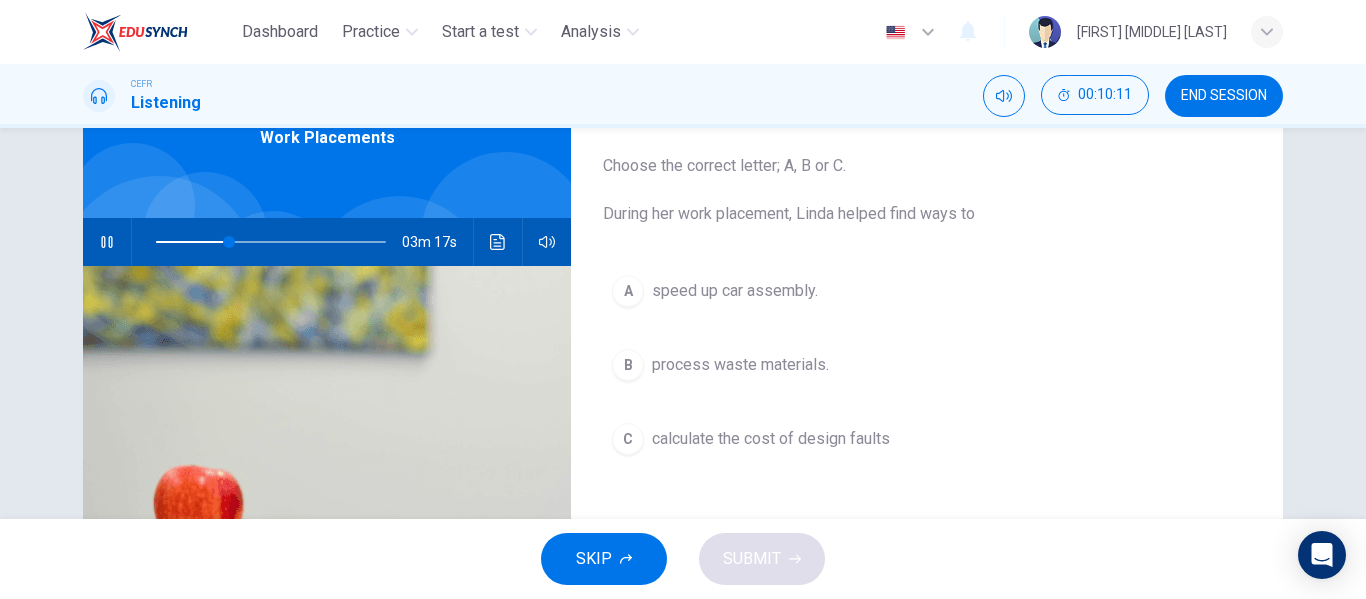 scroll, scrollTop: 109, scrollLeft: 0, axis: vertical 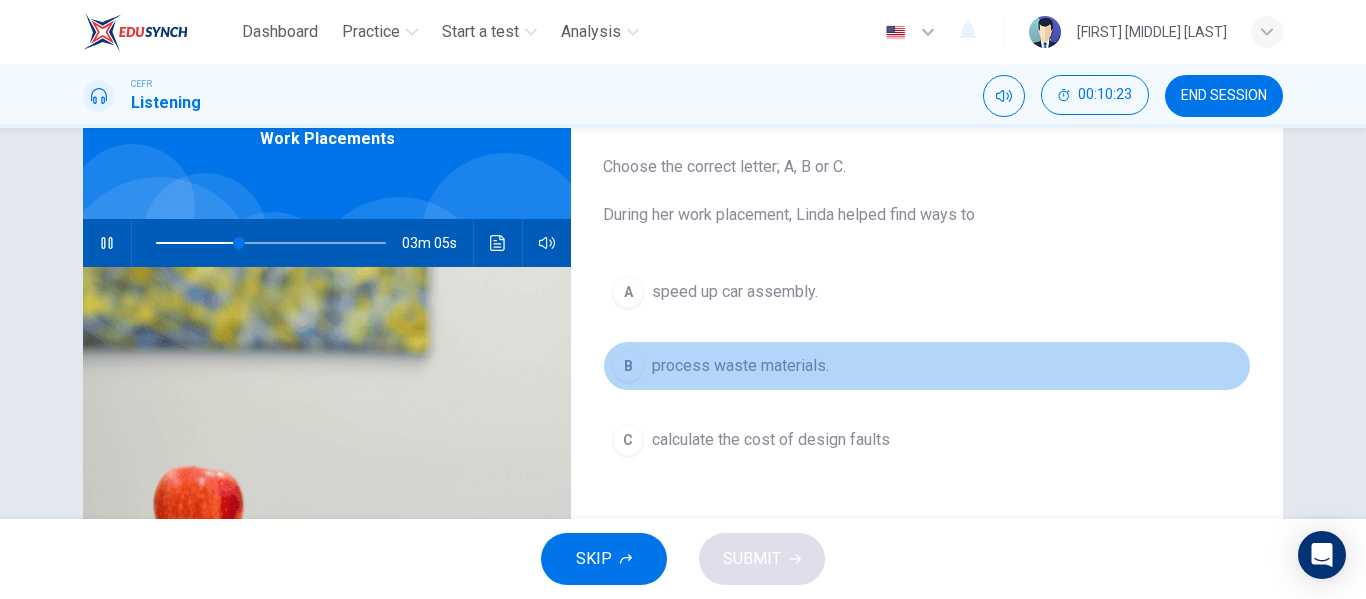 click on "B process waste materials." at bounding box center [927, 366] 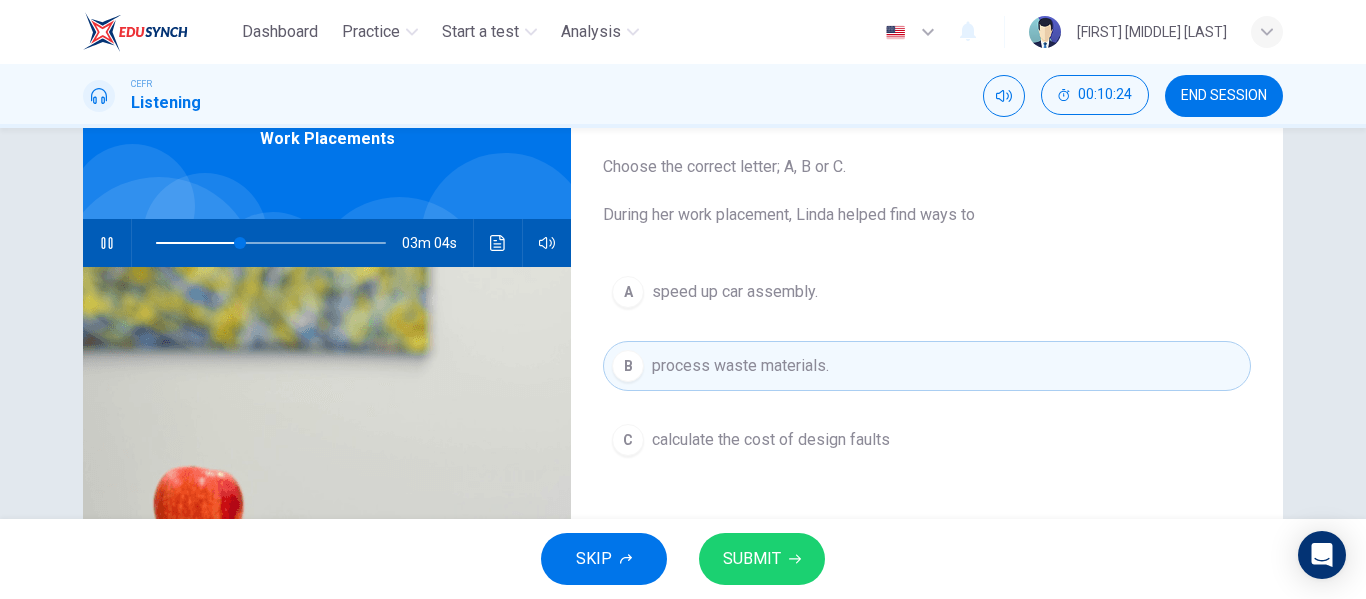 click on "A speed up car assembly." at bounding box center [927, 292] 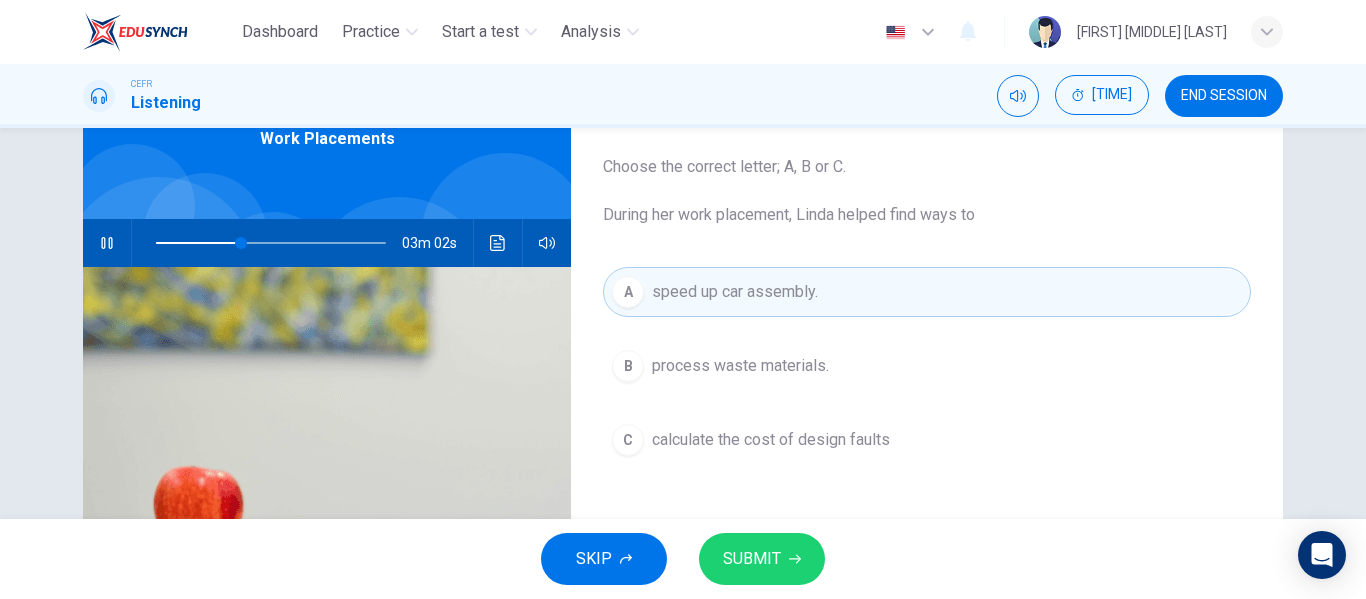 click on "SUBMIT" at bounding box center [752, 559] 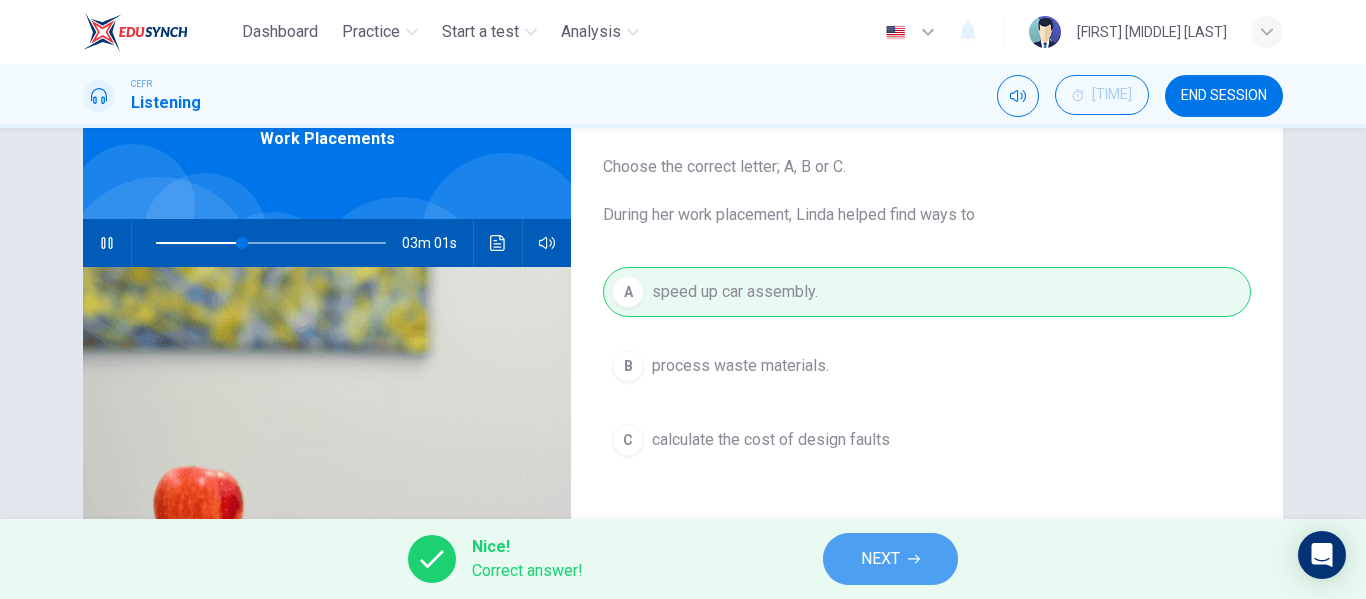 click on "NEXT" at bounding box center (880, 559) 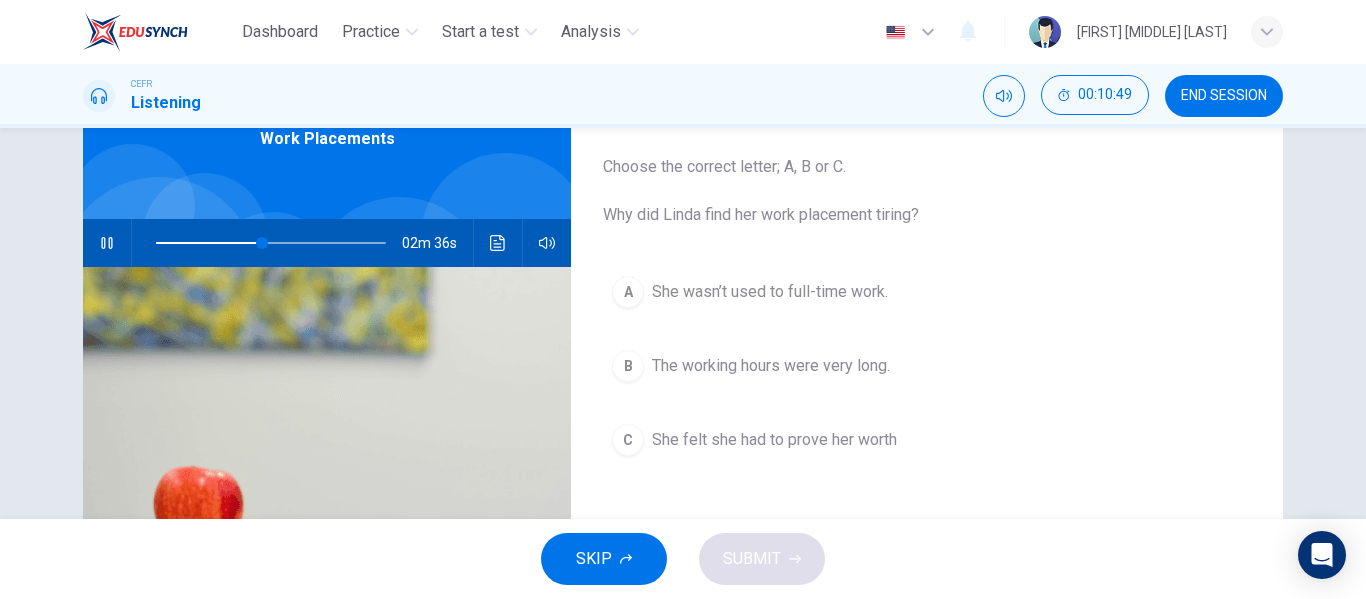 click on "She felt she had to prove her worth" at bounding box center [770, 292] 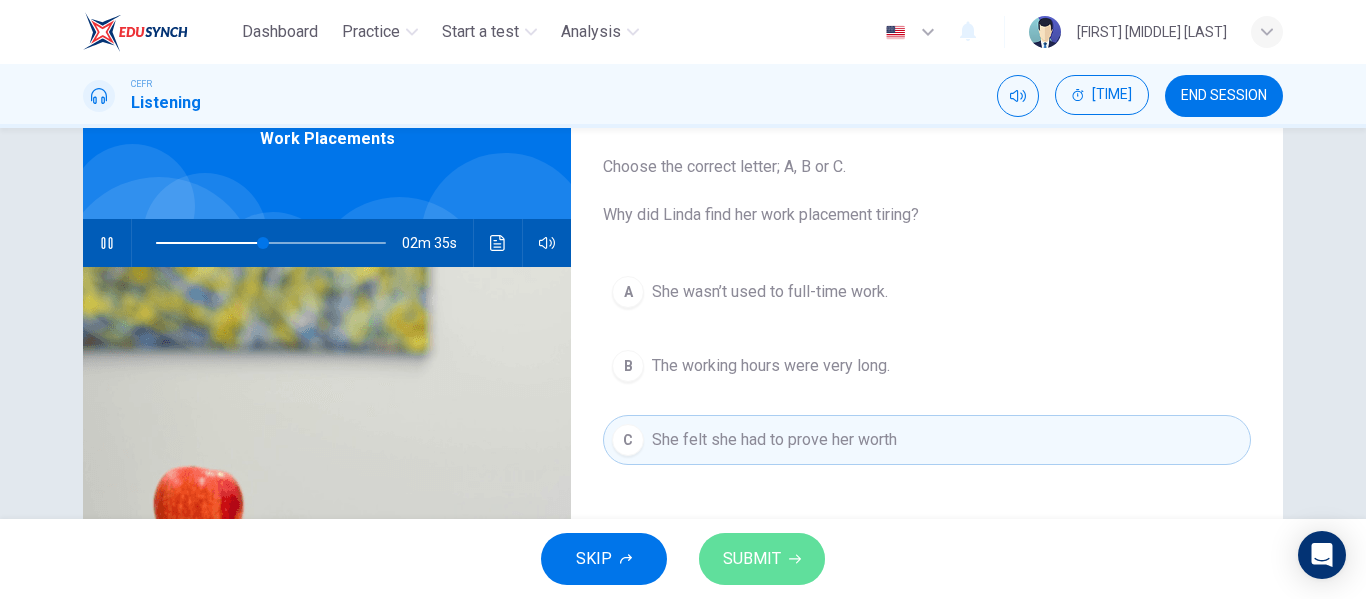 click at bounding box center (795, 559) 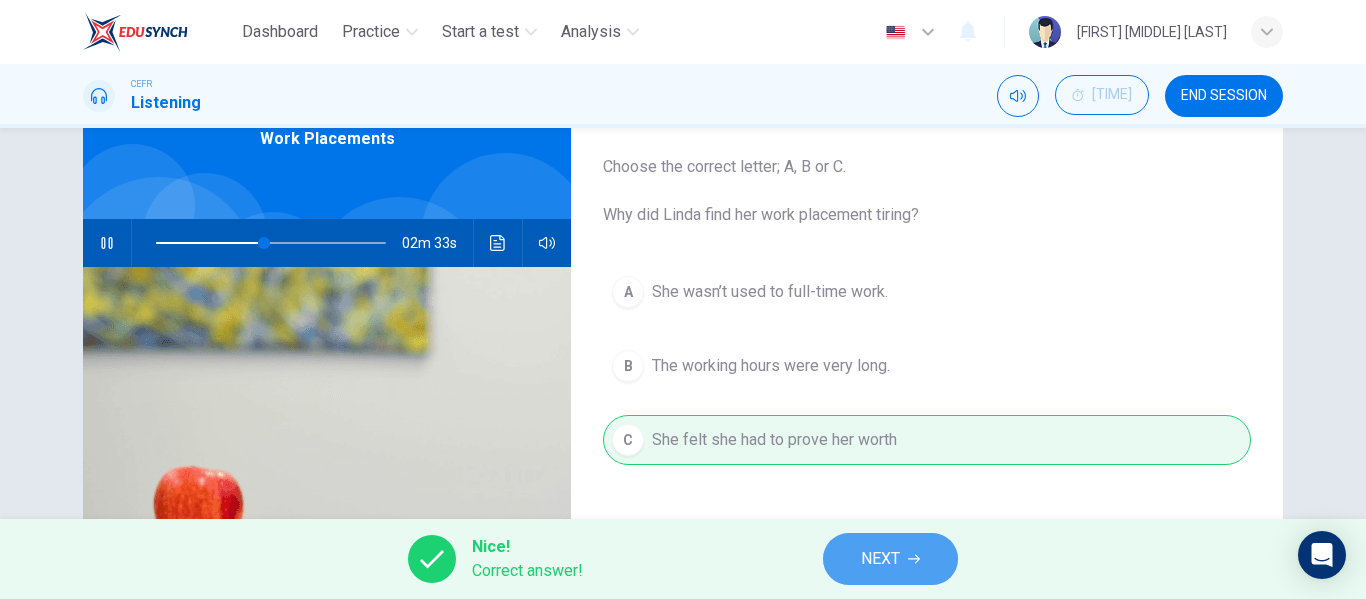click on "NEXT" at bounding box center [890, 559] 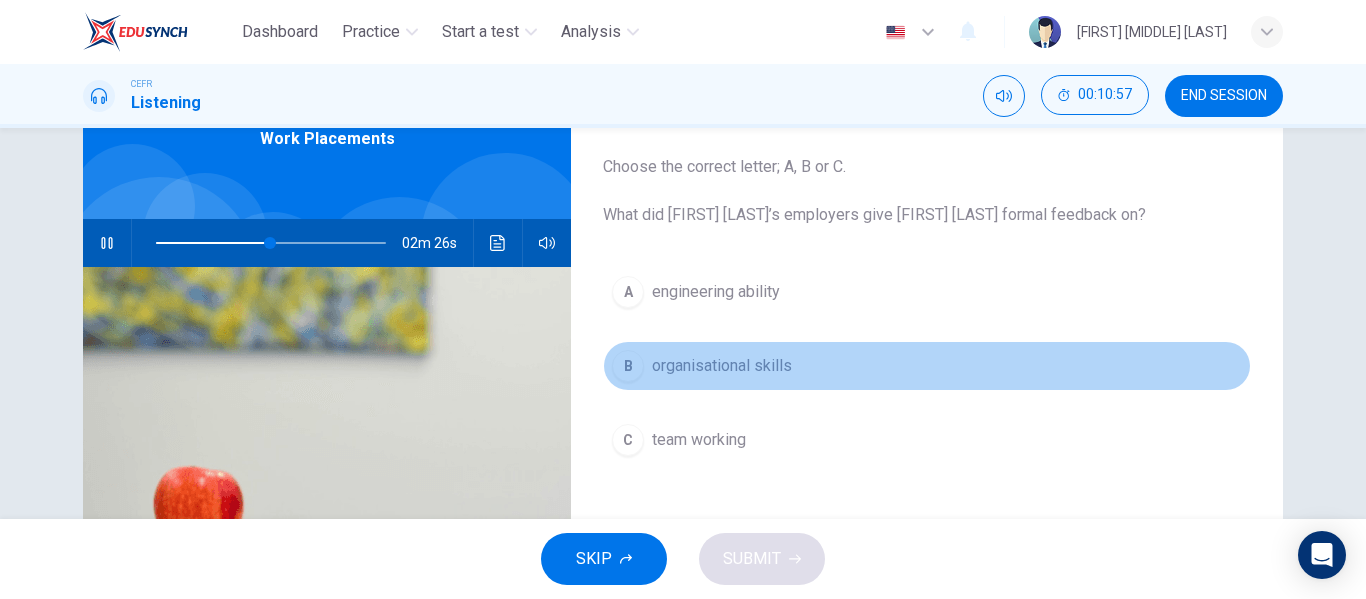 click on "organisational skills" at bounding box center [716, 292] 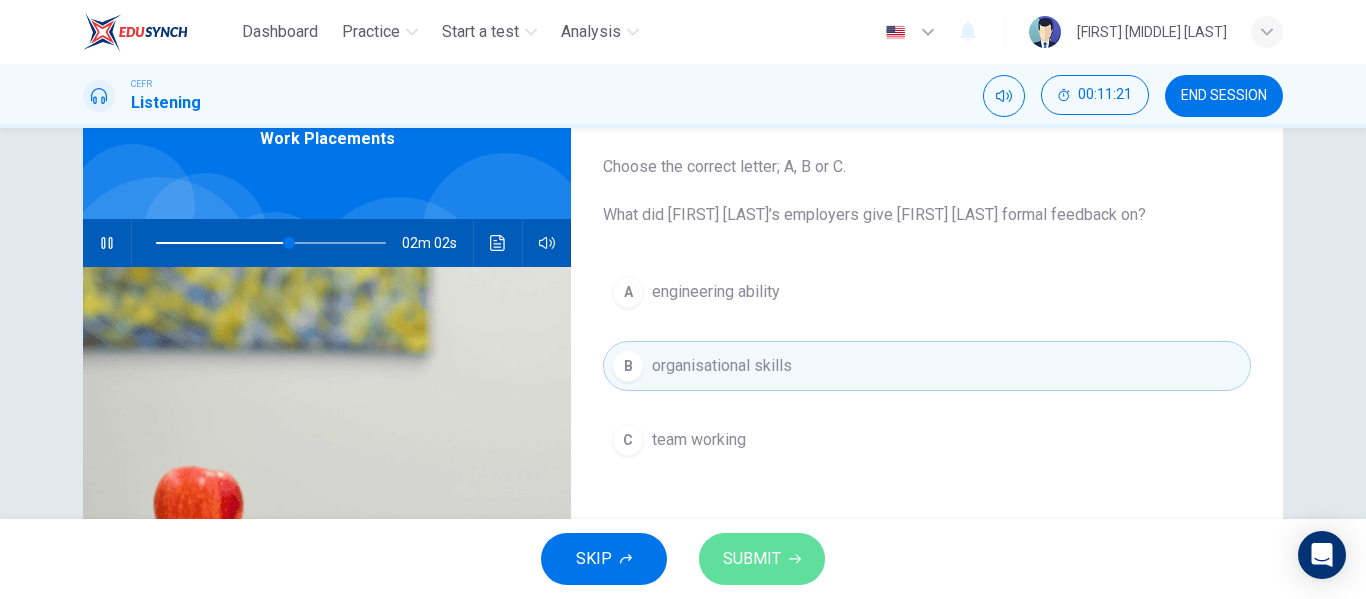 click on "SUBMIT" at bounding box center (752, 559) 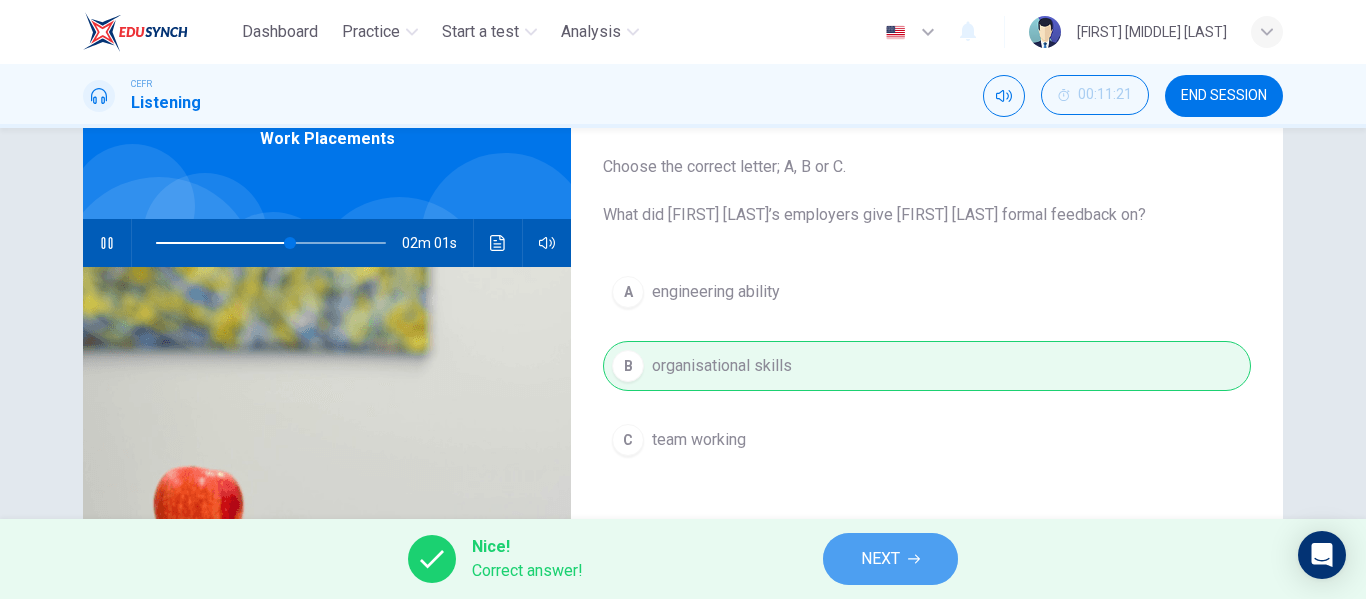 click on "NEXT" at bounding box center (890, 559) 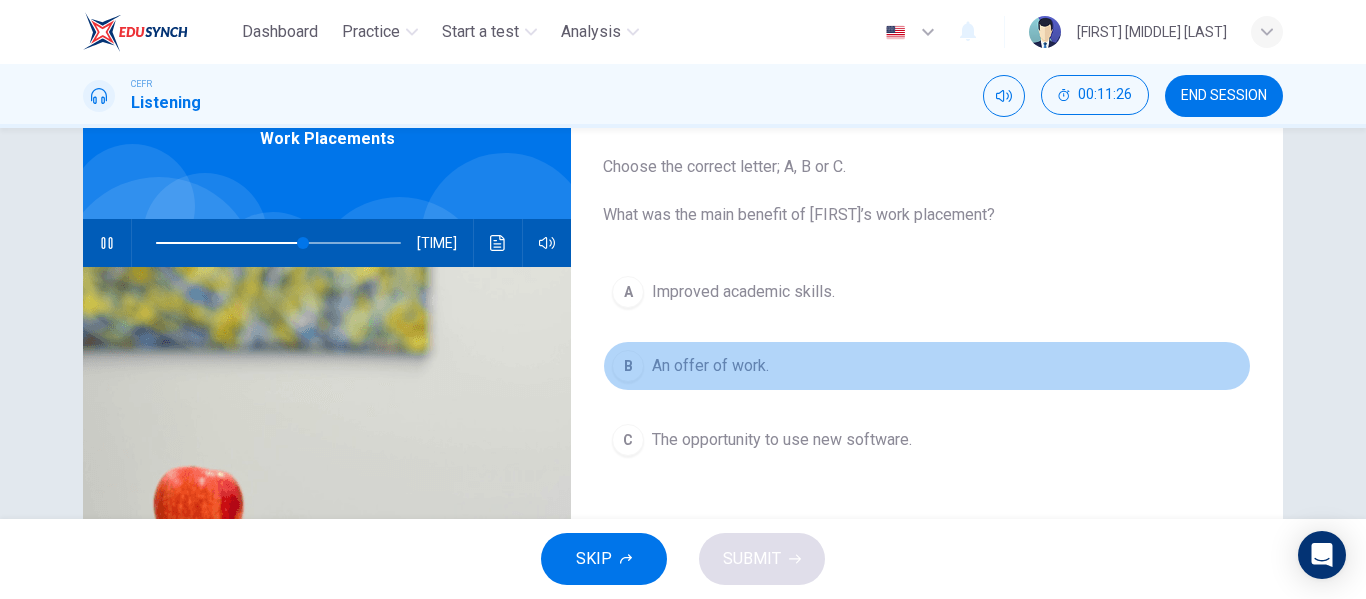 click on "An offer of work." at bounding box center [743, 292] 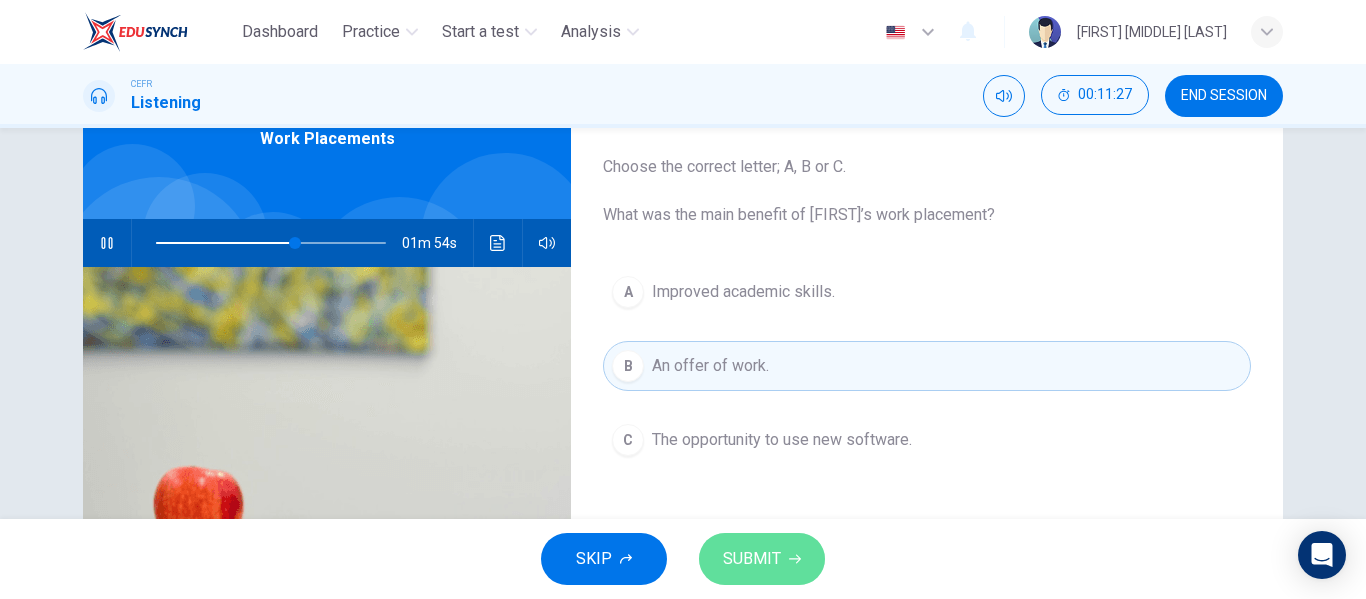 click on "SUBMIT" at bounding box center [752, 559] 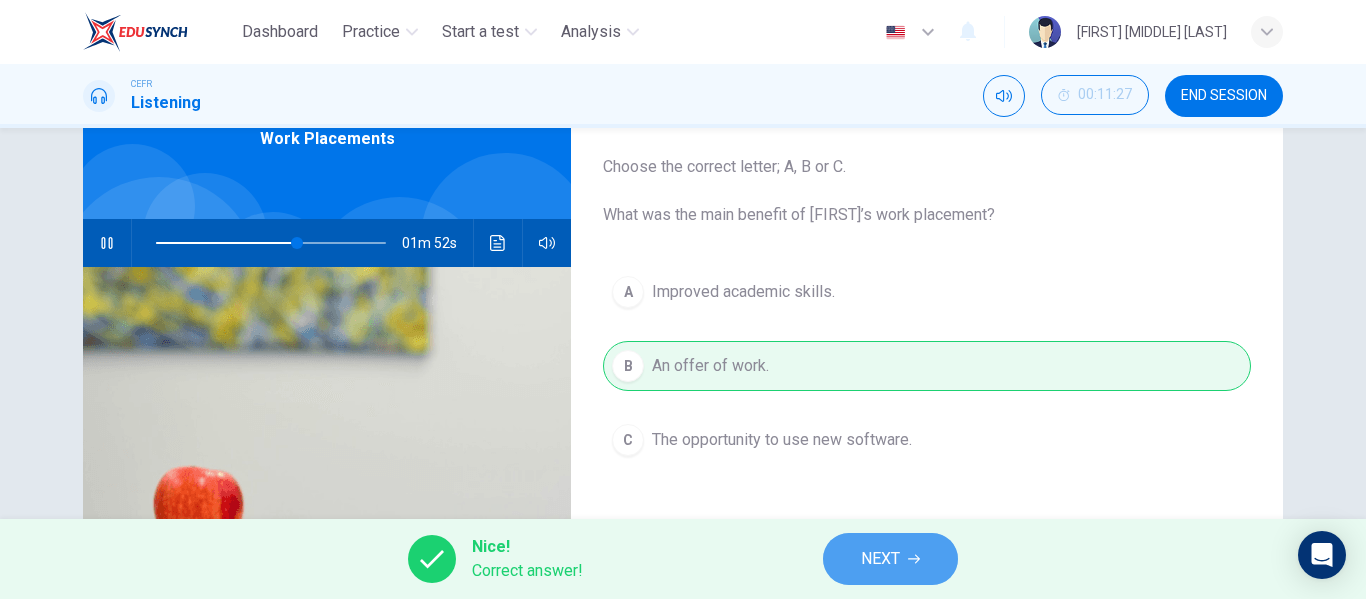 click on "NEXT" at bounding box center (880, 559) 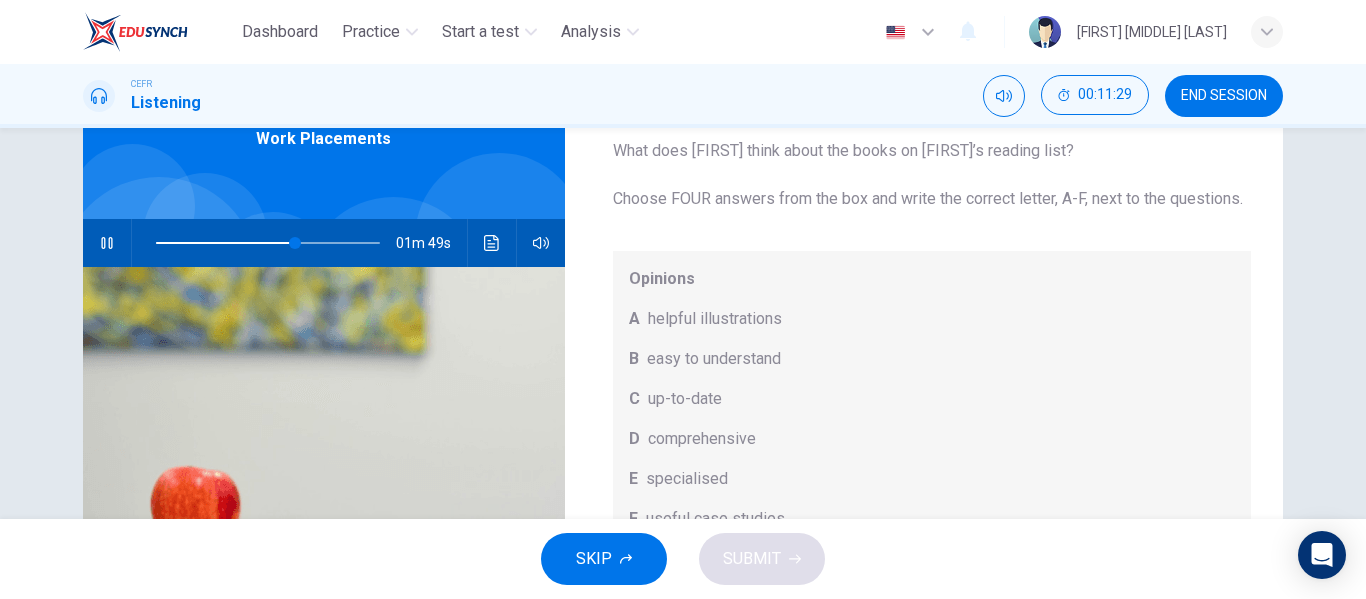 scroll, scrollTop: 113, scrollLeft: 0, axis: vertical 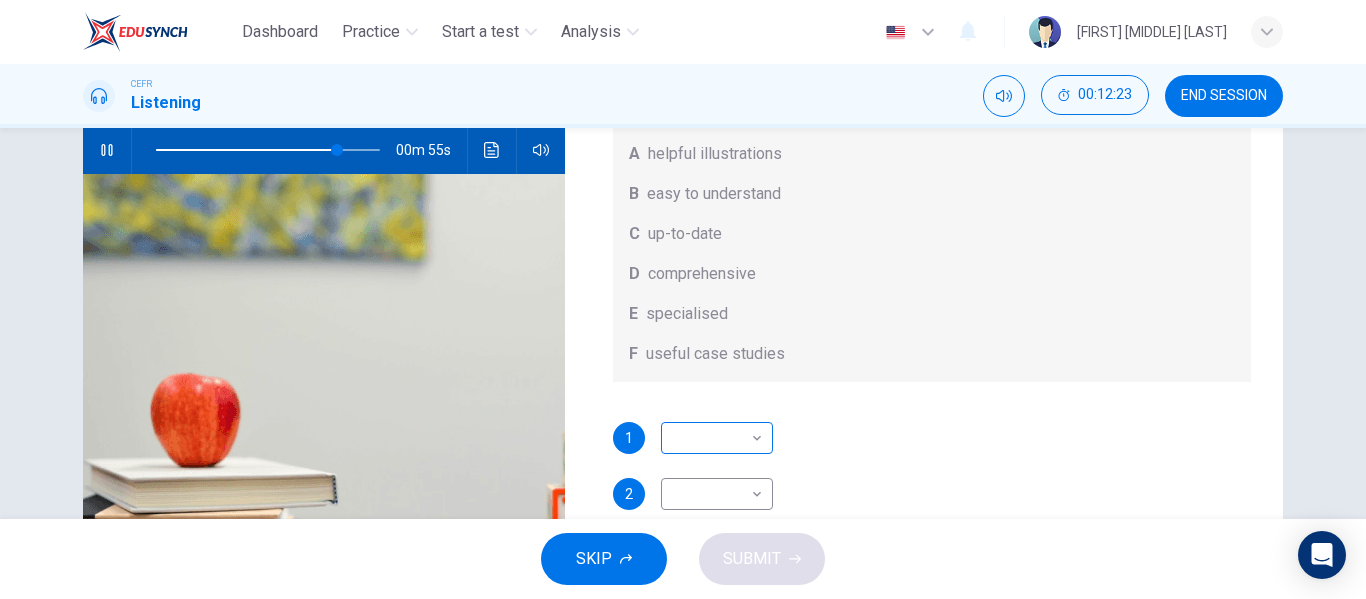click on "Dashboard Practice Start a test Analysis English en ​ ELLYA SOFEA BINTI KAMARUL ZAMAN CEFR Listening 00:12:23 END SESSION Question 18 What does Linda think about the books on Matthew’s reading list? Choose FOUR answers from the box and write the correct letter, A-F, next to the questions.
Opinions A helpful illustrations B easy to understand C up-to-date D comprehensive E specialised F useful case studies 1 ​ ​ 2 ​ ​ 3 ​ ​ 4 ​ ​ Work Placements 00m 55s SKIP SUBMIT EduSynch - Online Language Proficiency Testing
Dashboard Practice Start a test Analysis Notifications © Copyright  2025" at bounding box center (683, 299) 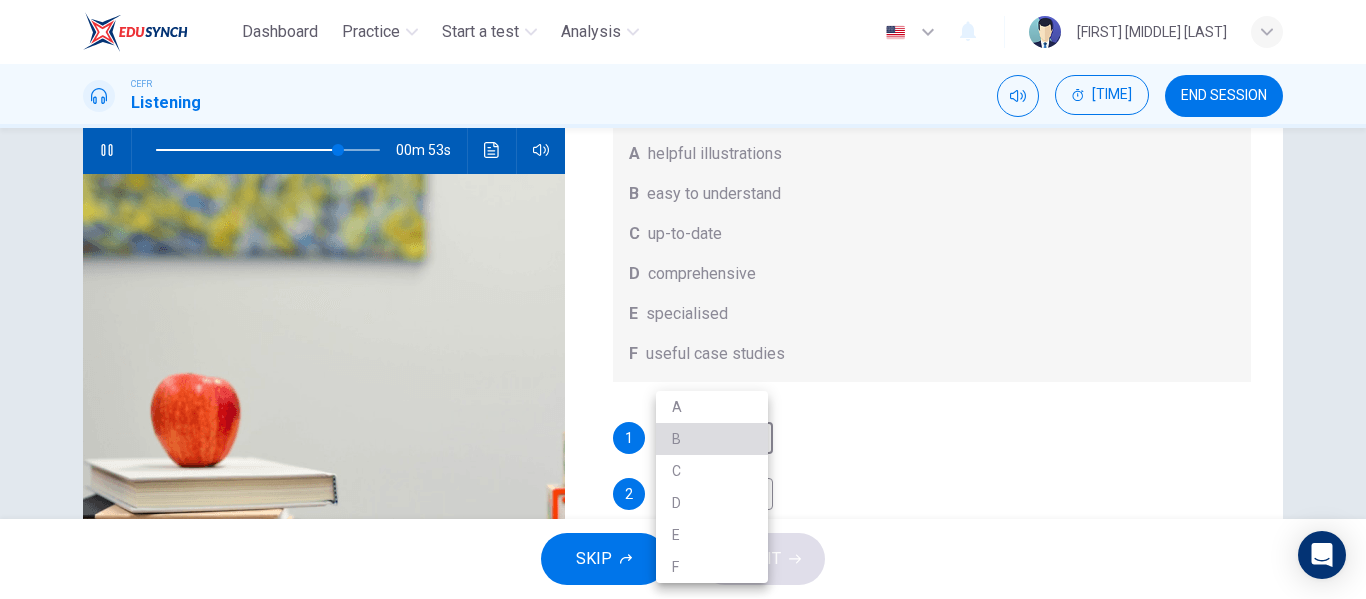 click on "B" at bounding box center [712, 439] 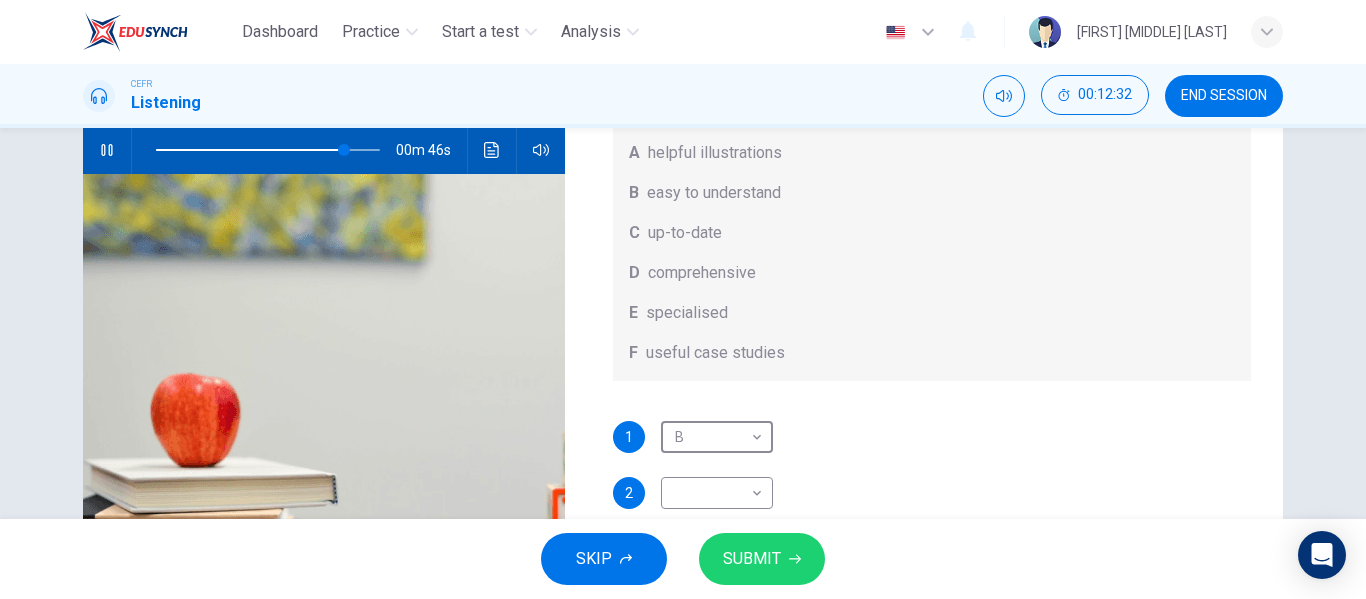 scroll, scrollTop: 108, scrollLeft: 0, axis: vertical 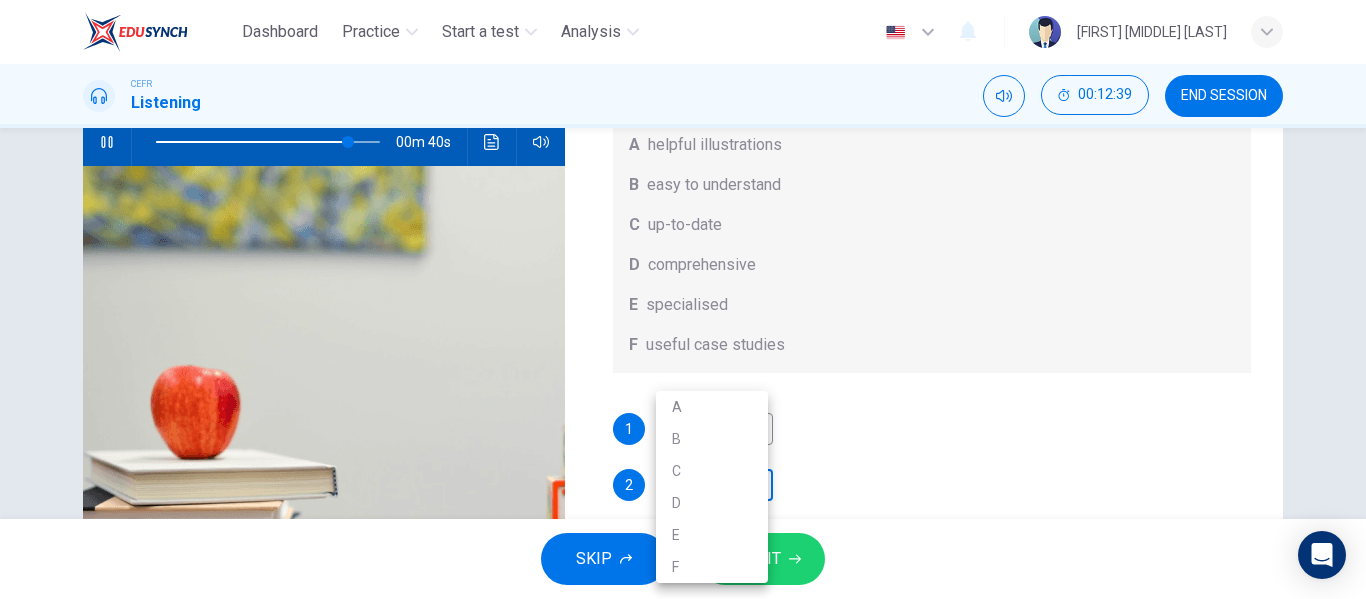 click on "Dashboard Practice Start a test Analysis English en ​ ELLYA SOFEA BINTI KAMARUL ZAMAN CEFR Listening 00:12:39 END SESSION Question 18 What does [FIRST] think about the books on [FIRST]’s reading list? Choose FOUR answers from the box and write the correct letter, A-F, next to the questions.
Opinions A helpful illustrations B easy to understand C up-to-date D comprehensive E specialised F useful case studies 1 B B ​ 2 ​ ​ 3 ​ ​ 4 ​ ​ Work Placements 00m 40s SKIP SUBMIT EduSynch - Online Language Proficiency Testing
Dashboard Practice Start a test Analysis Notifications © Copyright  2025 A B C D E F" at bounding box center [683, 299] 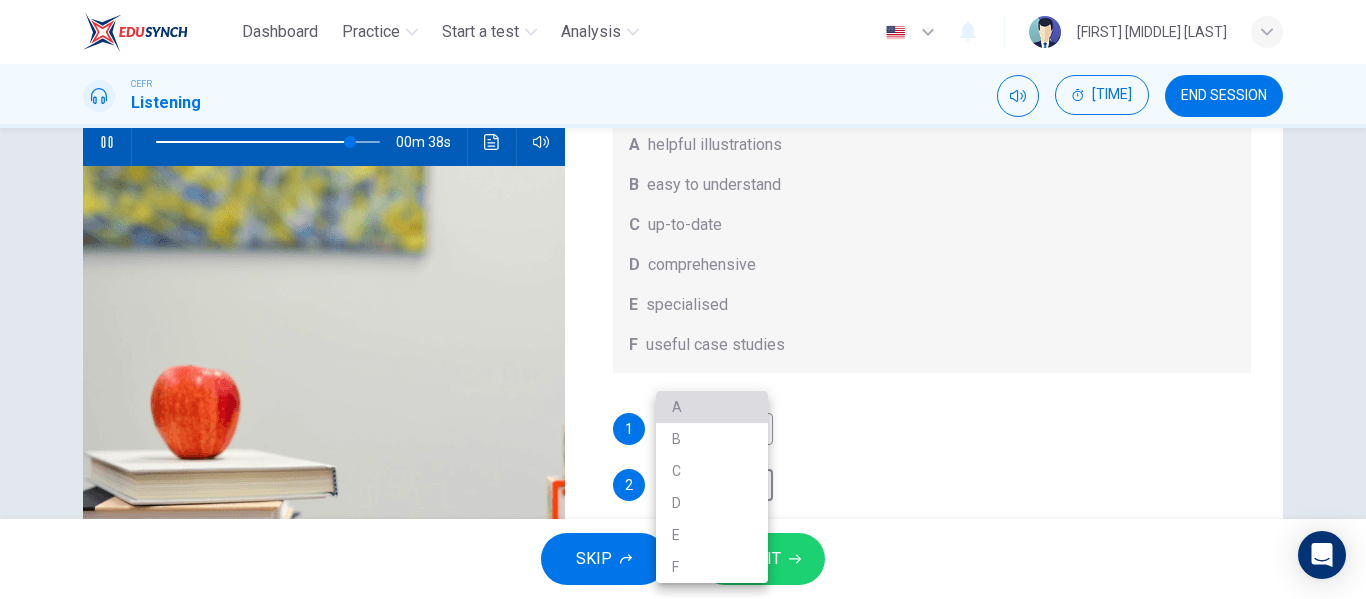 click on "A" at bounding box center [712, 407] 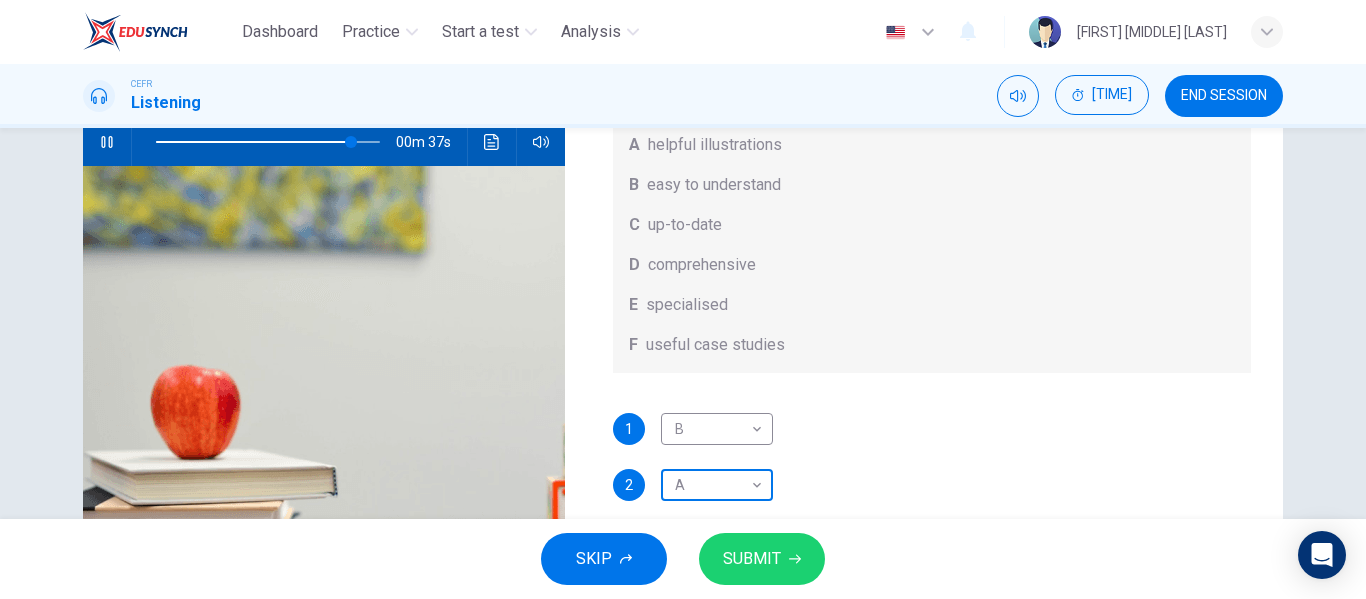 scroll, scrollTop: 113, scrollLeft: 0, axis: vertical 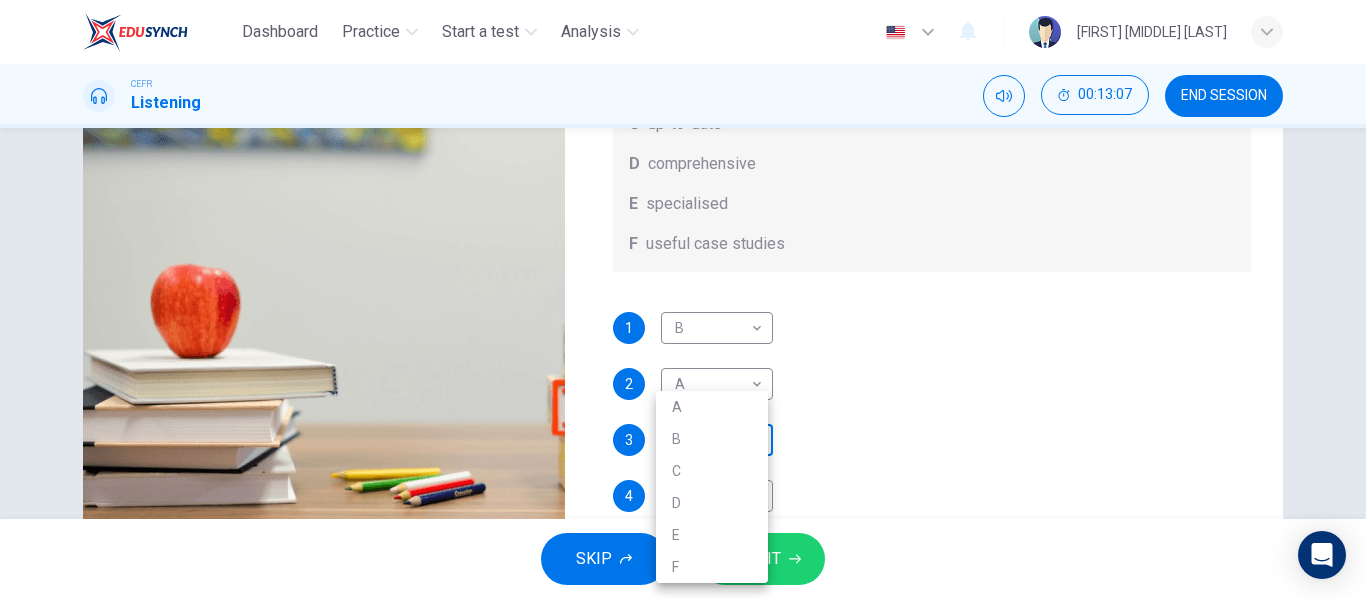 click on "Dashboard Practice Start a test Analysis English en ​ ELLYA SOFEA BINTI KAMARUL ZAMAN CEFR Listening 00:13:07 END SESSION Question 18 What does Linda think about the books on Matthew’s reading list? Choose FOUR answers from the box and write the correct letter, A-F, next to the questions.
Opinions A helpful illustrations B easy to understand C up-to-date D comprehensive E specialised F useful case studies 1 B B ​ 2 A A ​ 3 ​ ​ 4 ​ ​ Work Placements 00m 11s SKIP SUBMIT EduSynch - Online Language Proficiency Testing
Dashboard Practice Start a test Analysis Notifications © Copyright  2025 A B C D E F" at bounding box center [683, 299] 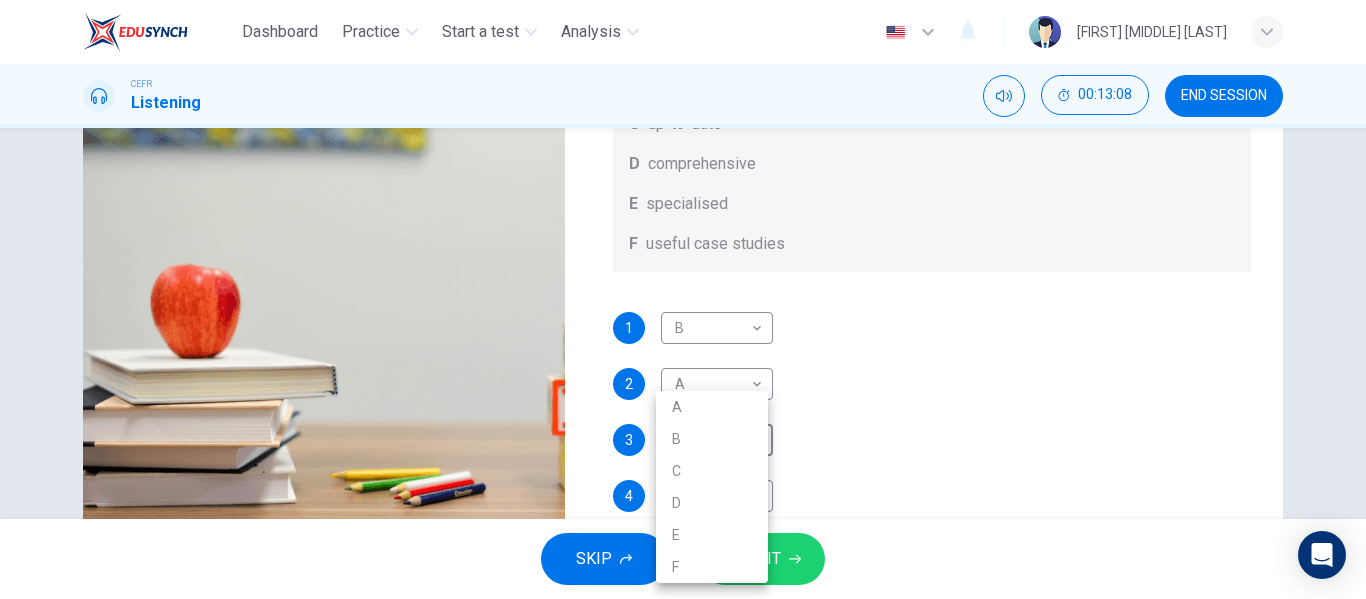 click on "C" at bounding box center [712, 471] 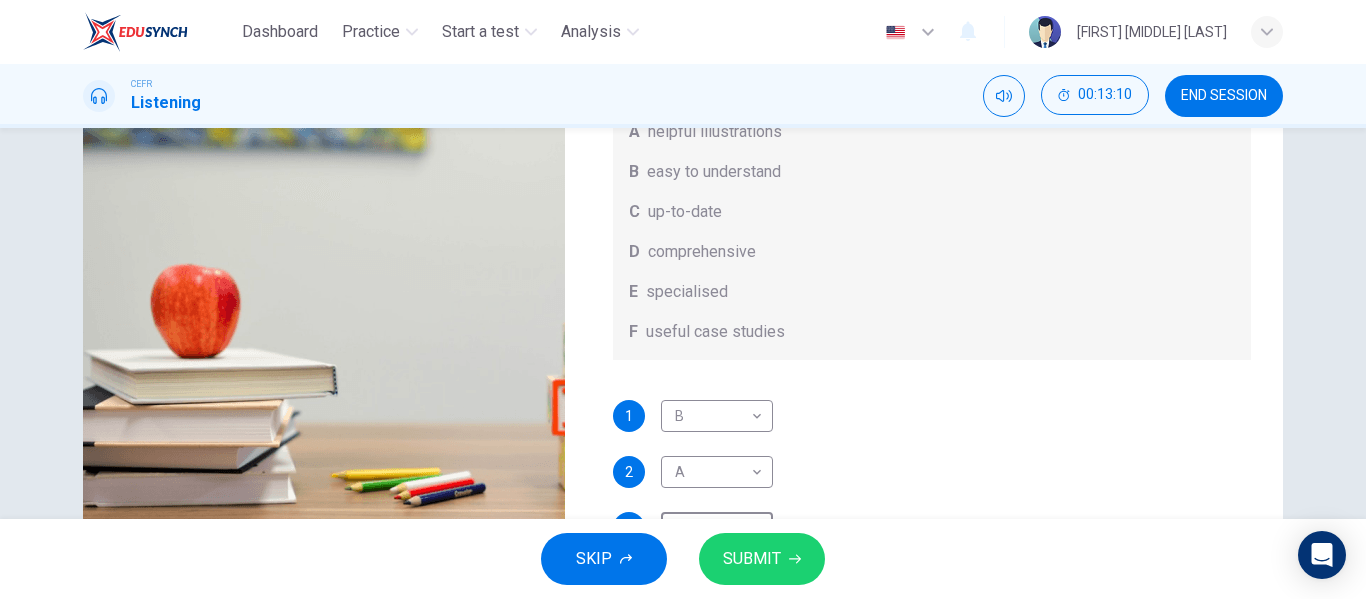scroll, scrollTop: 0, scrollLeft: 0, axis: both 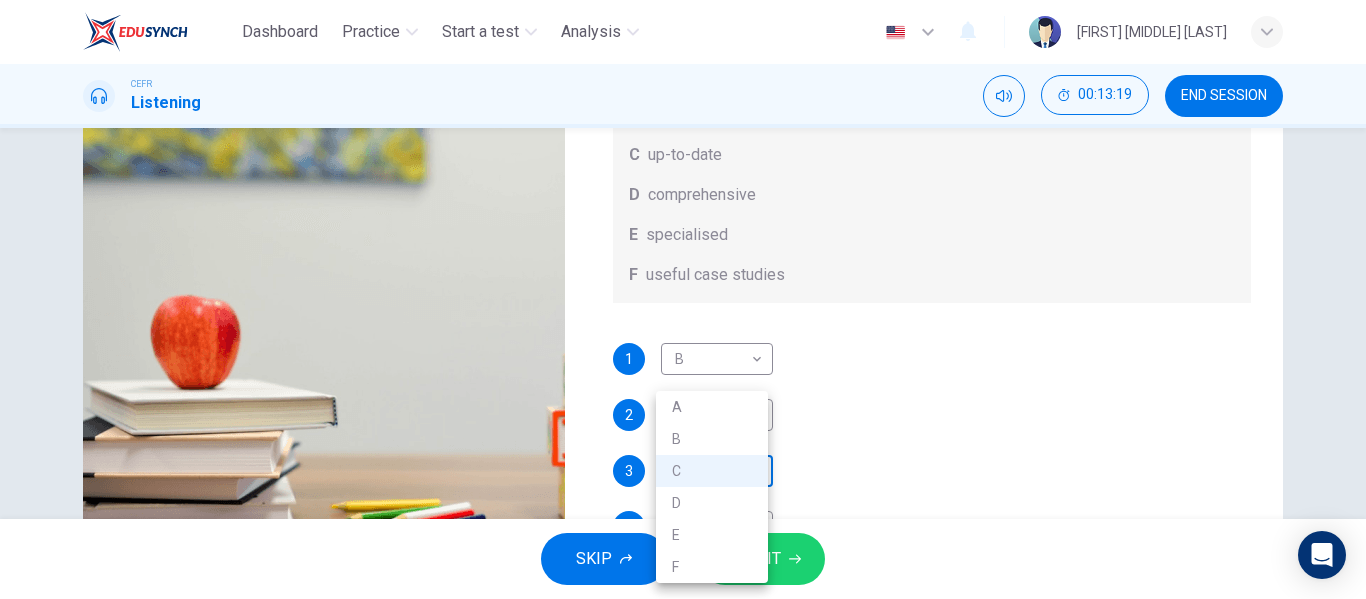 click on "Dashboard Practice Start a test Analysis English en ​ ELLYA SOFEA BINTI KAMARUL ZAMAN CEFR Listening 00:13:19 END SESSION Question 18 What does Linda think about the books on Matthew’s reading list? Choose FOUR answers from the box and write the correct letter, A-F, next to the questions.
Opinions A helpful illustrations B easy to understand C up-to-date D comprehensive E specialised F useful case studies 1 B B ​ 2 A A ​ 3 C C ​ 4 ​ ​ Work Placements 04m 49s SKIP SUBMIT EduSynch - Online Language Proficiency Testing
Dashboard Practice Start a test Analysis Notifications © Copyright  2025 A B C D E F" at bounding box center (683, 299) 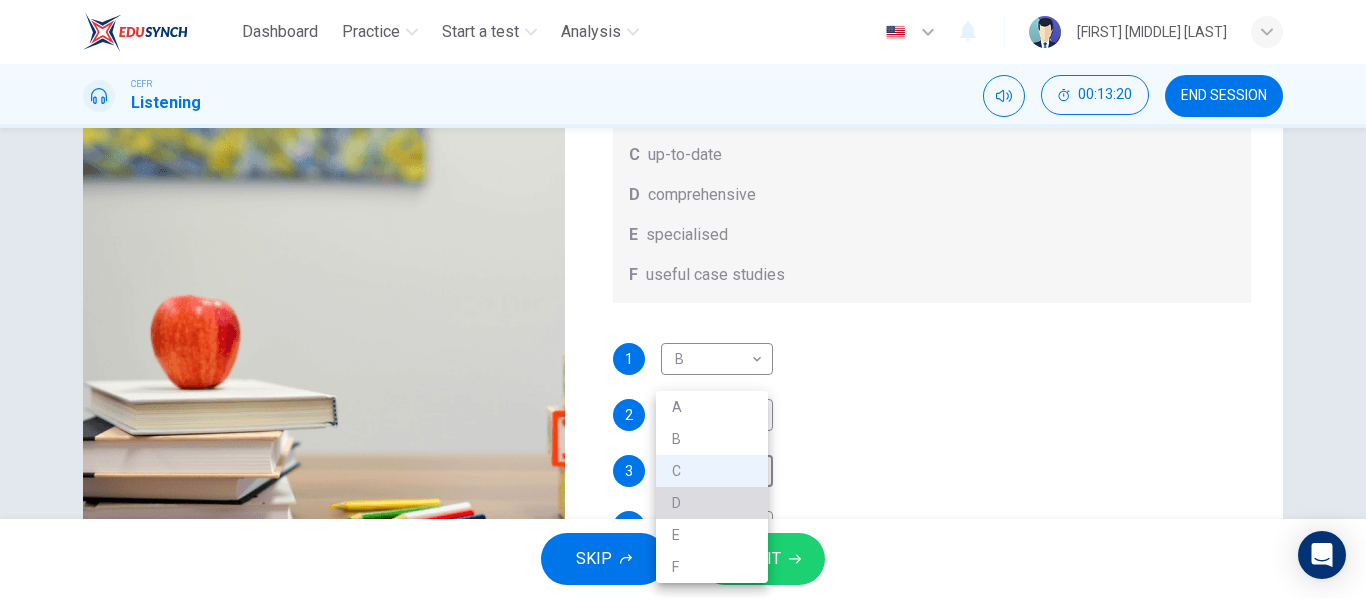 click on "D" at bounding box center [712, 503] 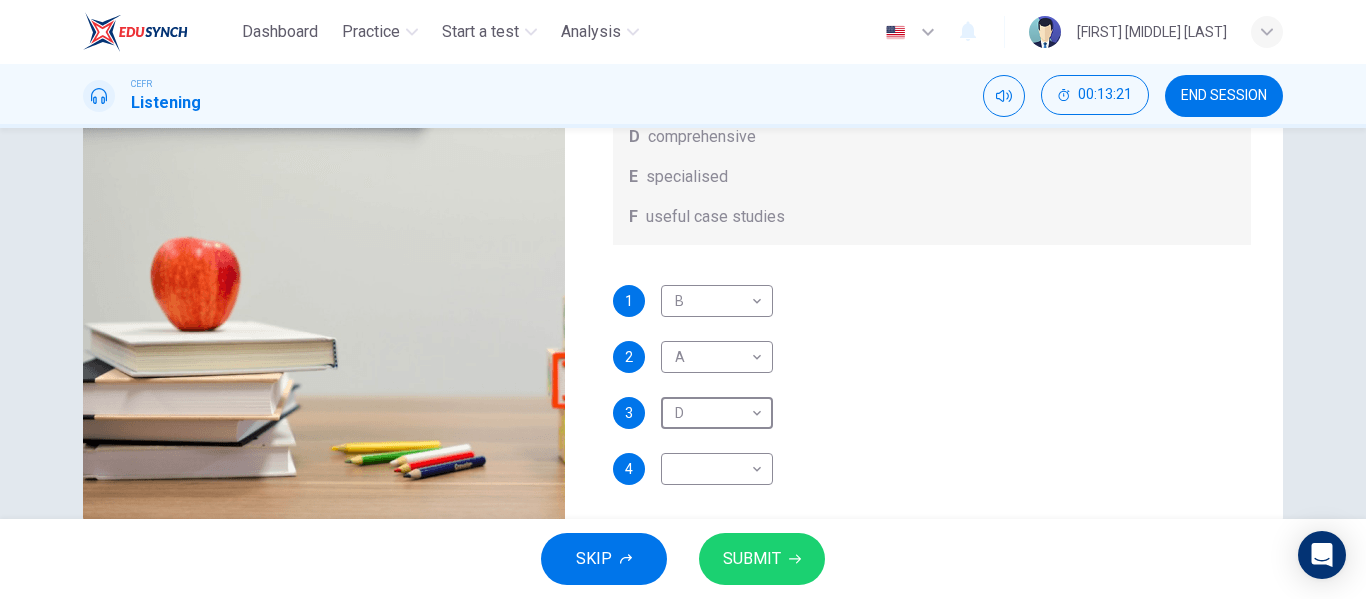 scroll, scrollTop: 339, scrollLeft: 0, axis: vertical 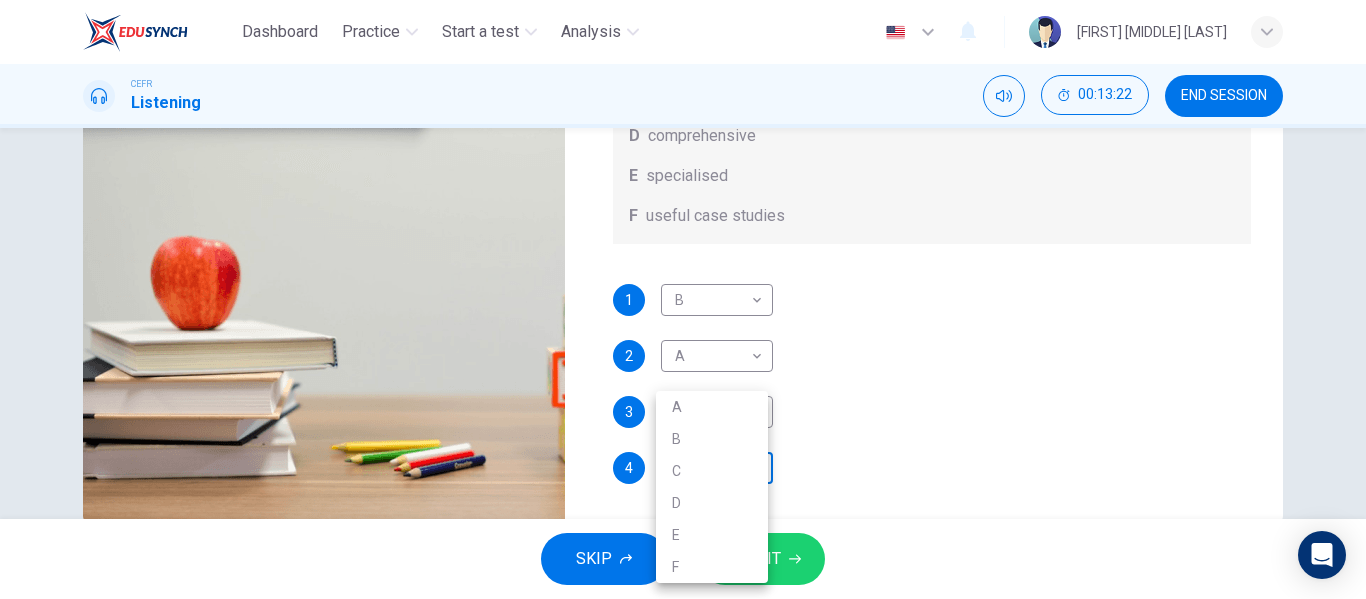 click on "Dashboard Practice Start a test Analysis English en ​ ELLYA SOFEA BINTI KAMARUL ZAMAN CEFR Listening 00:13:22 END SESSION Question 18 What does [FIRST] [LAST] think about the books on [FIRST] [LAST]’s reading list? Choose FOUR answers from the box and write the correct letter, A-F, next to the questions.
Opinions A helpful illustrations B easy to understand C up-to-date D comprehensive E specialised F useful case studies 1 B B ​ 2 A A ​ 3 D D ​ 4 ​ ​ Work Placements 04m 49s SKIP SUBMIT EduSynch - Online Language Proficiency Testing
Dashboard Practice Start a test Analysis Notifications © Copyright  2025 A B C D E F" at bounding box center [683, 299] 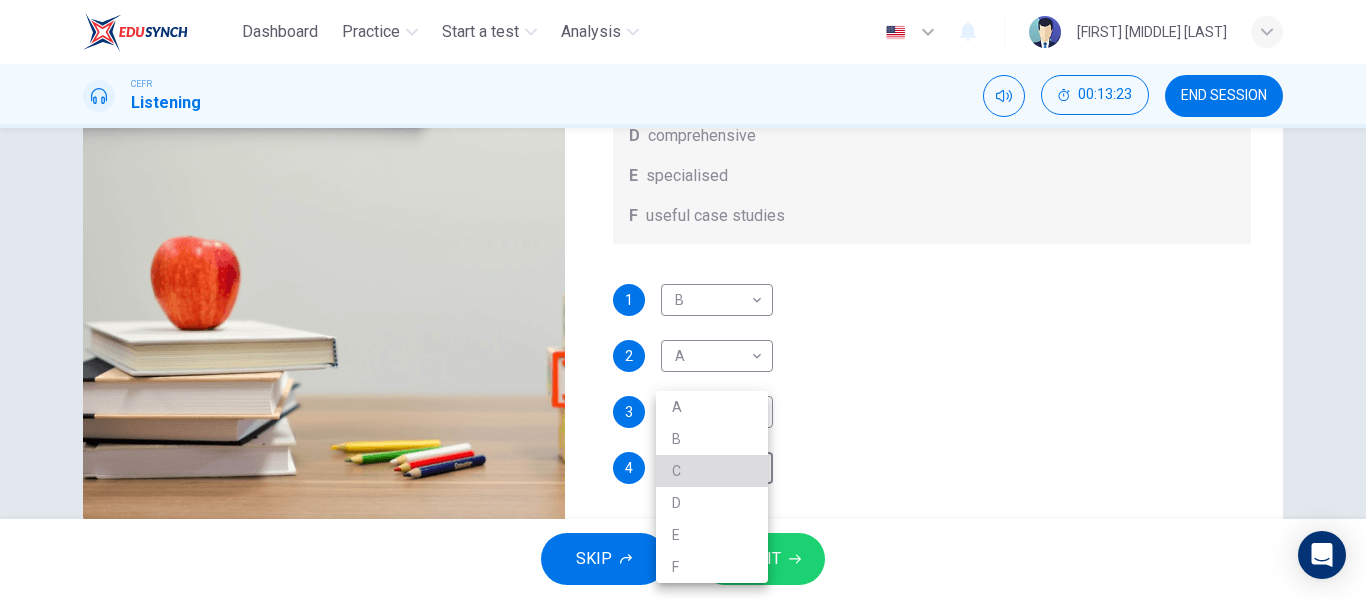 click on "C" at bounding box center (712, 471) 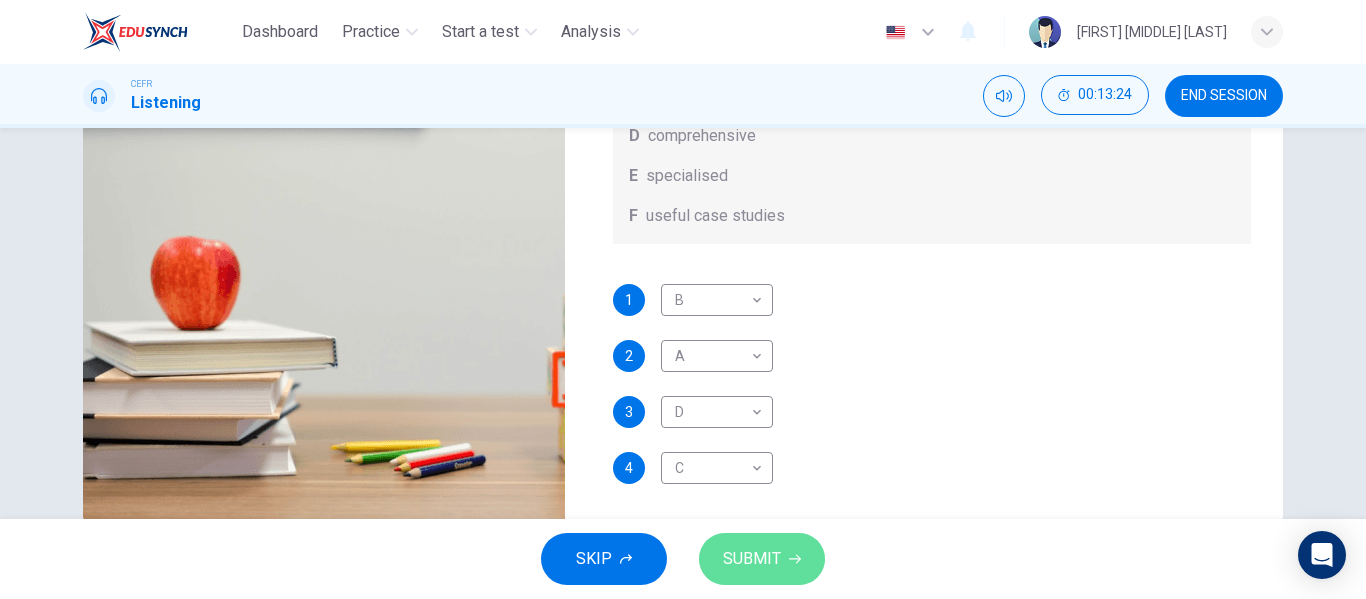 click on "SUBMIT" at bounding box center (752, 559) 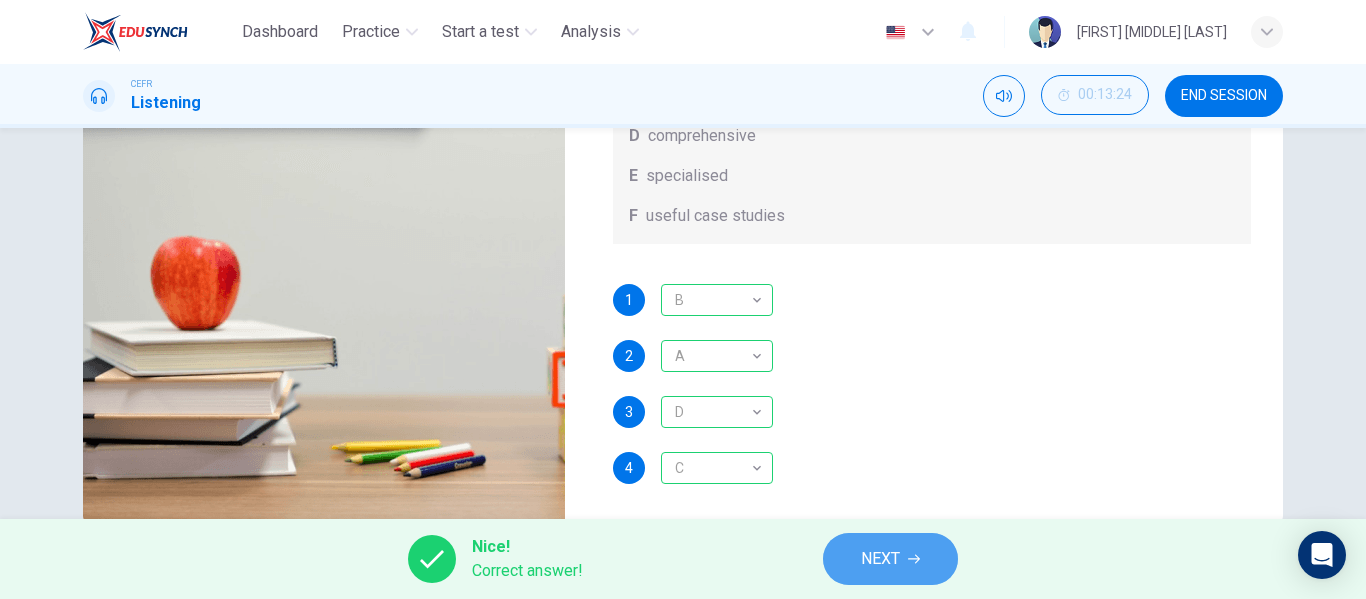 click on "NEXT" at bounding box center [880, 559] 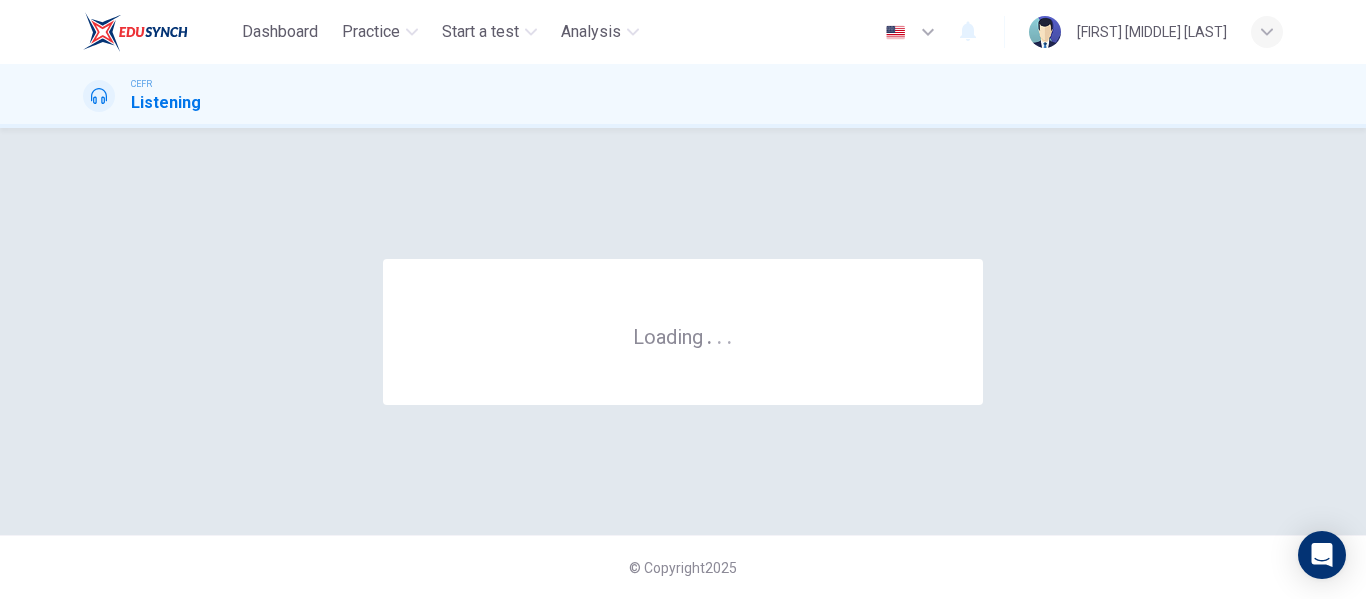 scroll, scrollTop: 0, scrollLeft: 0, axis: both 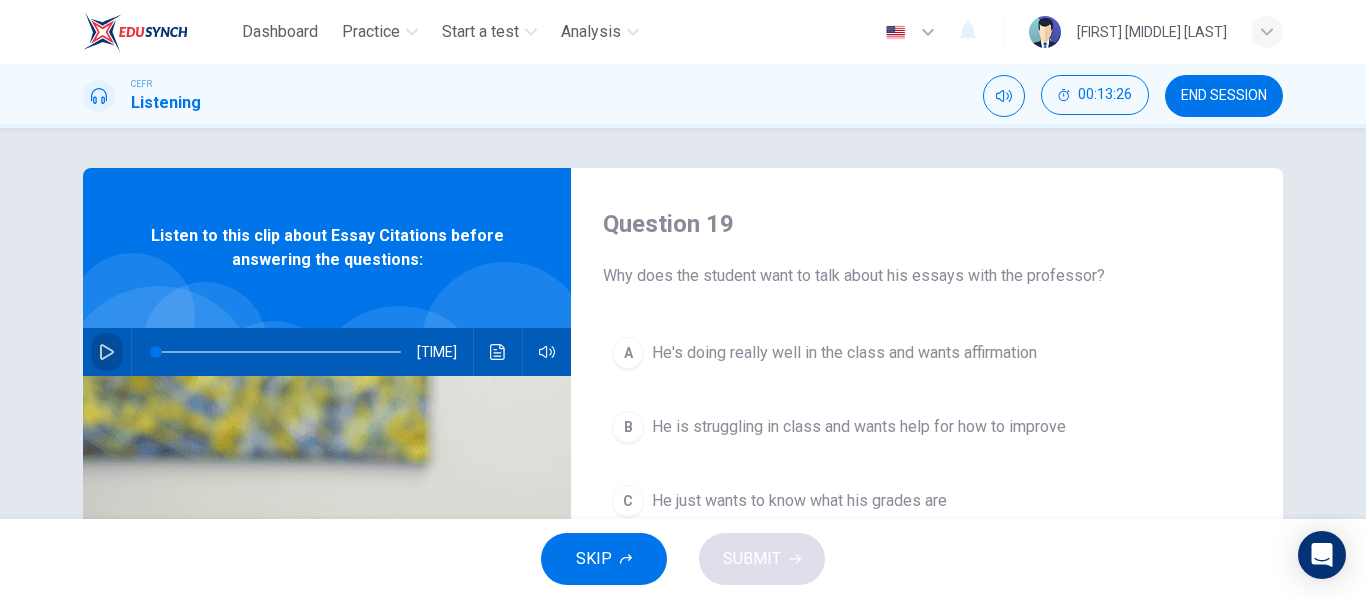 click at bounding box center (107, 352) 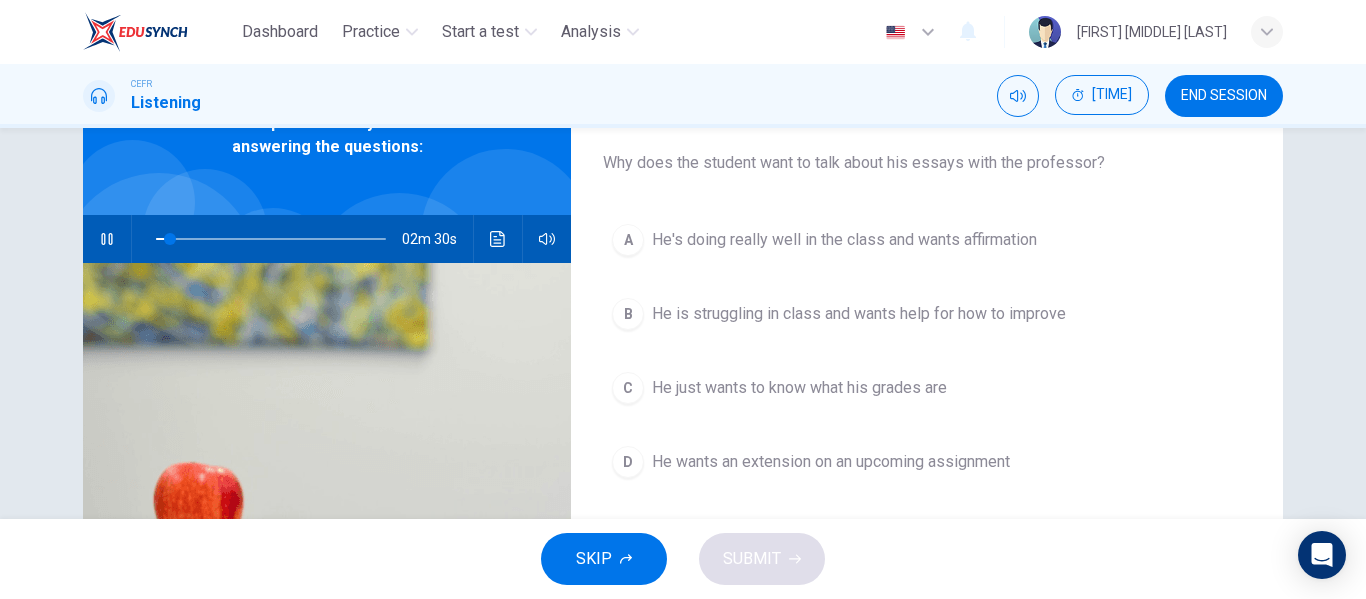 scroll, scrollTop: 114, scrollLeft: 0, axis: vertical 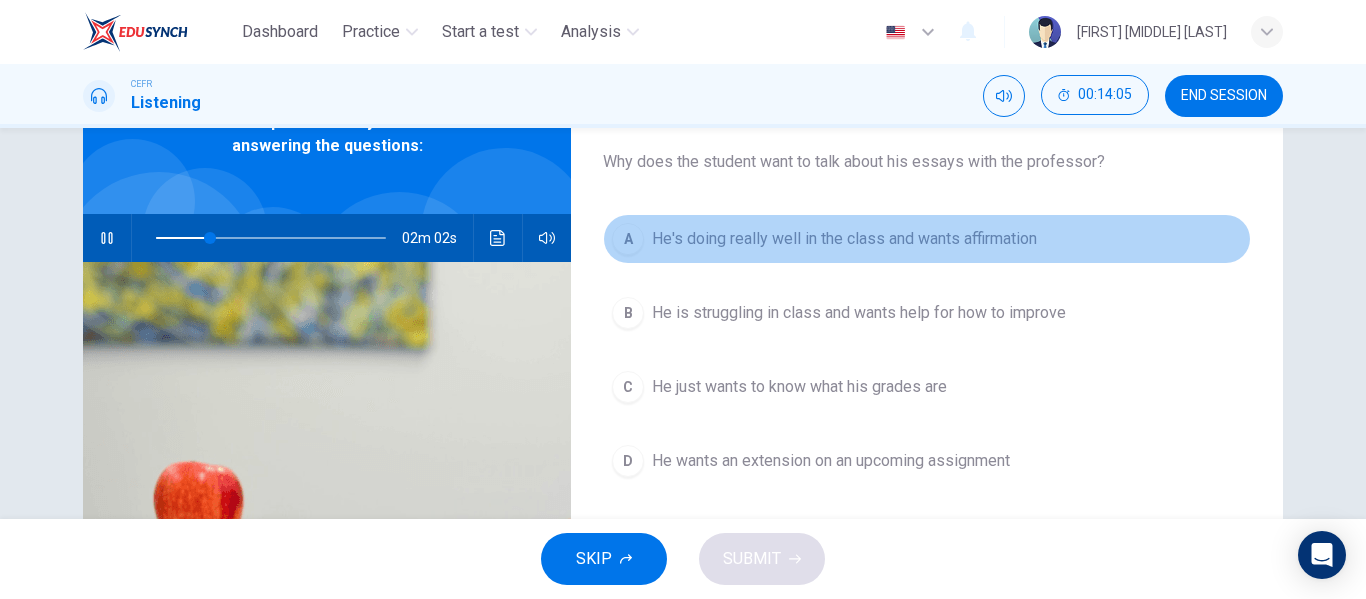 click on "A He's doing really well in the class and wants affirmation" at bounding box center (927, 239) 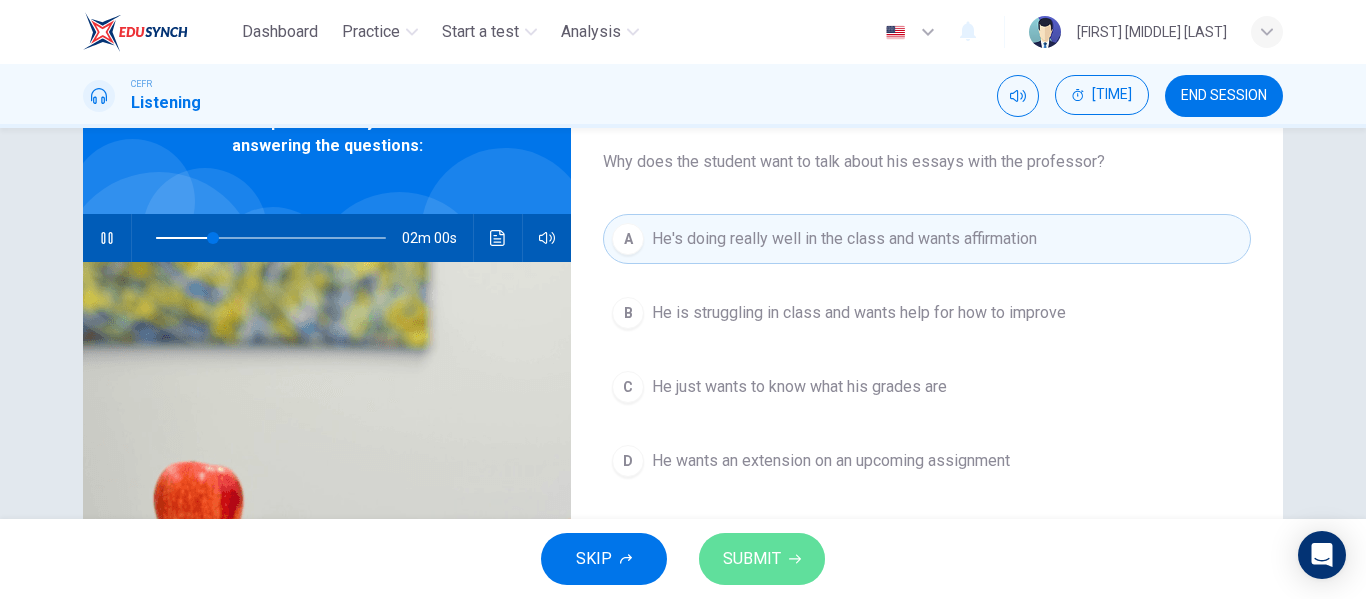 click on "SUBMIT" at bounding box center (762, 559) 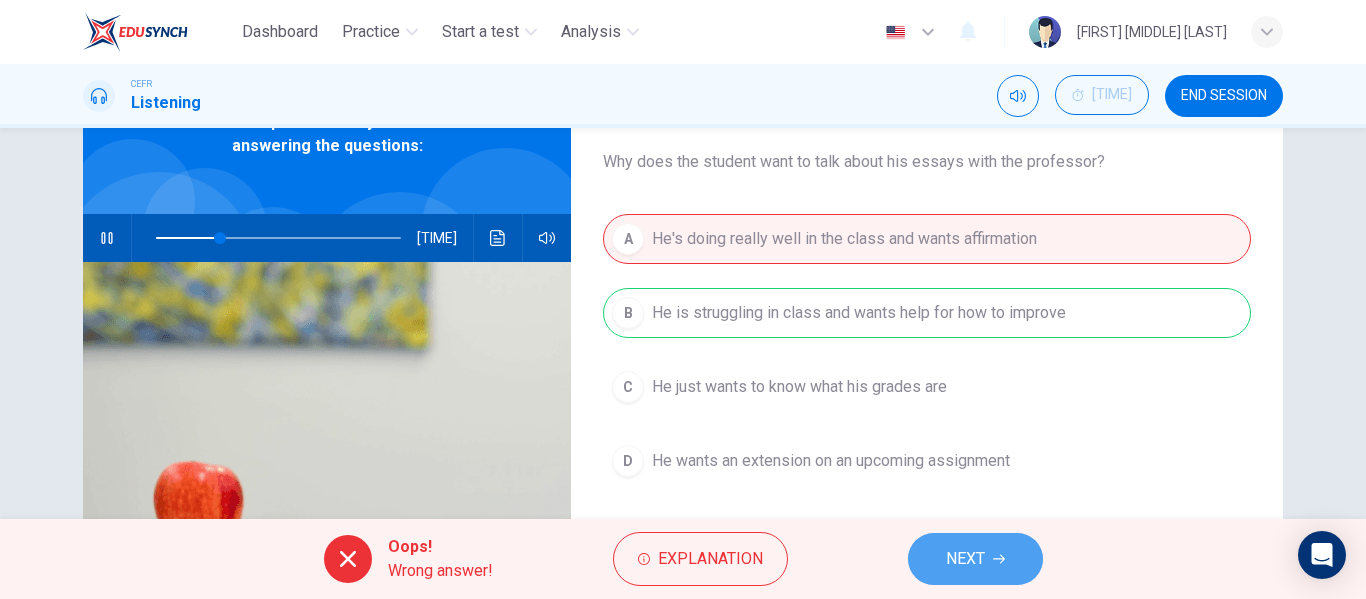 click on "NEXT" at bounding box center [975, 559] 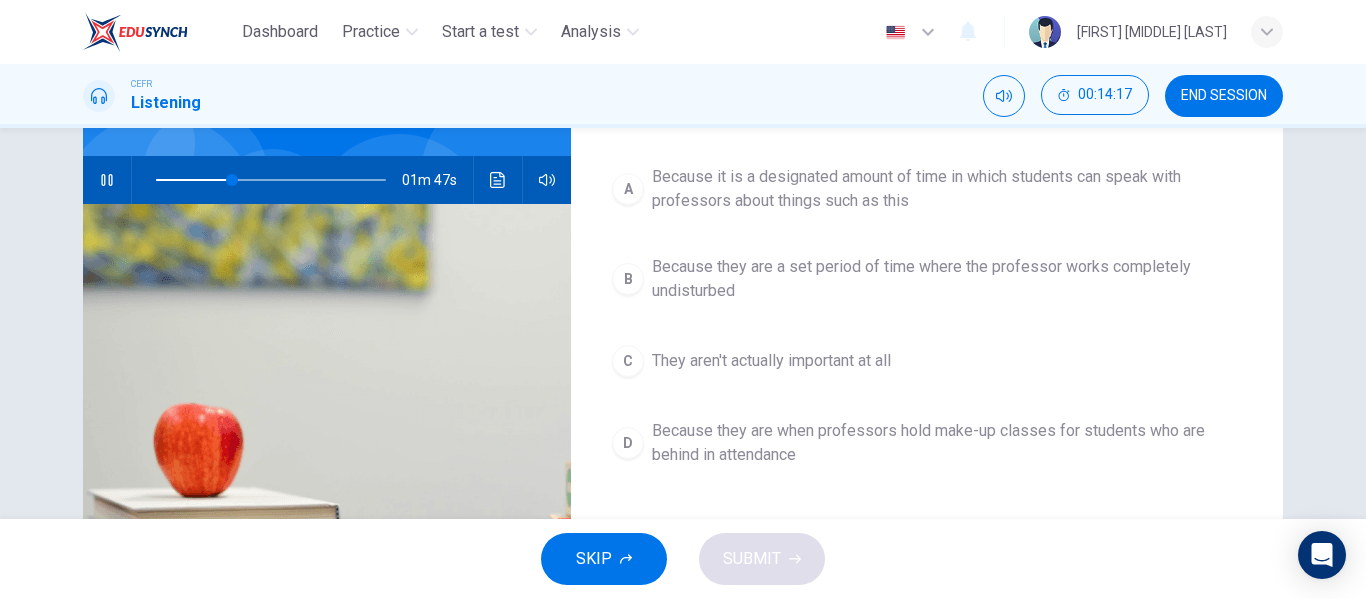 scroll, scrollTop: 174, scrollLeft: 0, axis: vertical 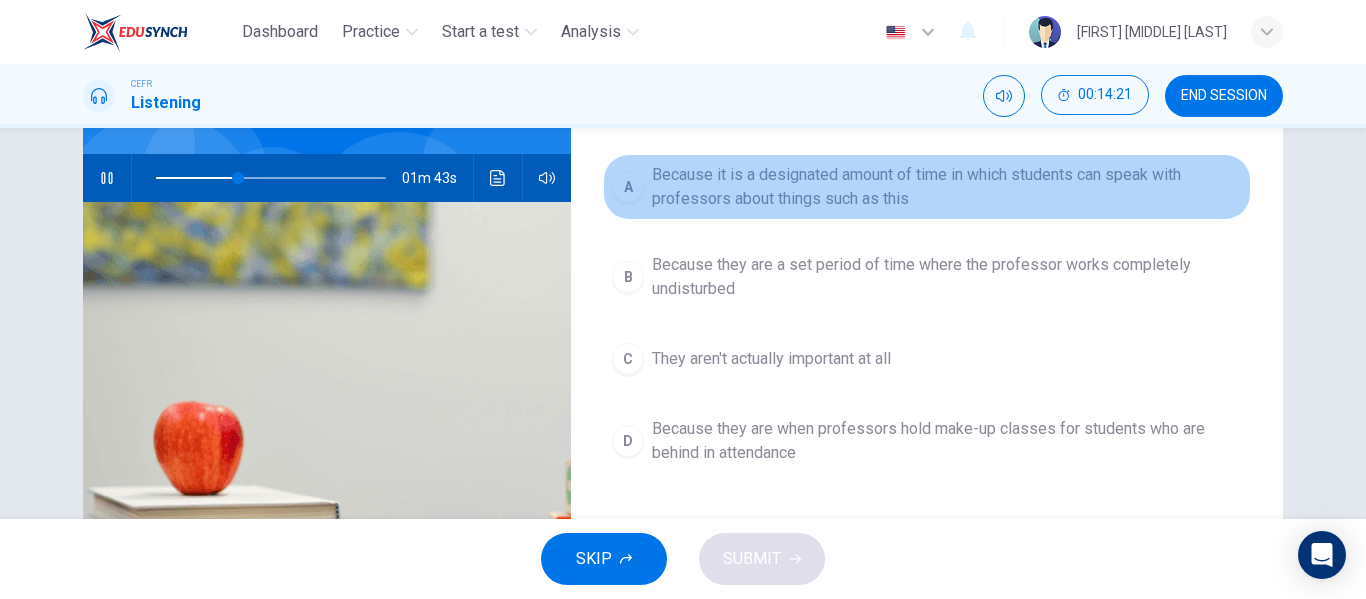 click on "A Because it is a designated amount of time in which students can speak with professors about things such as this" at bounding box center (927, 187) 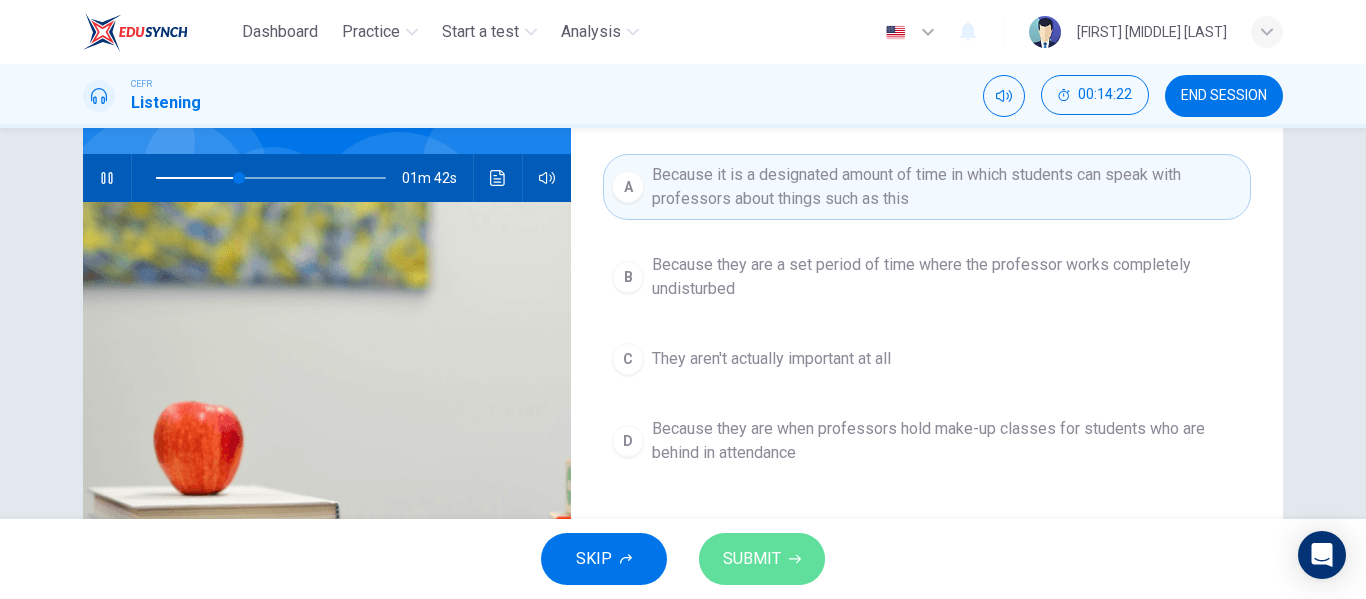click on "SUBMIT" at bounding box center (752, 559) 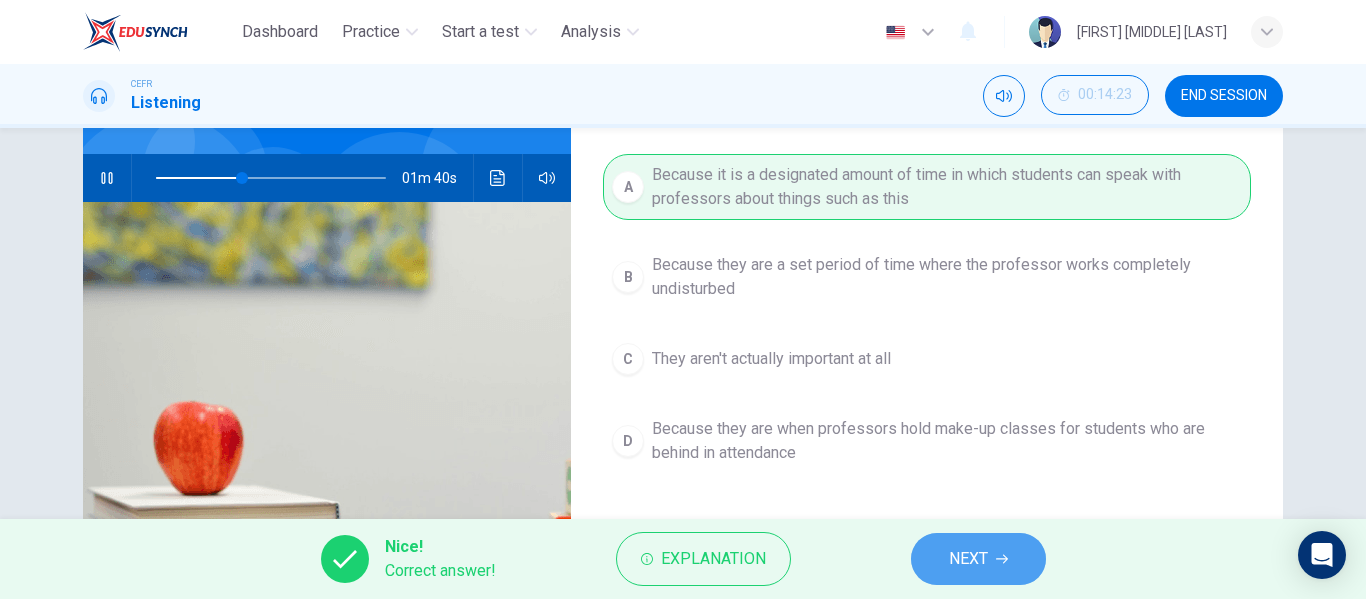 click on "NEXT" at bounding box center [978, 559] 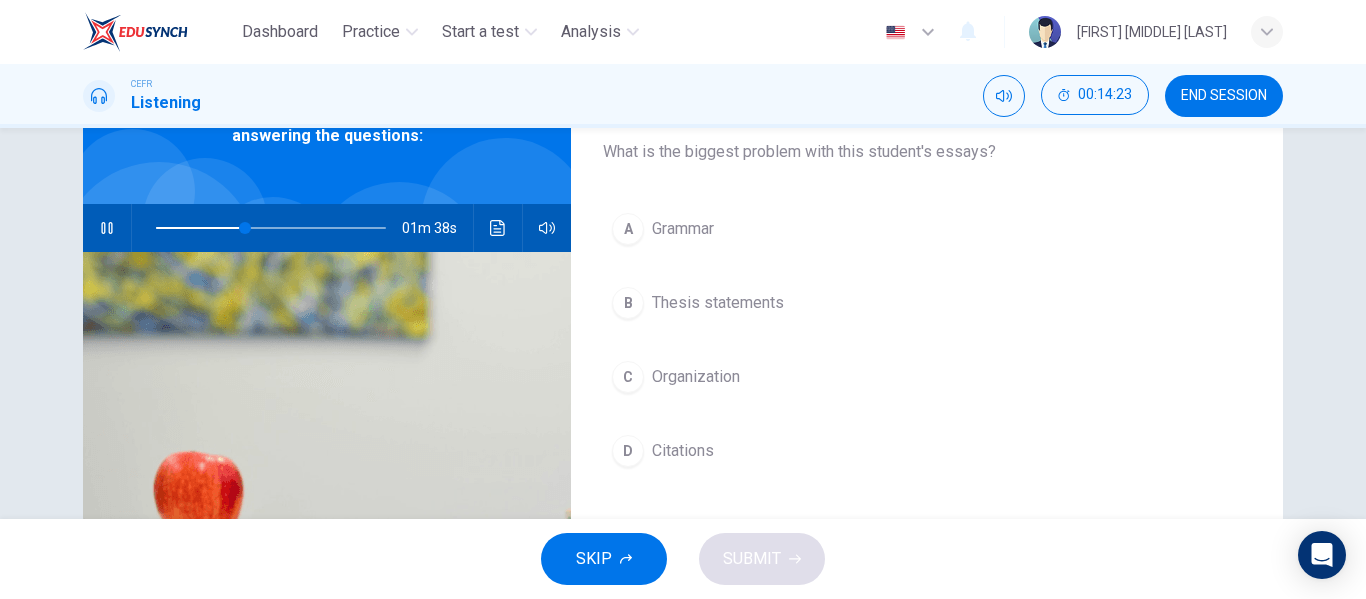 scroll, scrollTop: 128, scrollLeft: 0, axis: vertical 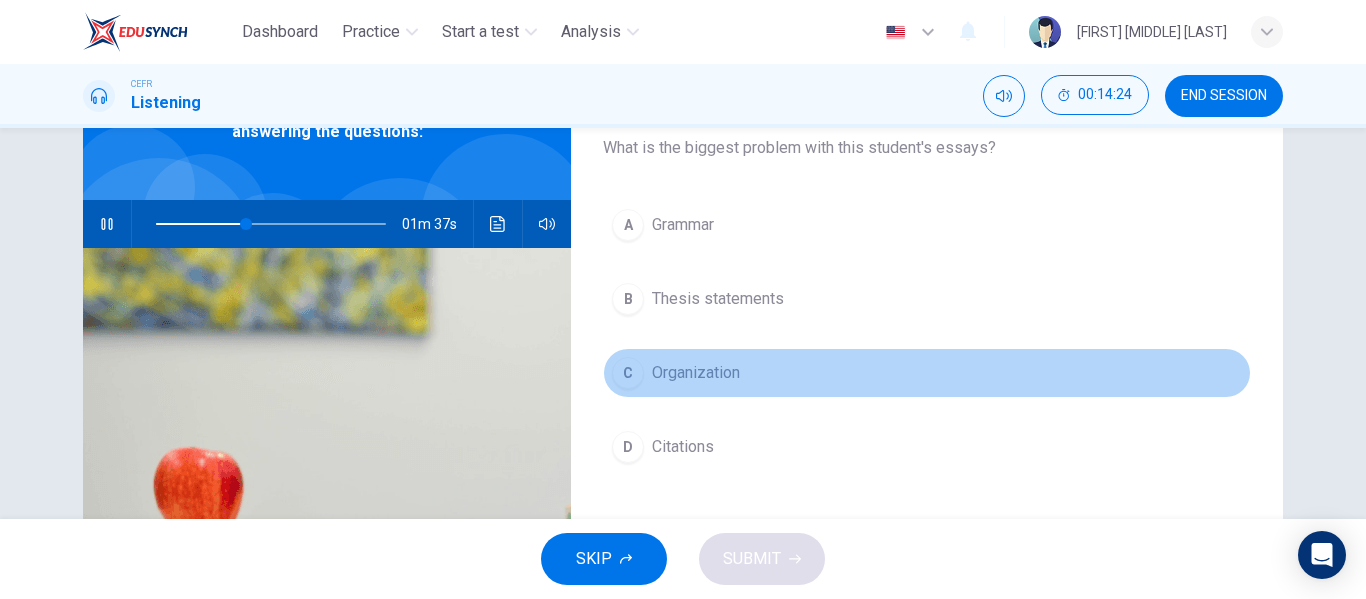 click on "C Organization" at bounding box center (927, 373) 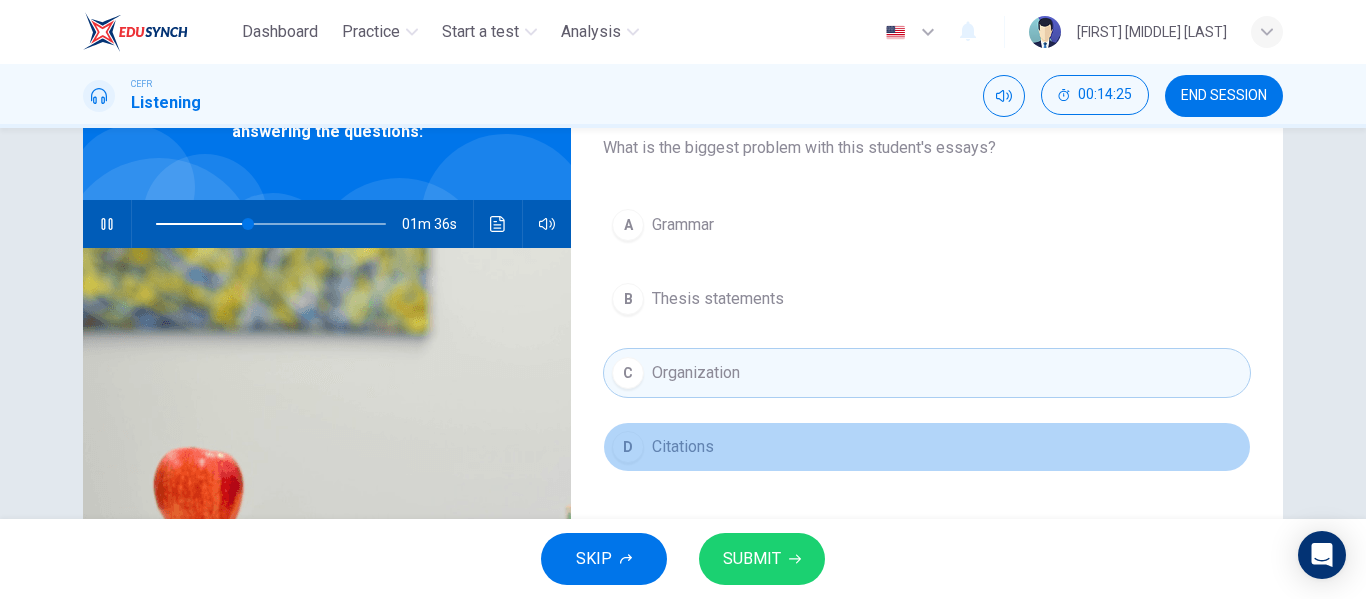 click on "Citations" at bounding box center [683, 225] 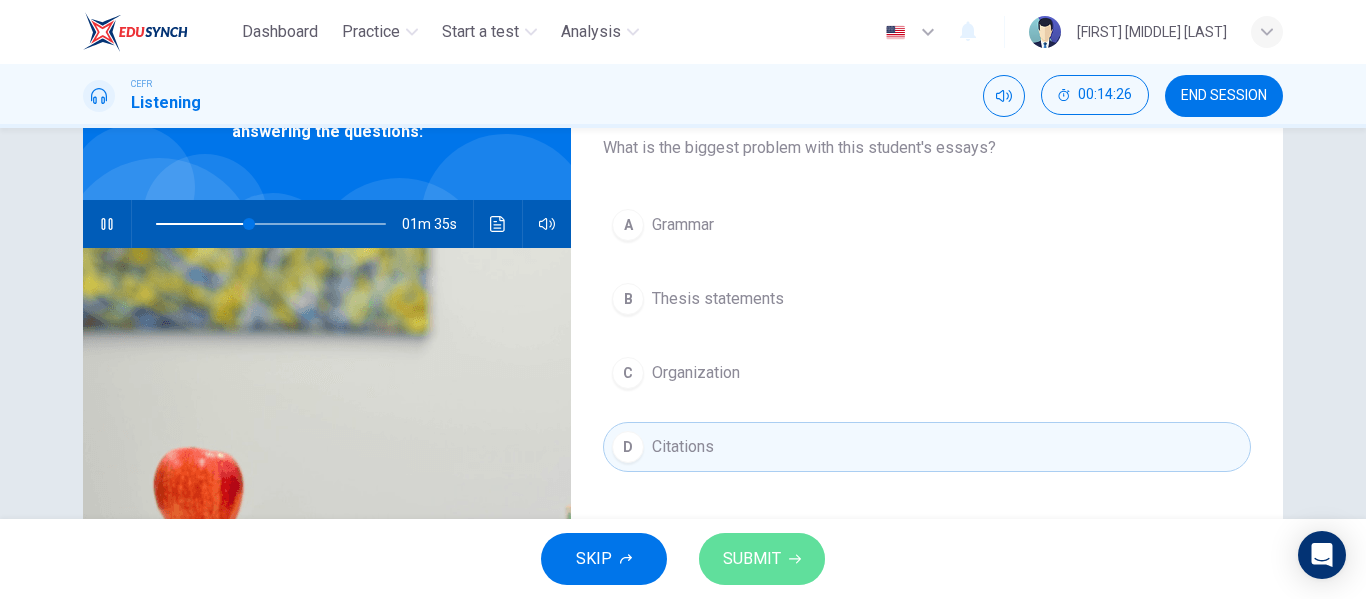 click on "SUBMIT" at bounding box center (752, 559) 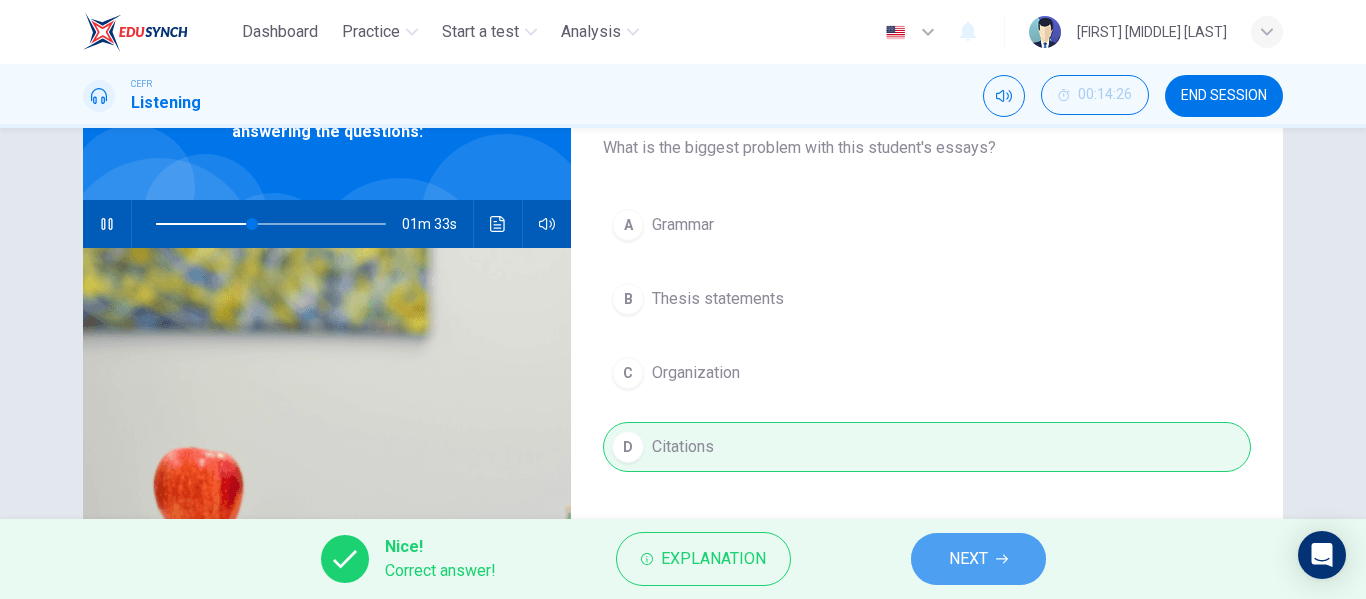 click on "NEXT" at bounding box center (978, 559) 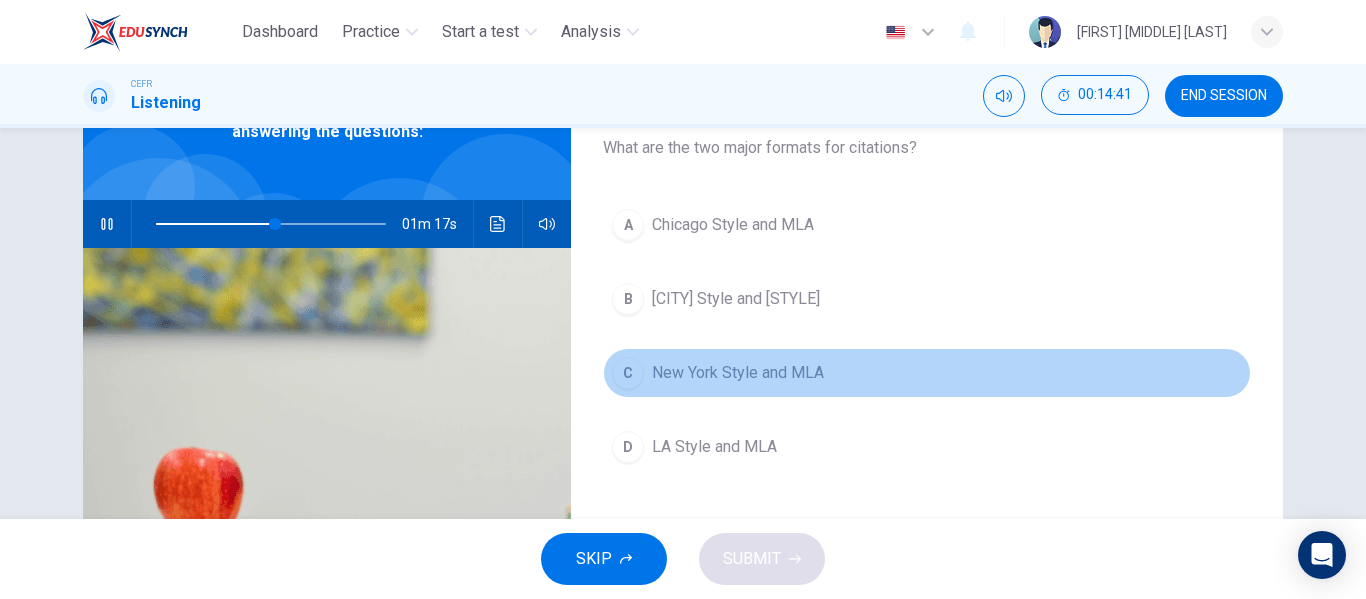 click on "New York Style and MLA" at bounding box center [733, 225] 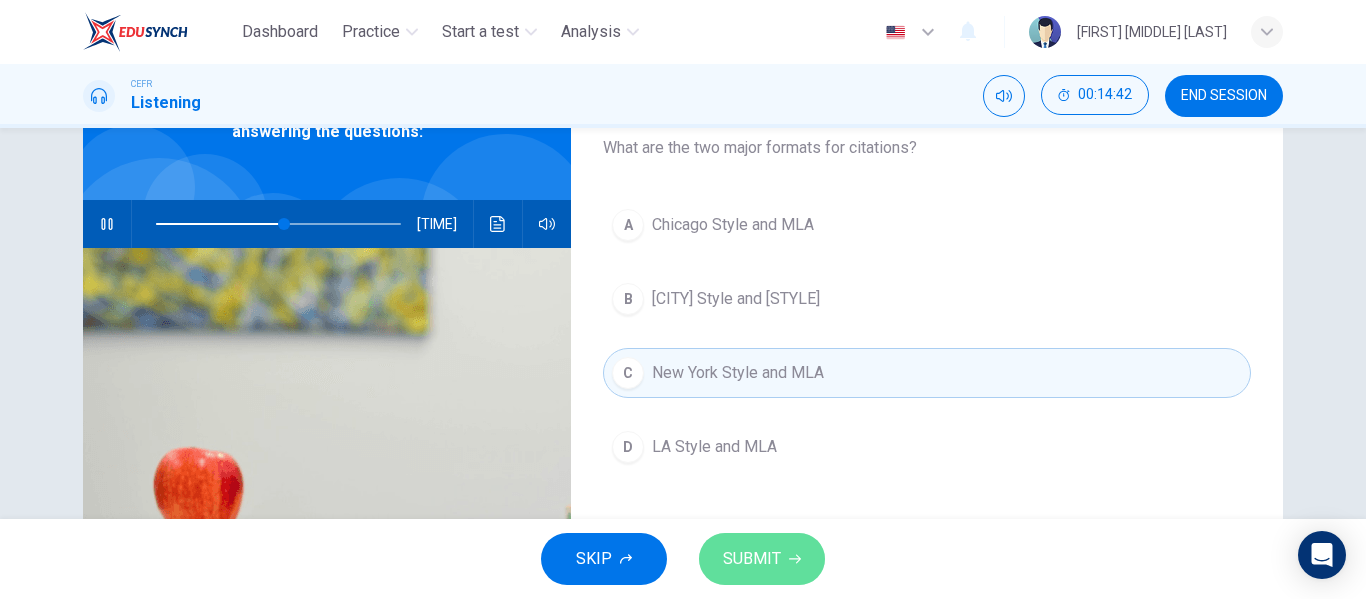 click on "SUBMIT" at bounding box center [752, 559] 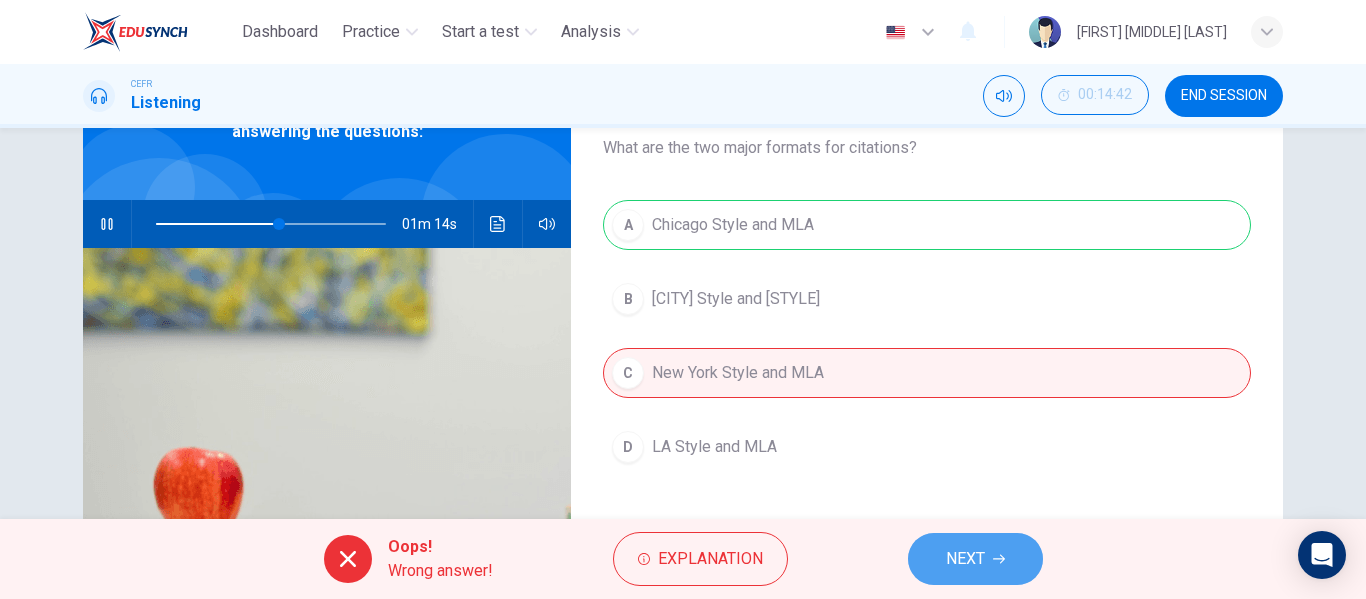 click on "NEXT" at bounding box center (975, 559) 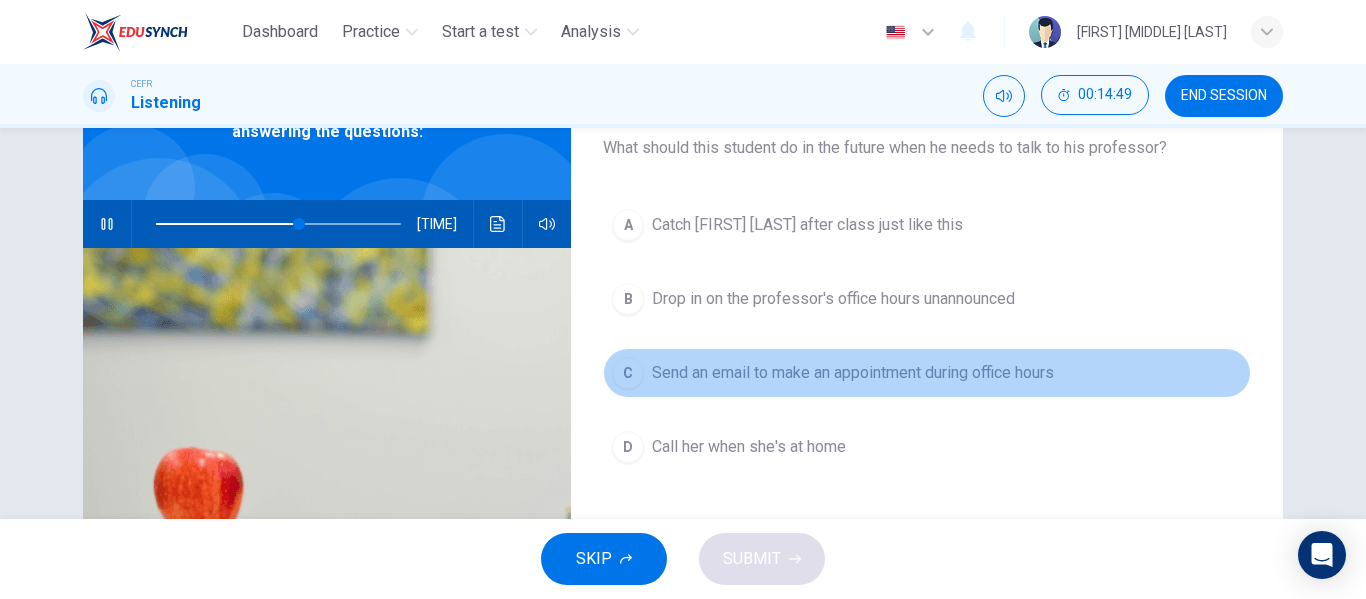 click on "C Send an email to make an appointment during office hours" at bounding box center (927, 373) 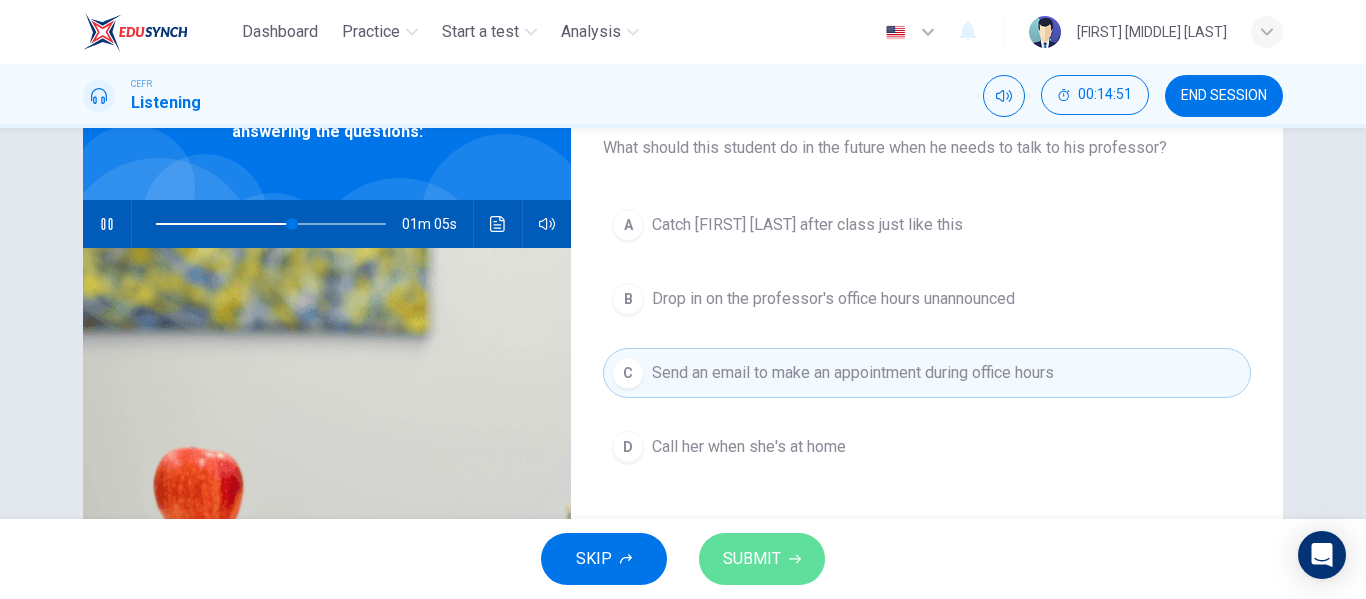 click on "SUBMIT" at bounding box center (752, 559) 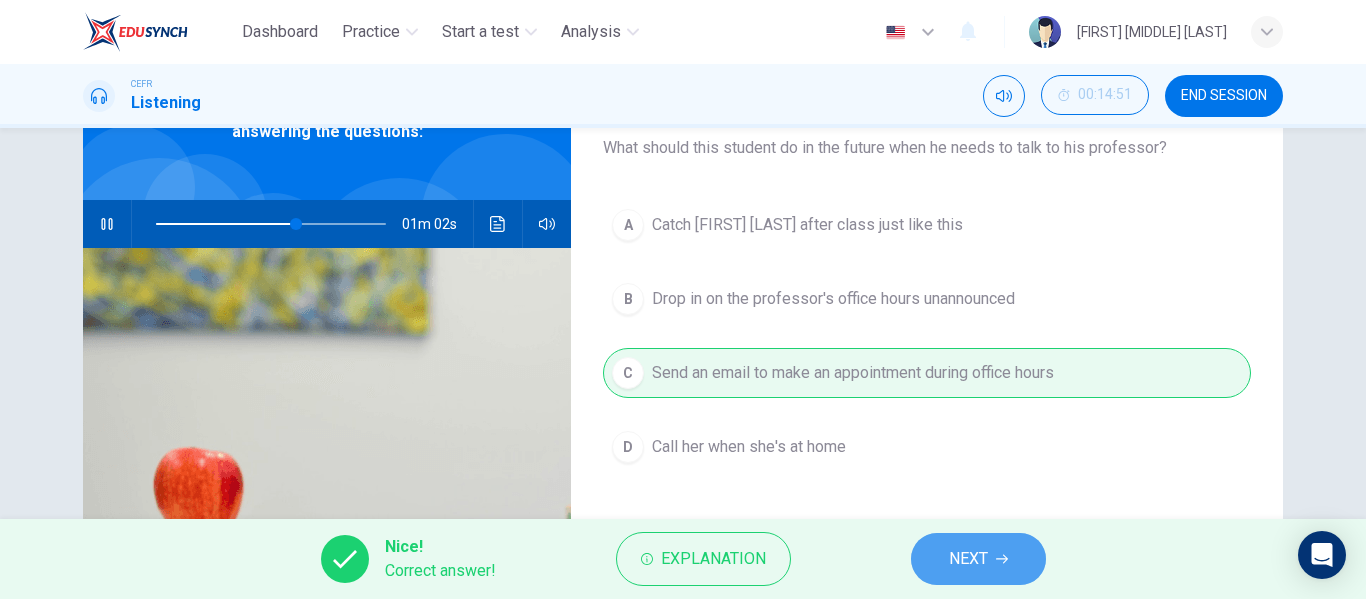 click on "NEXT" at bounding box center (968, 559) 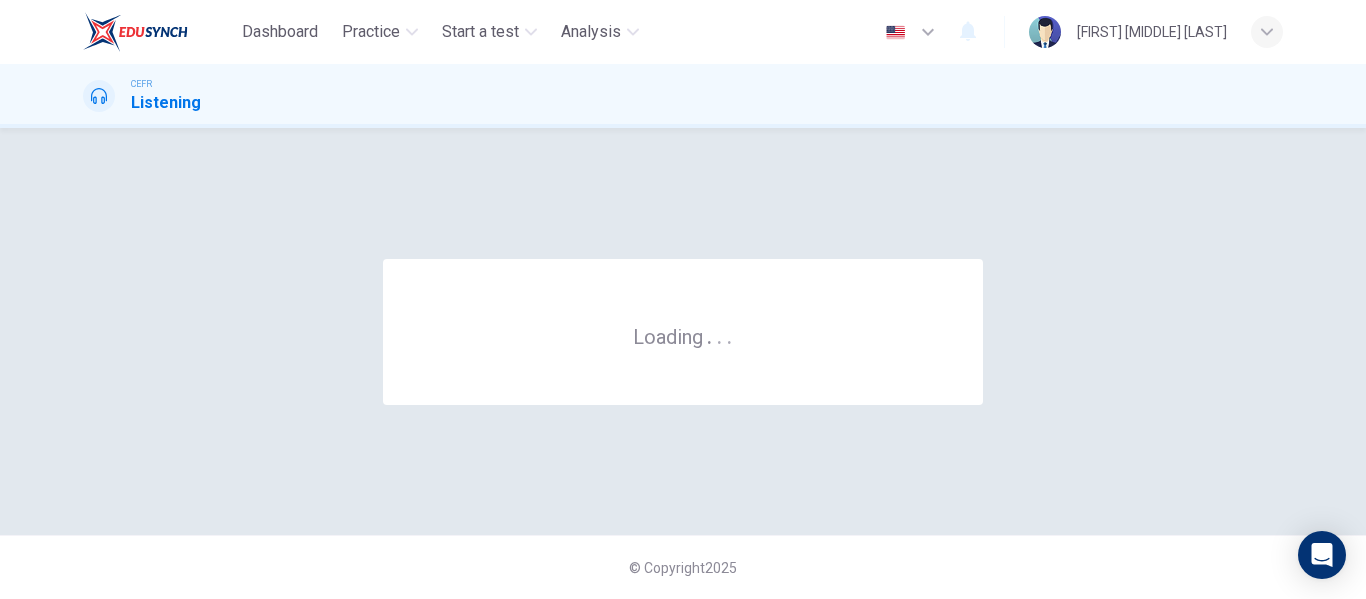 scroll, scrollTop: 0, scrollLeft: 0, axis: both 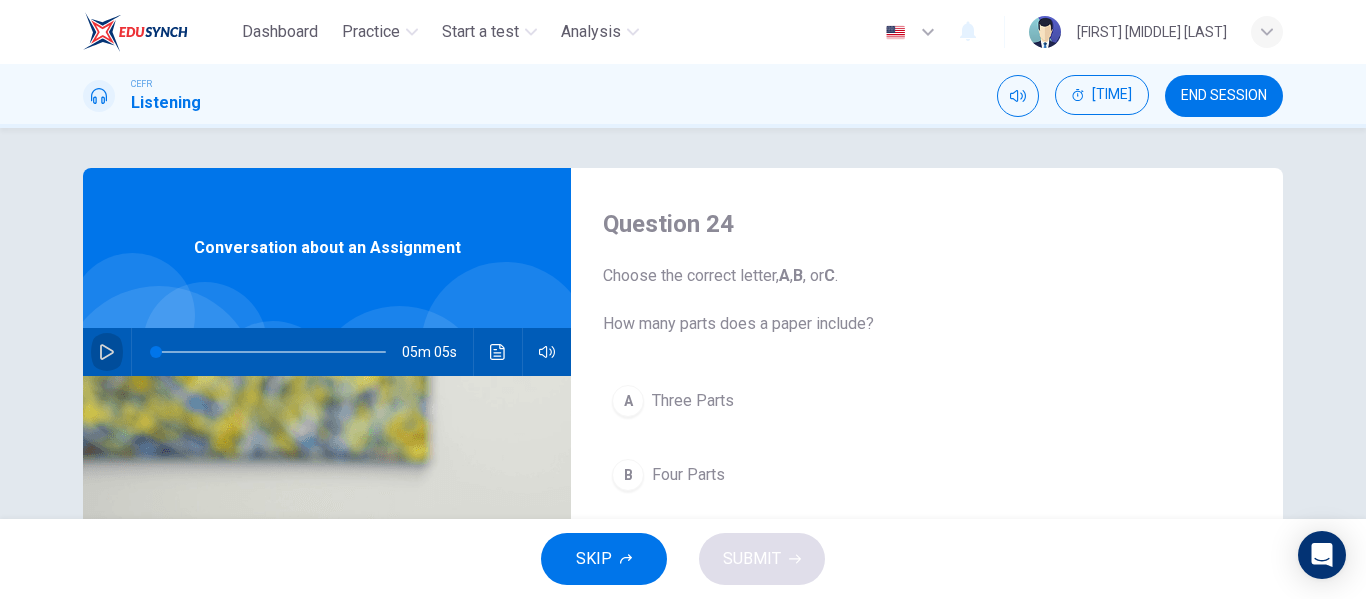 click at bounding box center [107, 352] 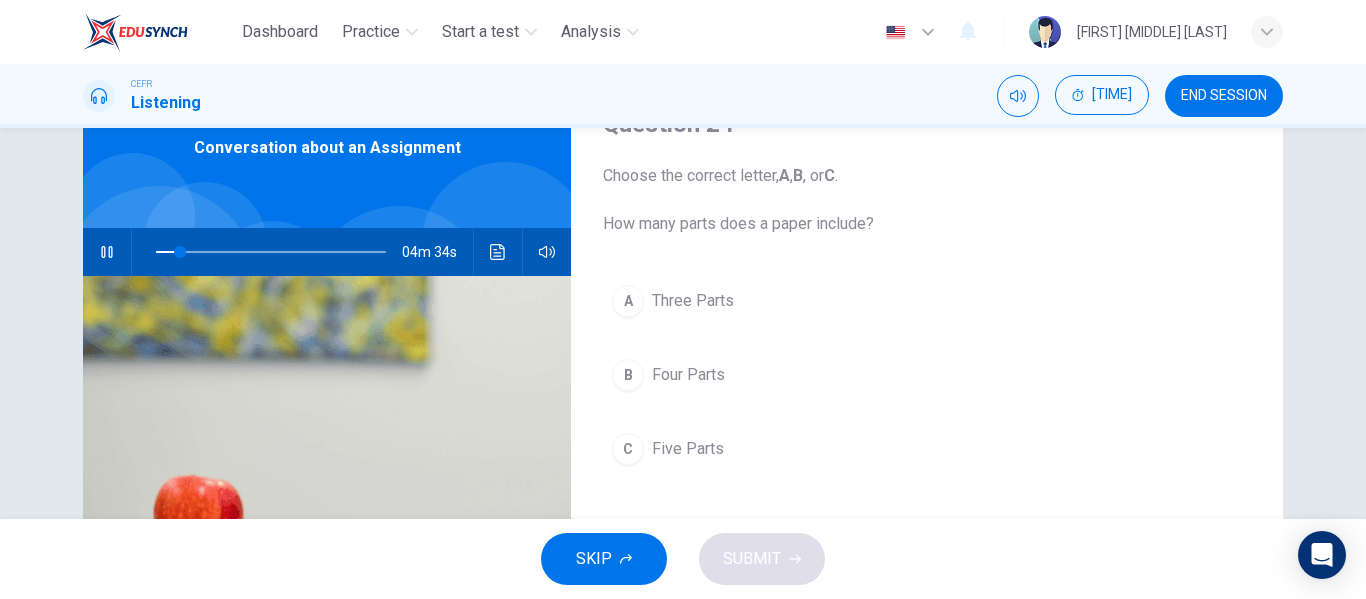 scroll, scrollTop: 98, scrollLeft: 0, axis: vertical 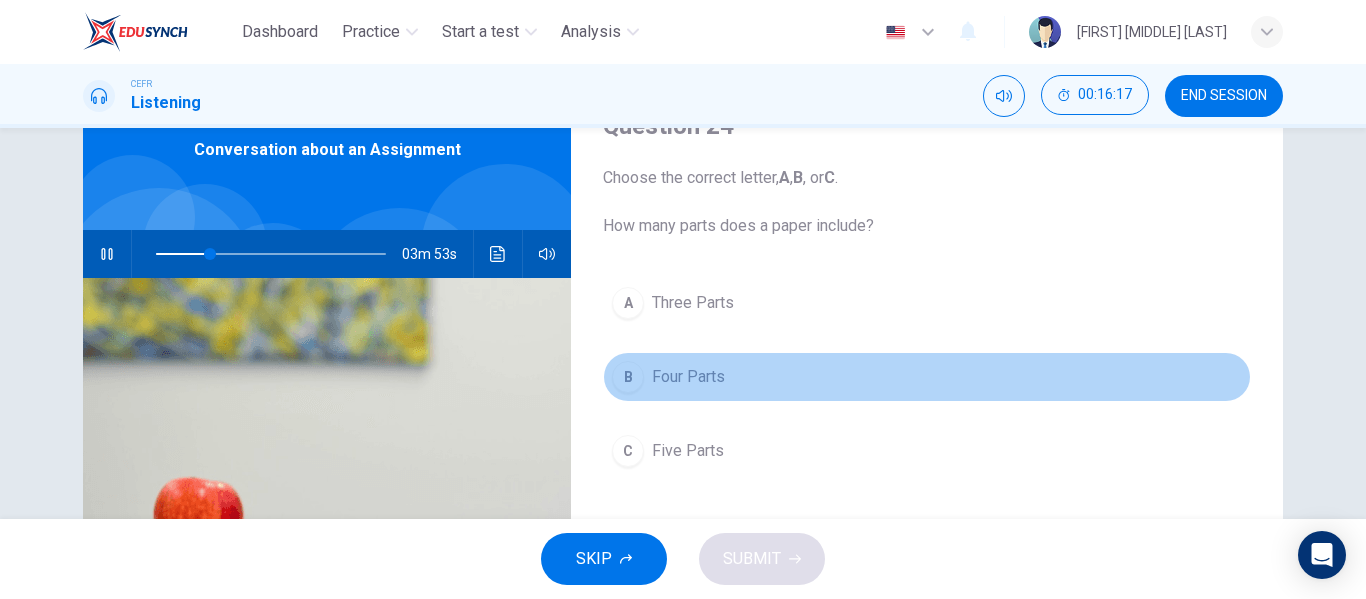 click on "Four Parts" at bounding box center [693, 303] 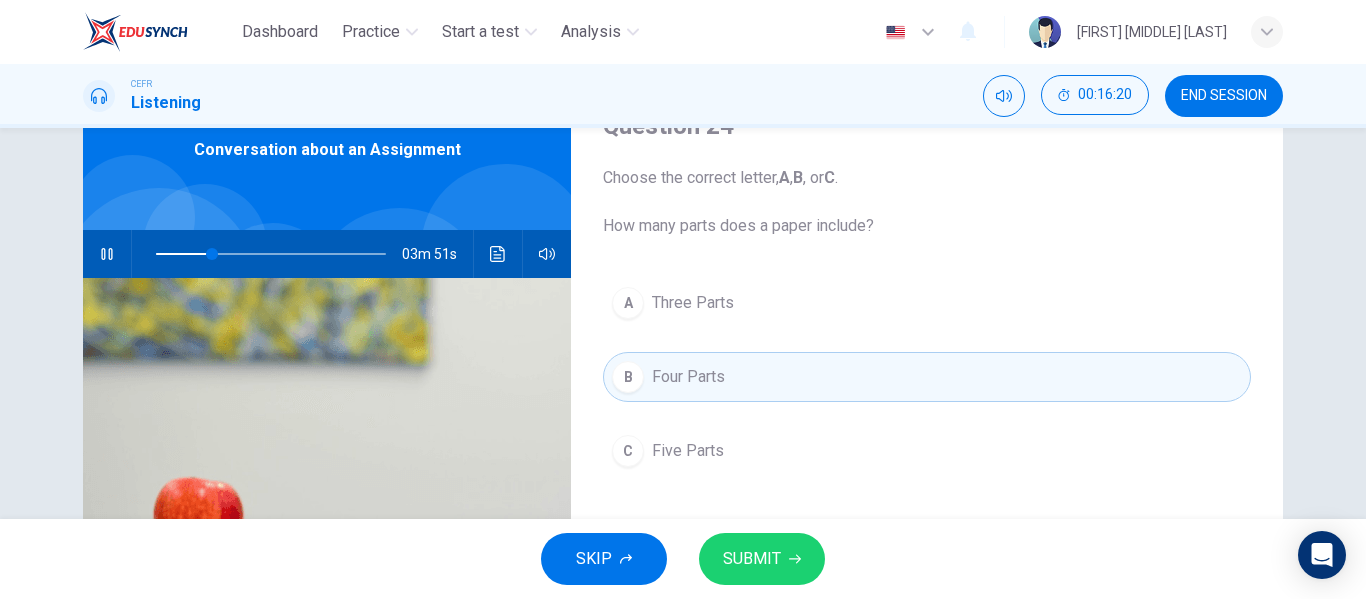 click on "SUBMIT" at bounding box center (752, 559) 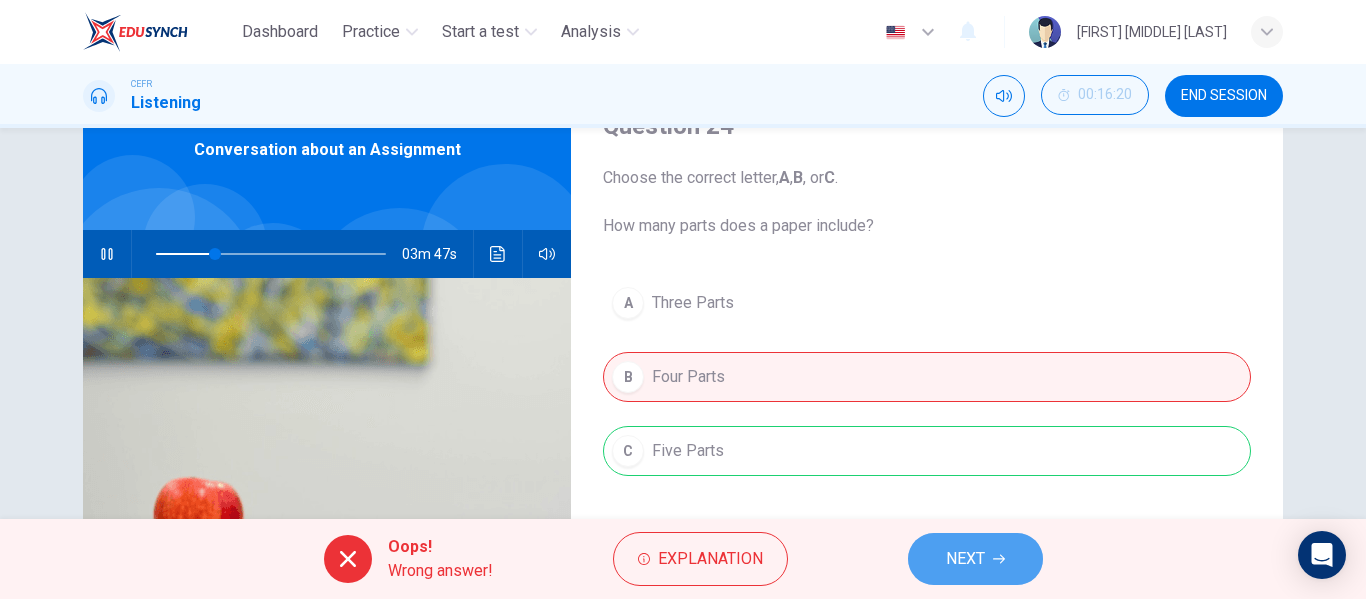 click on "NEXT" at bounding box center [965, 559] 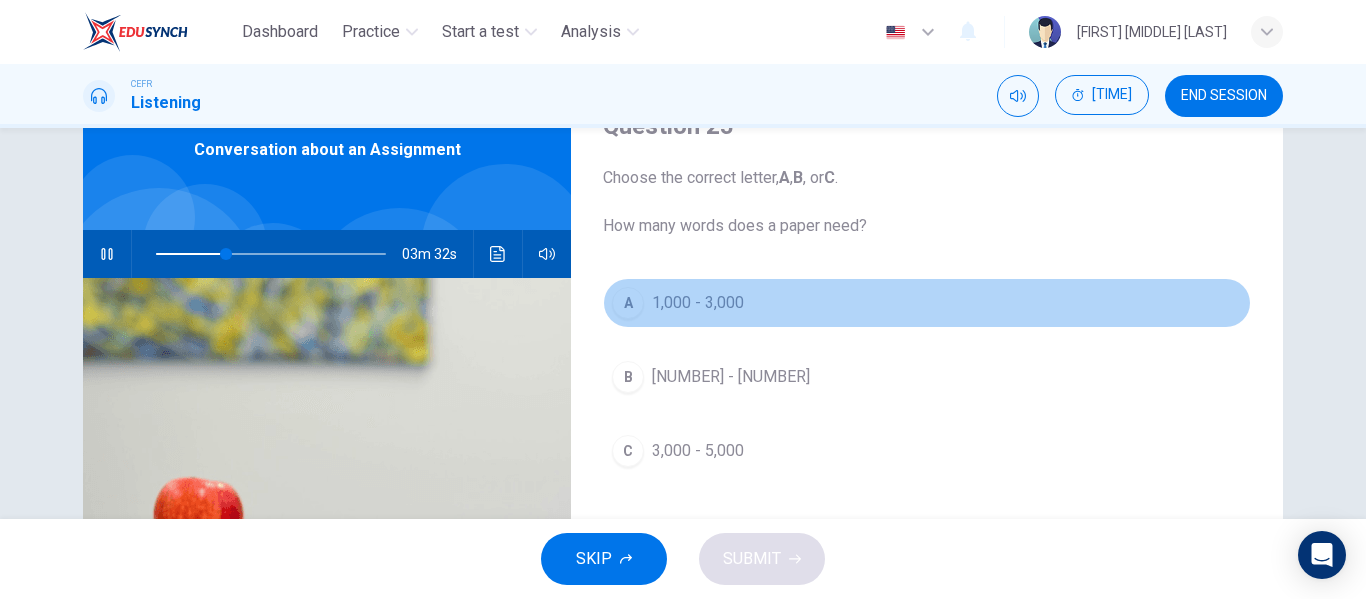 click on "A 1,000 - 3,000" at bounding box center [927, 303] 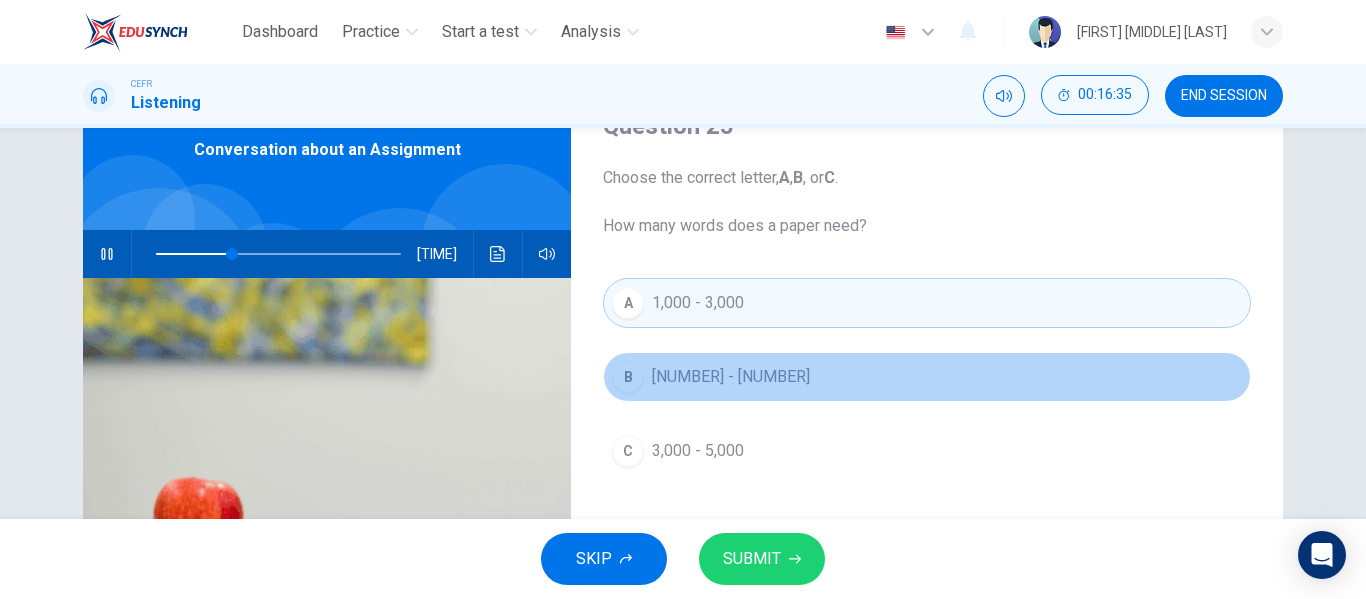 click on "[NUMBER] - [NUMBER]" at bounding box center (731, 377) 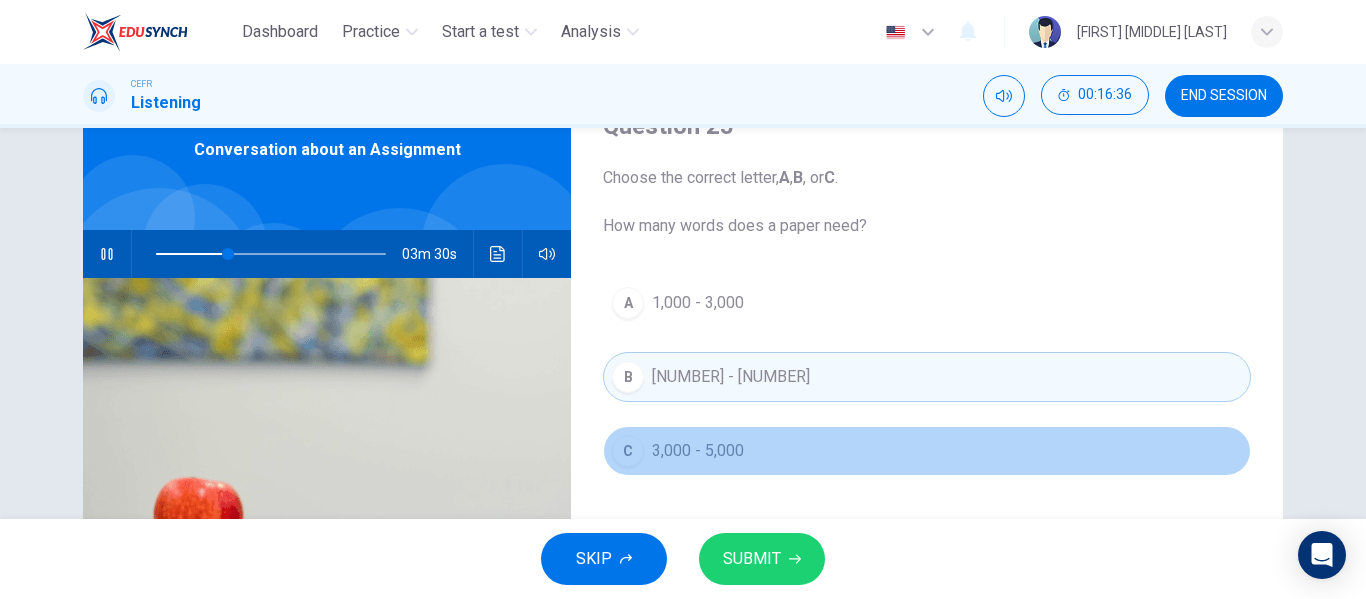click on "3,000 - 5,000" at bounding box center [698, 303] 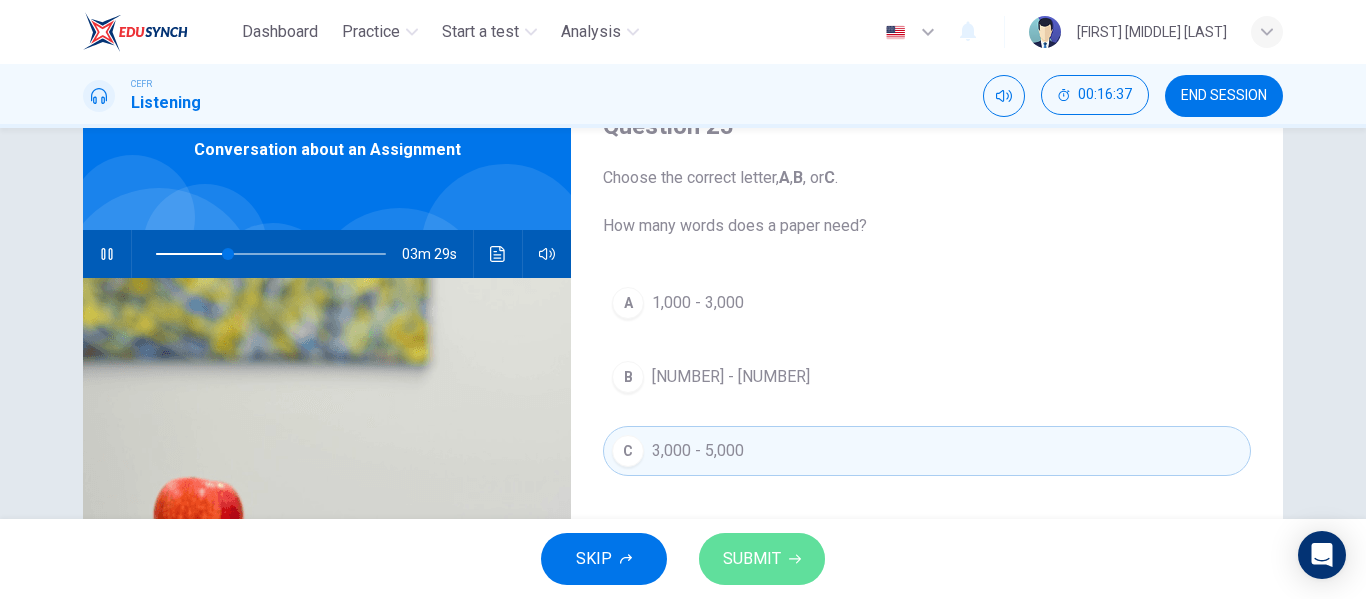 click on "SUBMIT" at bounding box center [752, 559] 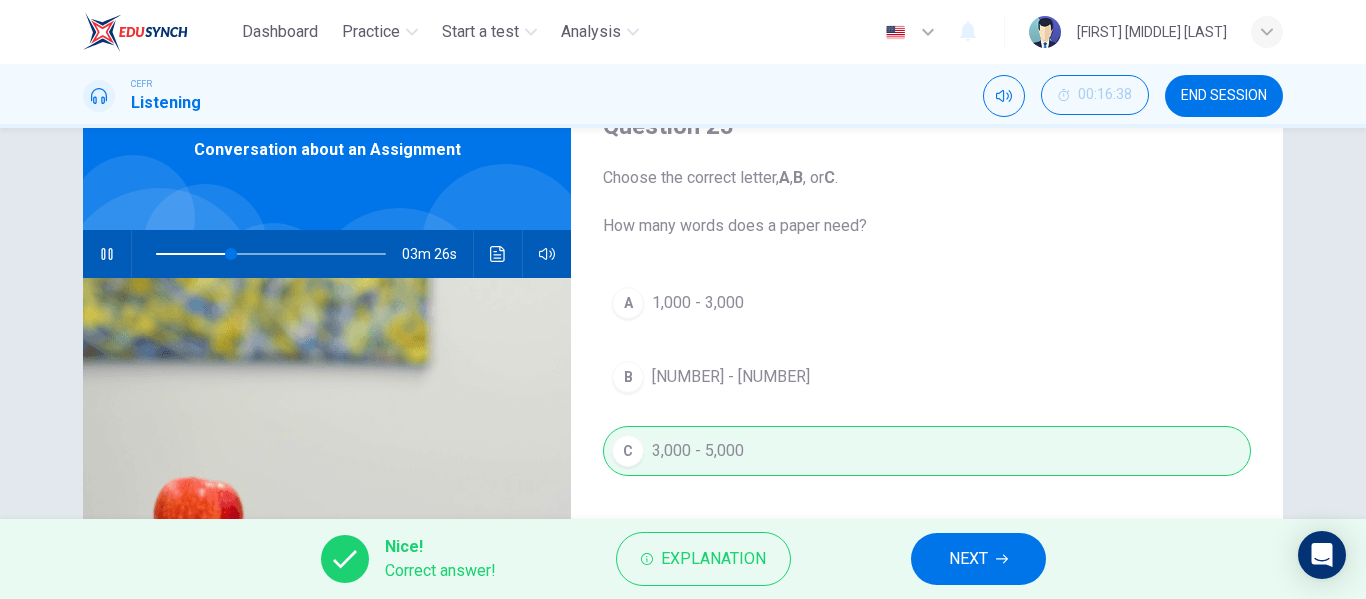 click on "NEXT" at bounding box center (978, 559) 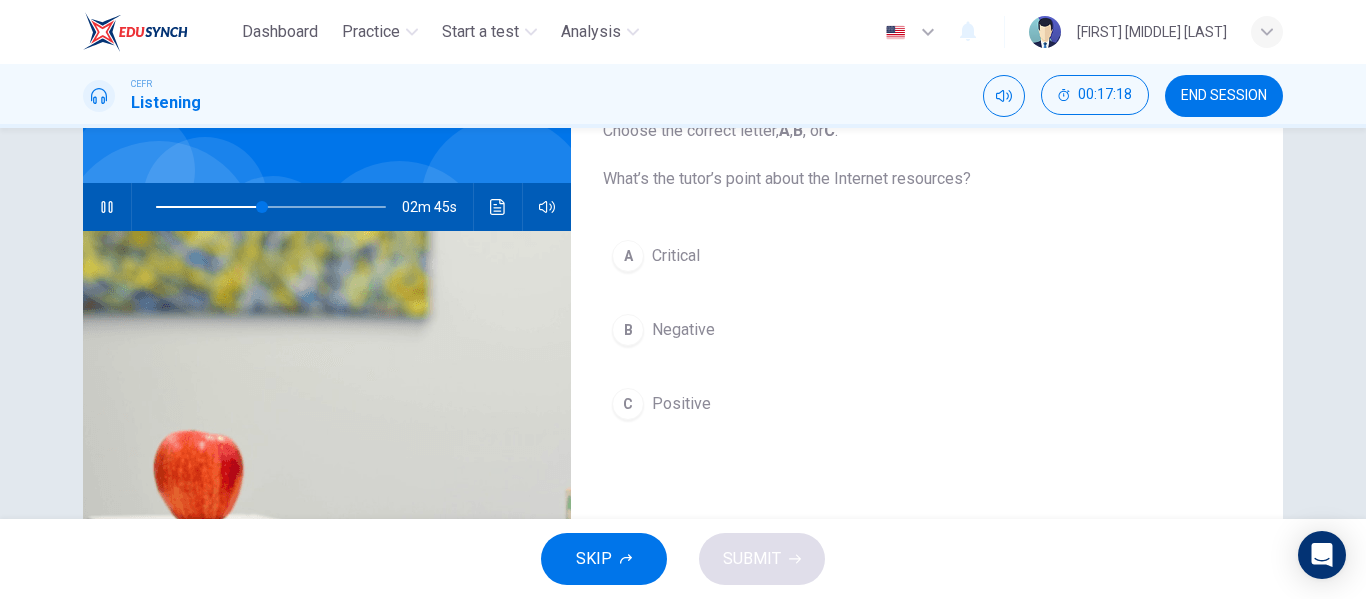 scroll, scrollTop: 146, scrollLeft: 0, axis: vertical 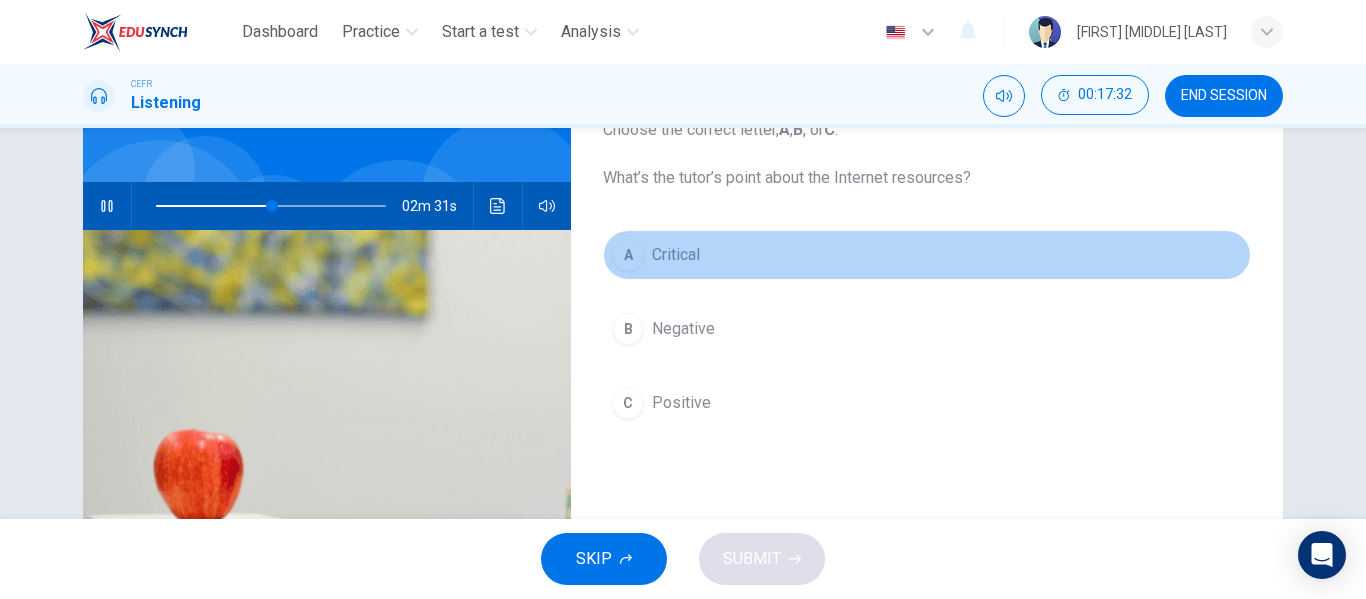 click on "Critical" at bounding box center (676, 255) 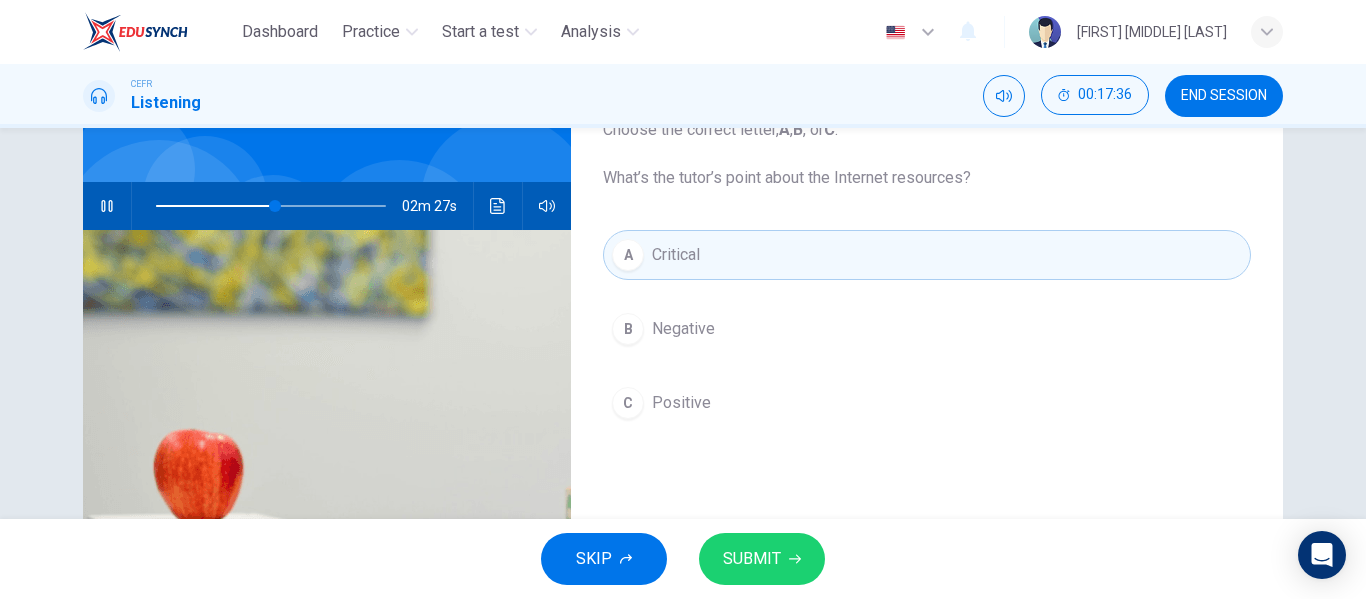 click on "Negative" at bounding box center (683, 329) 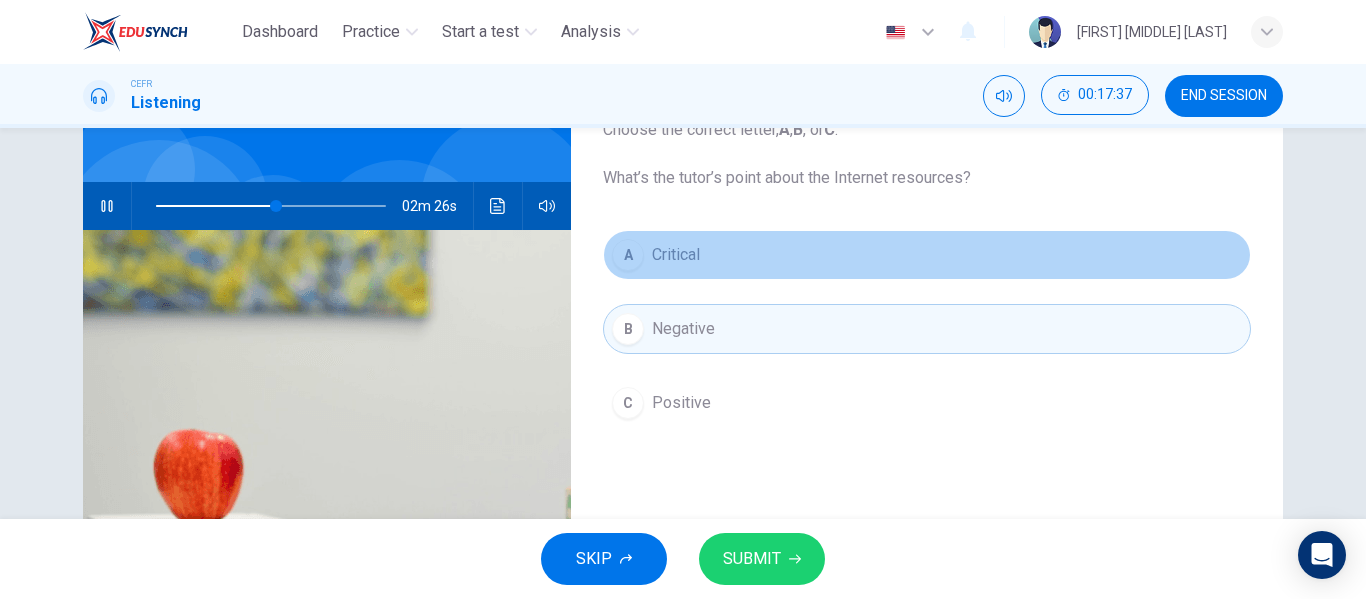 click on "A Critical" at bounding box center [927, 255] 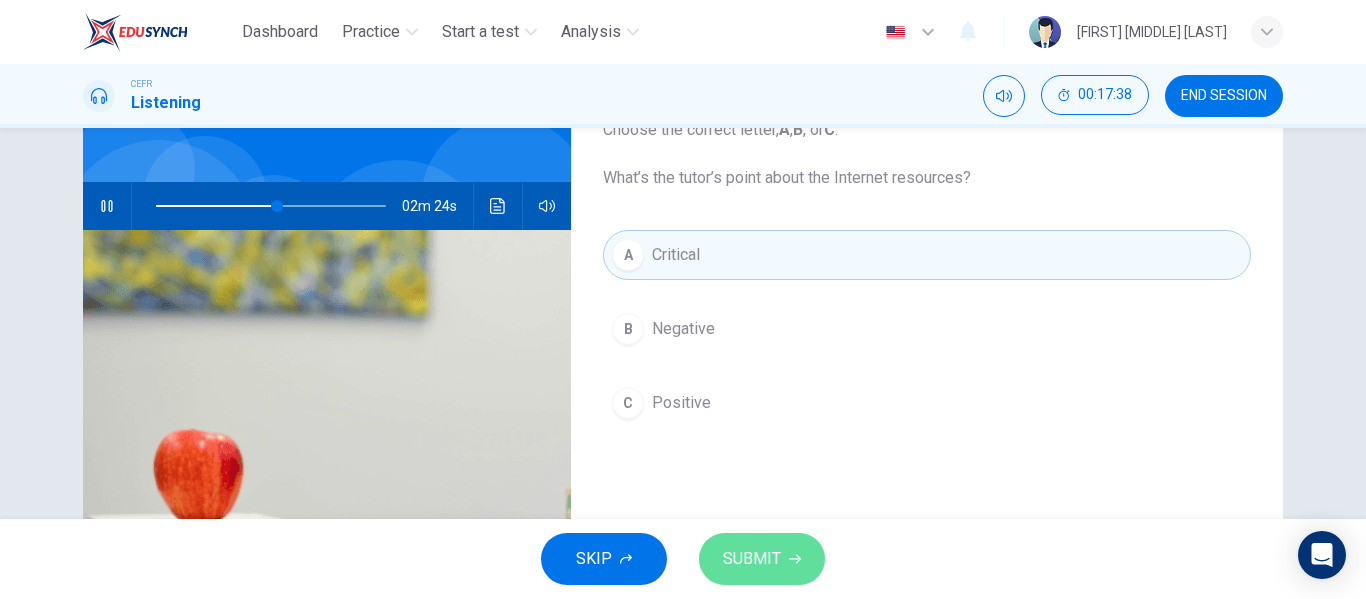 click on "SUBMIT" at bounding box center (752, 559) 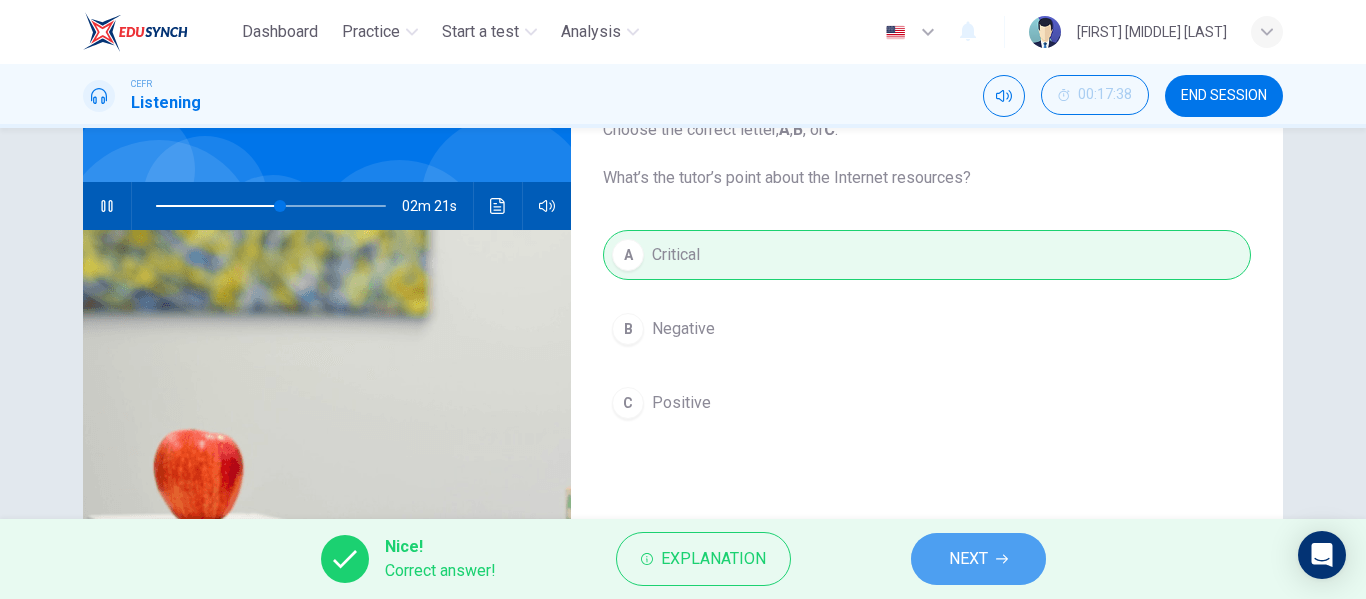 click on "NEXT" at bounding box center (978, 559) 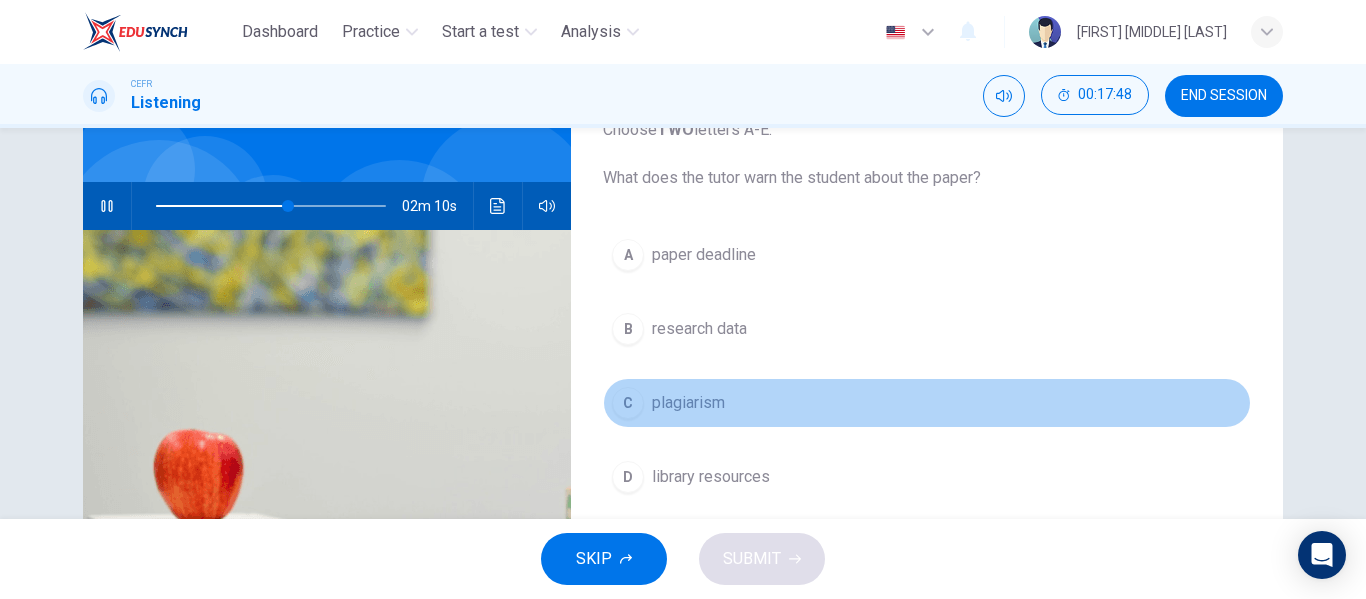 click on "C plagiarism" at bounding box center (927, 403) 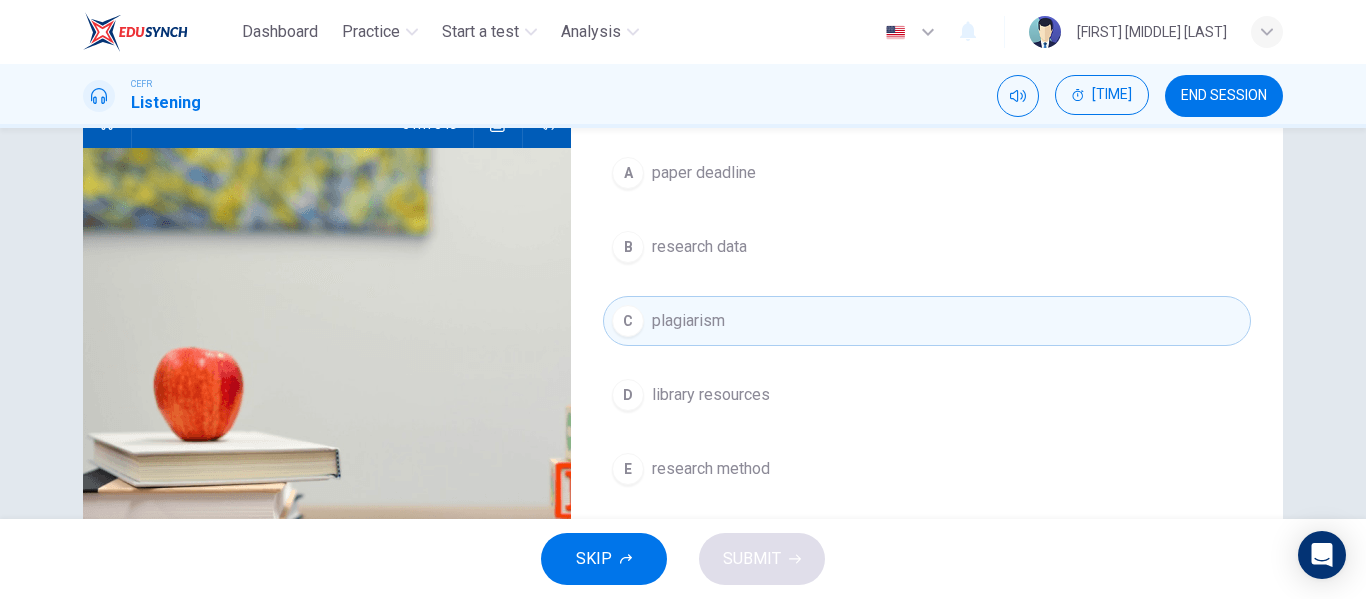 scroll, scrollTop: 227, scrollLeft: 0, axis: vertical 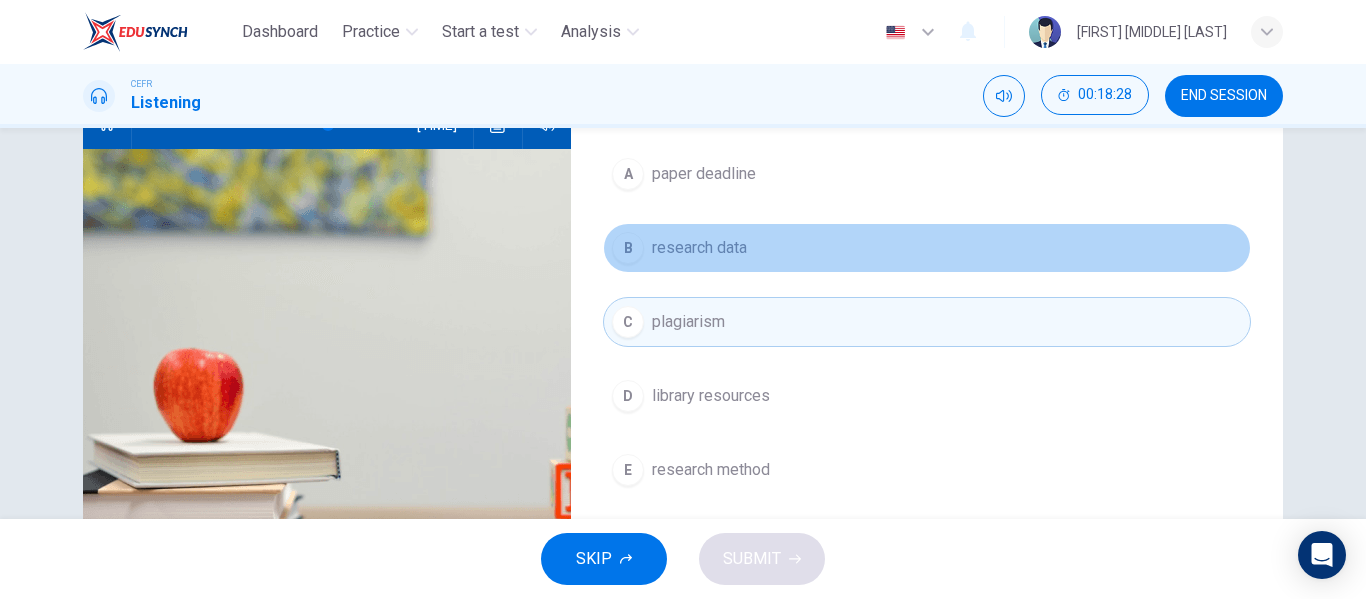 click on "research data" at bounding box center (704, 174) 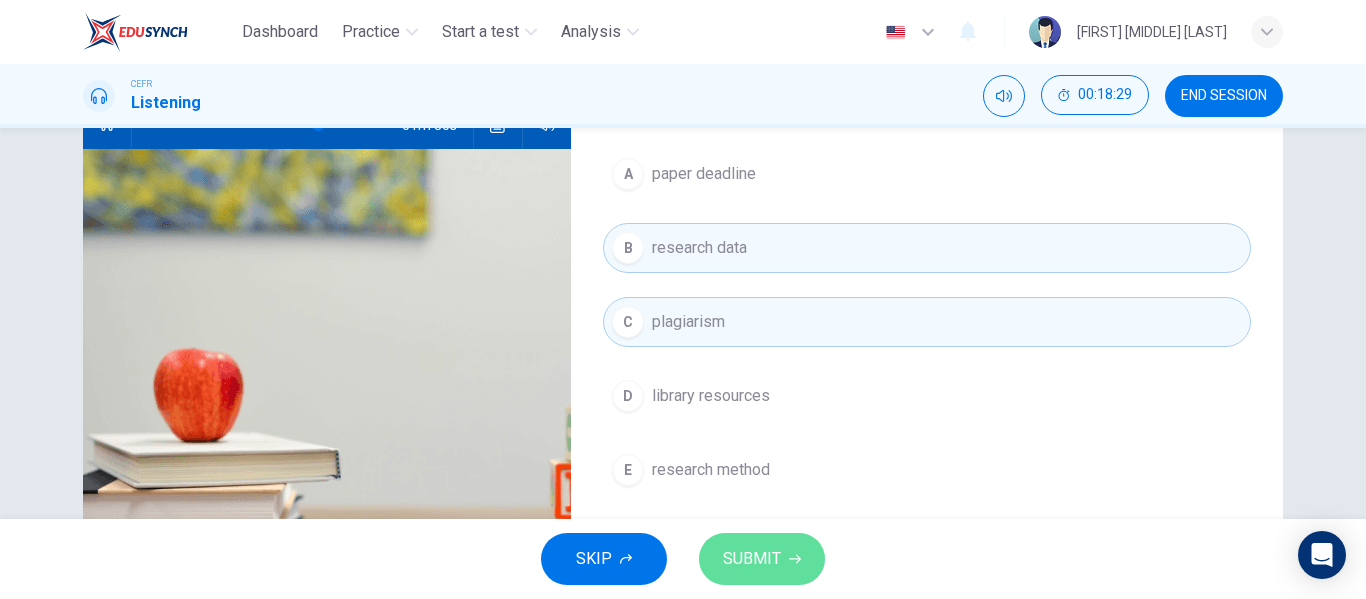 click on "SUBMIT" at bounding box center [762, 559] 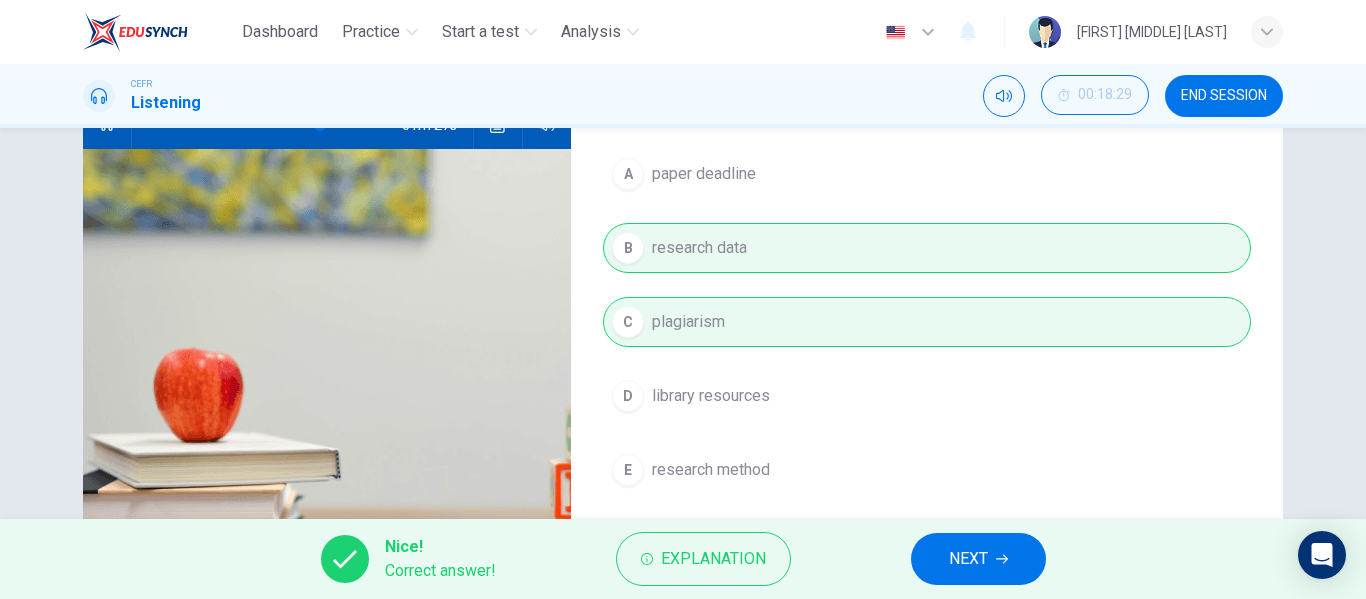 click on "Nice! Correct answer! Explanation NEXT" at bounding box center [683, 559] 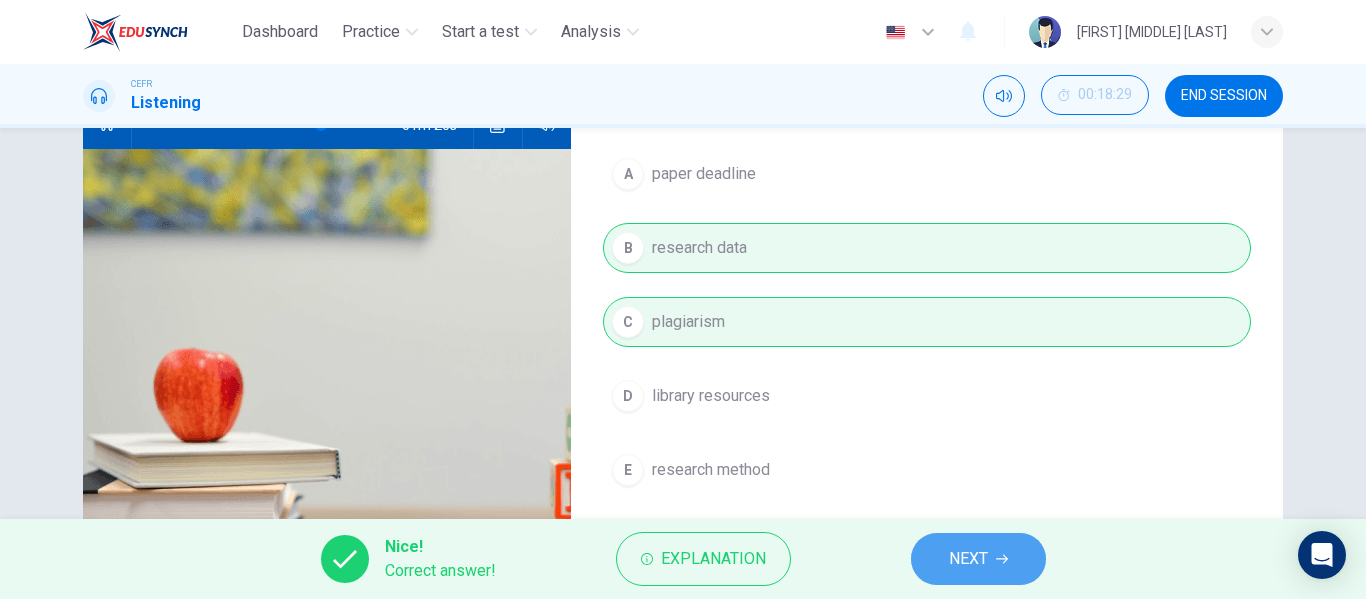 click on "NEXT" at bounding box center [968, 559] 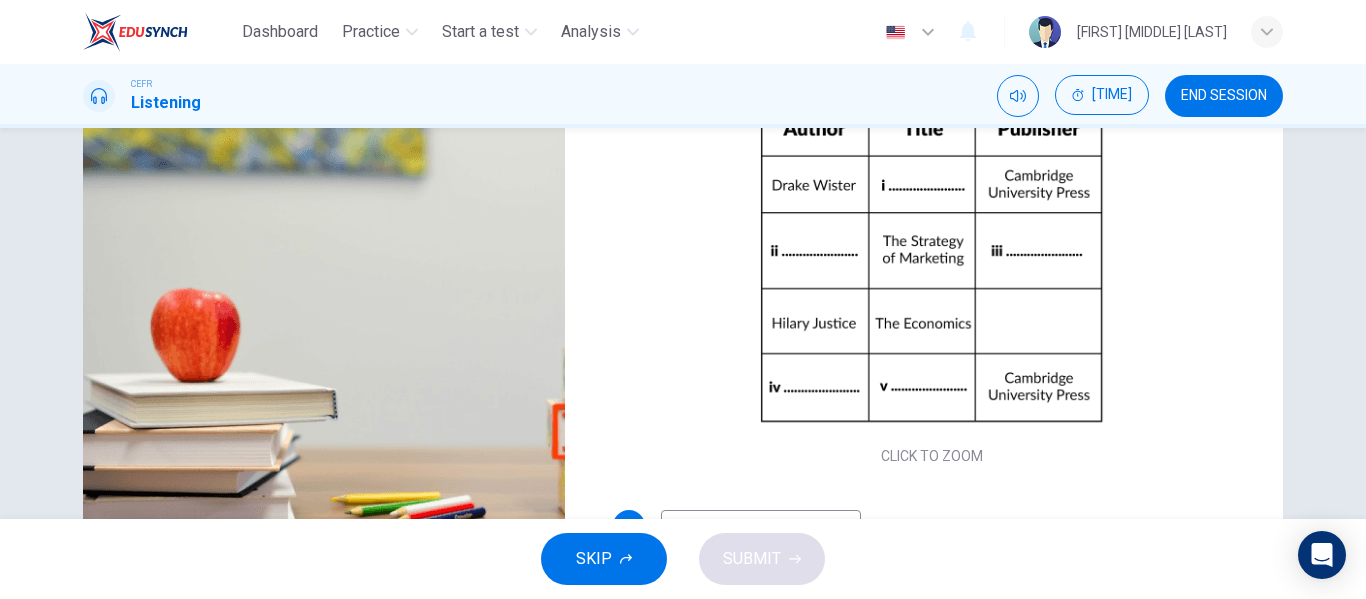 scroll, scrollTop: 288, scrollLeft: 0, axis: vertical 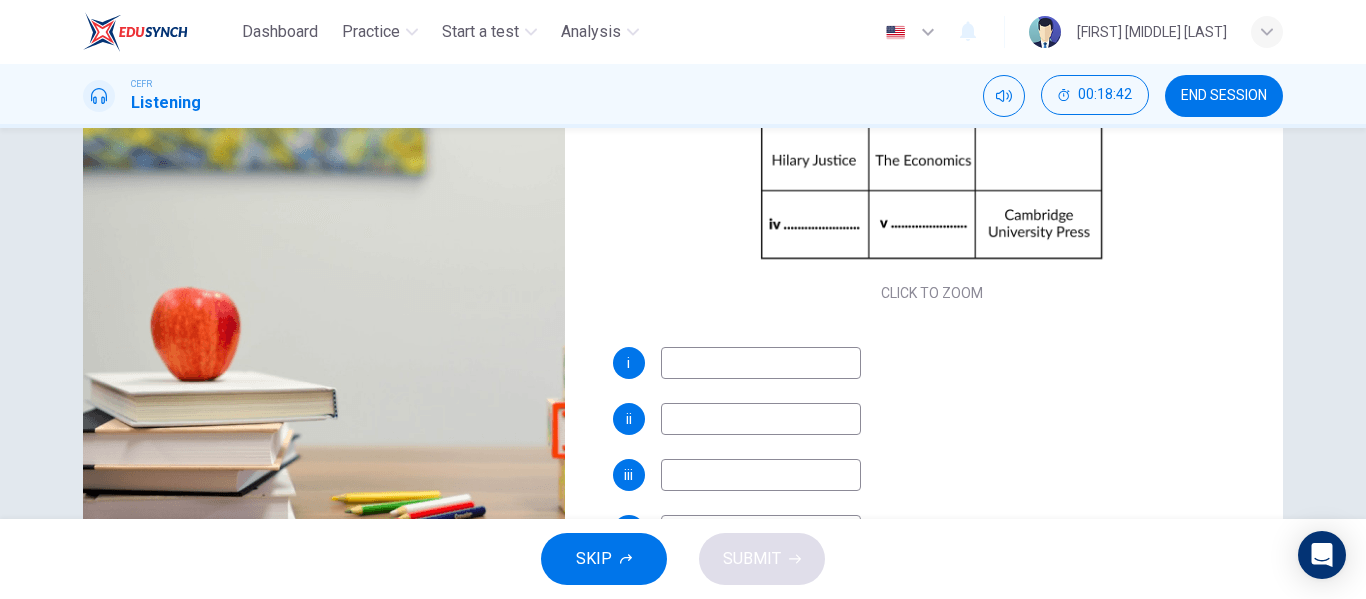 click at bounding box center [761, 363] 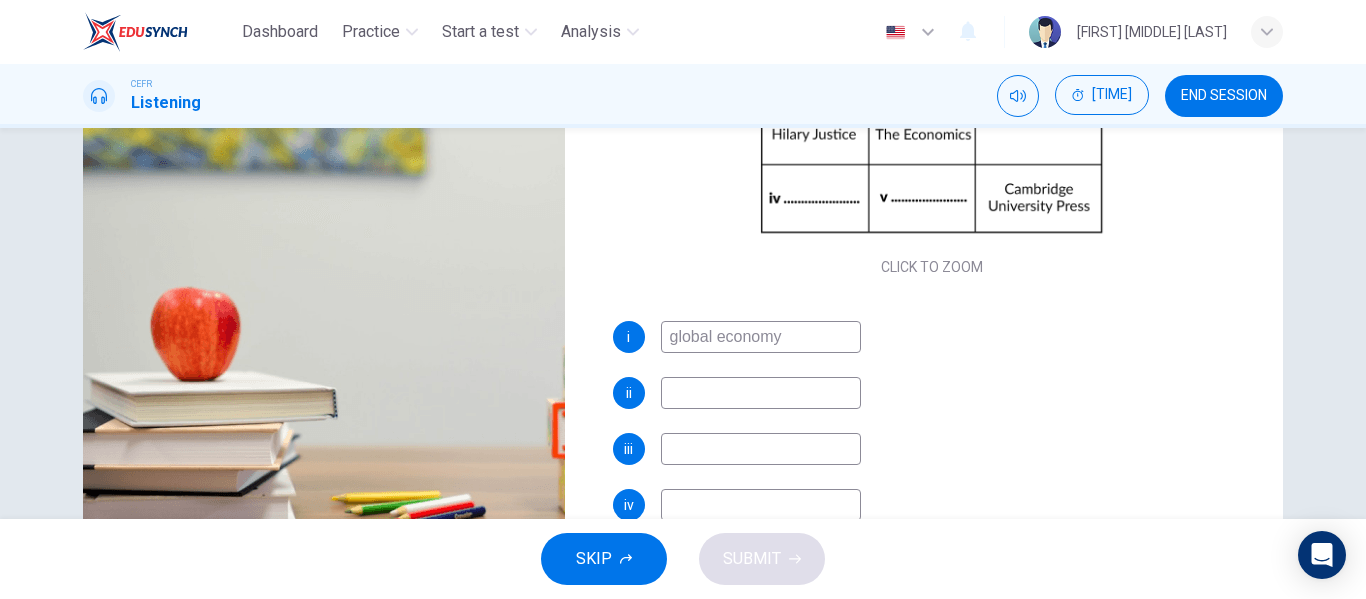 scroll, scrollTop: 196, scrollLeft: 0, axis: vertical 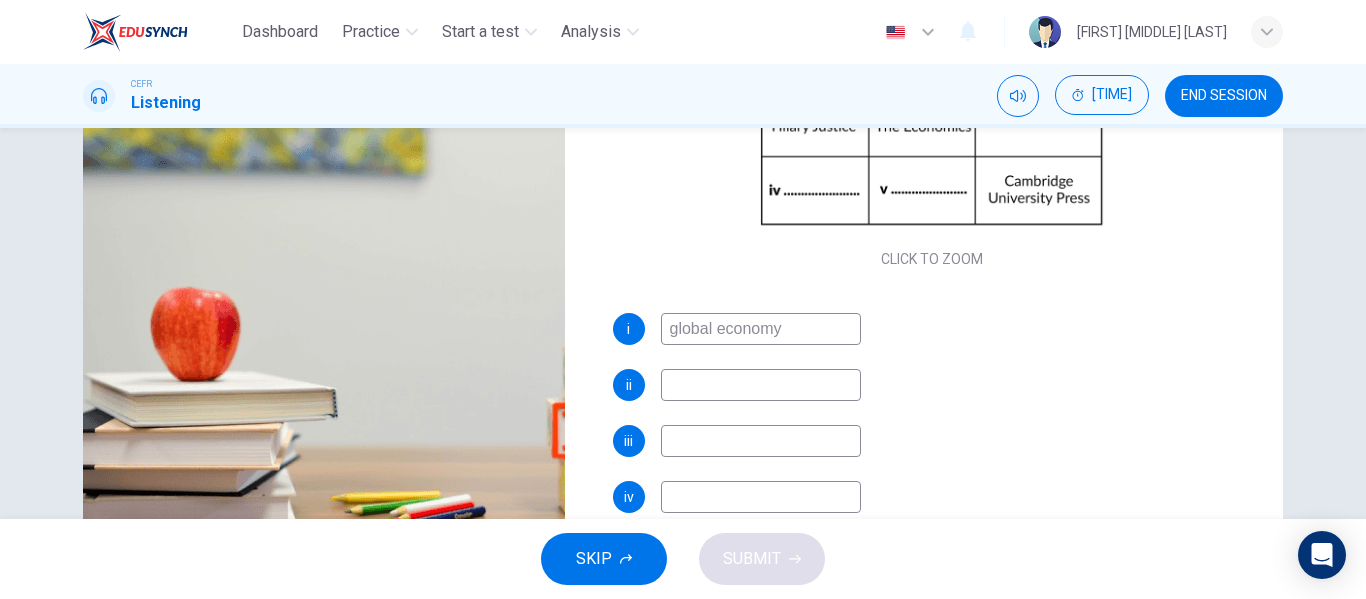 type on "global economy" 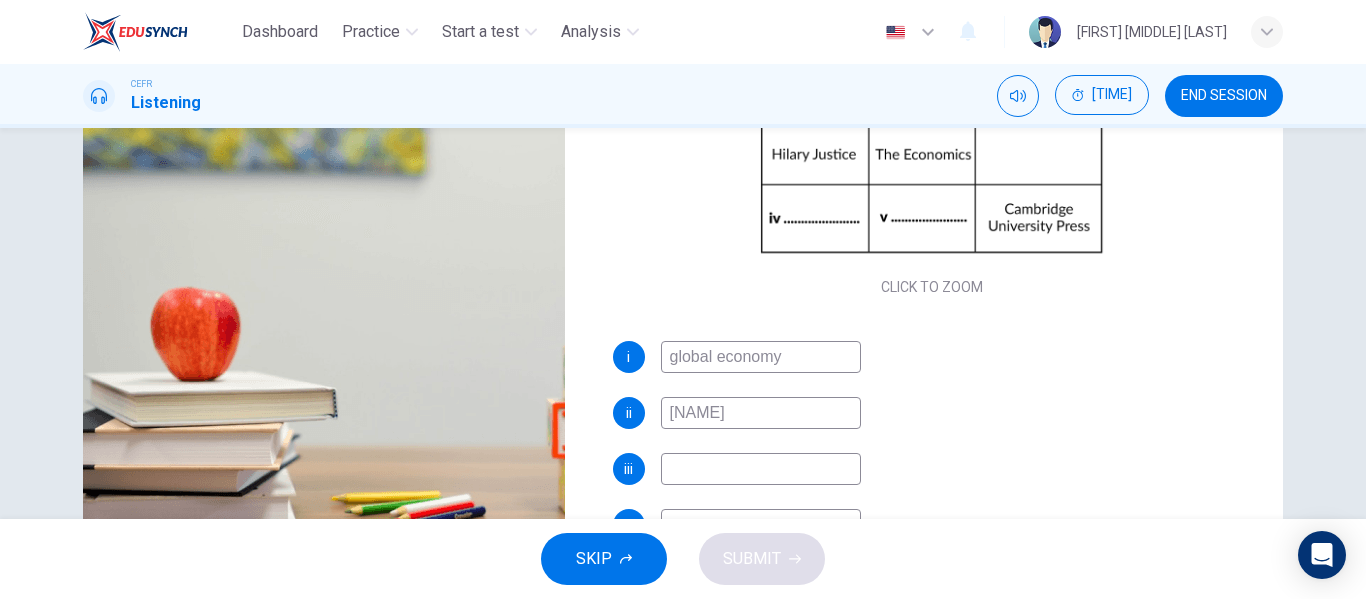 scroll, scrollTop: 171, scrollLeft: 0, axis: vertical 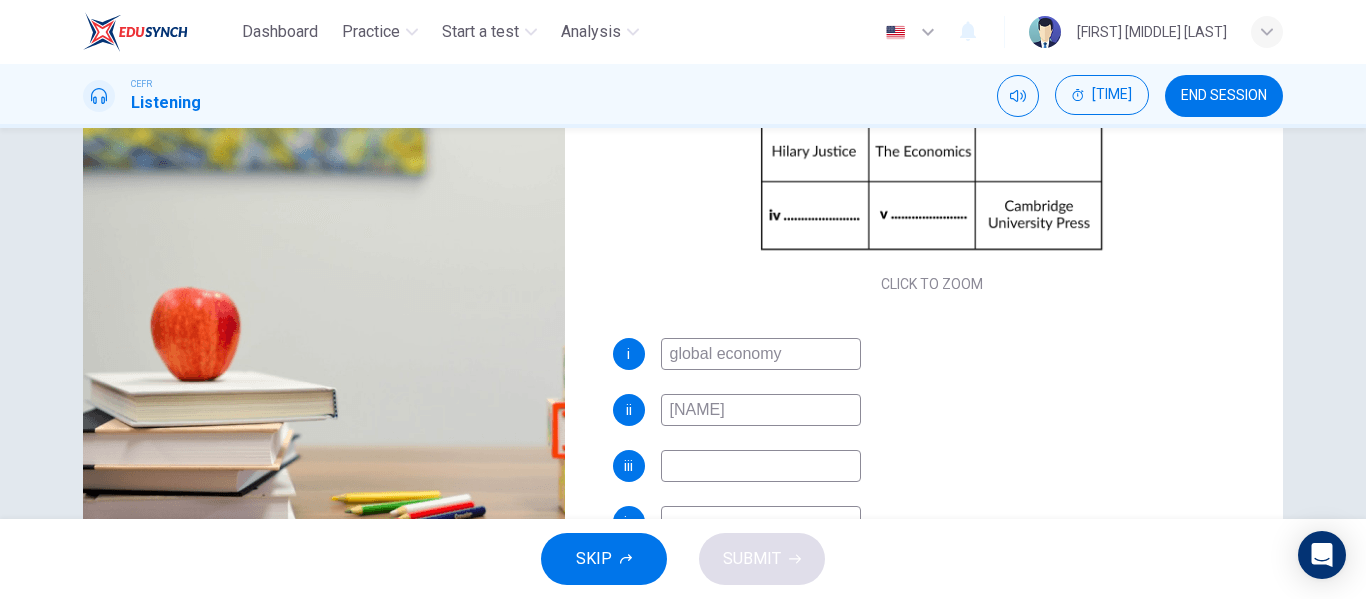 type on "[NAME]" 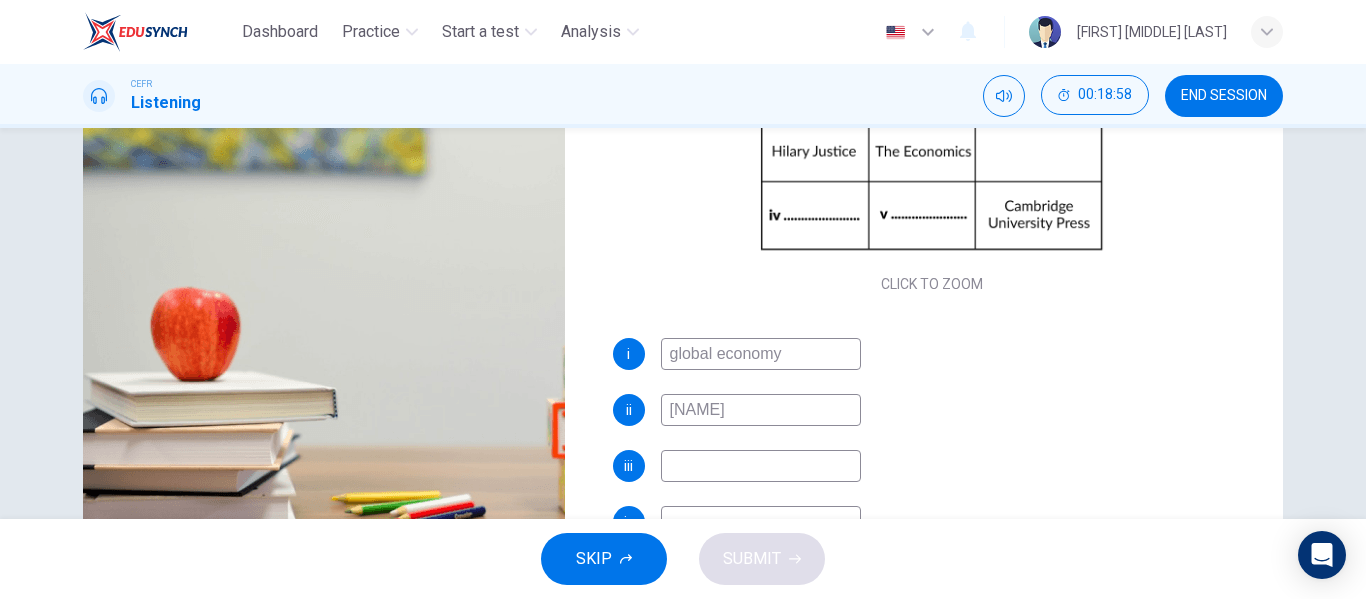 click at bounding box center (761, 354) 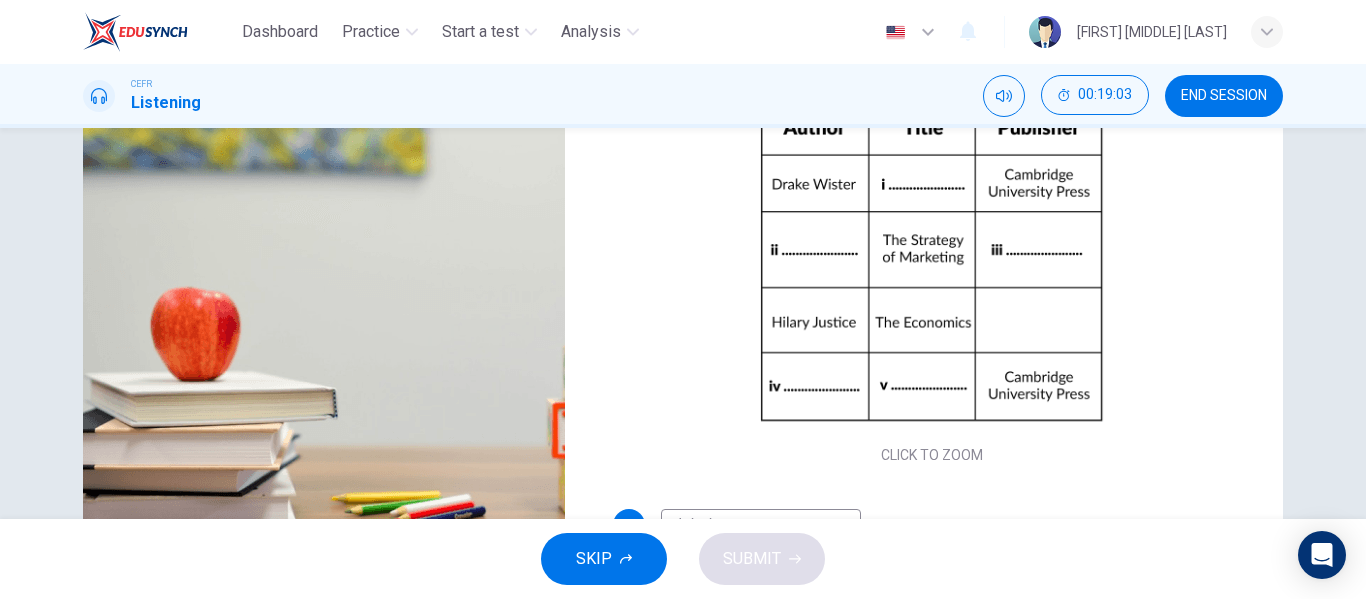 scroll, scrollTop: 0, scrollLeft: 0, axis: both 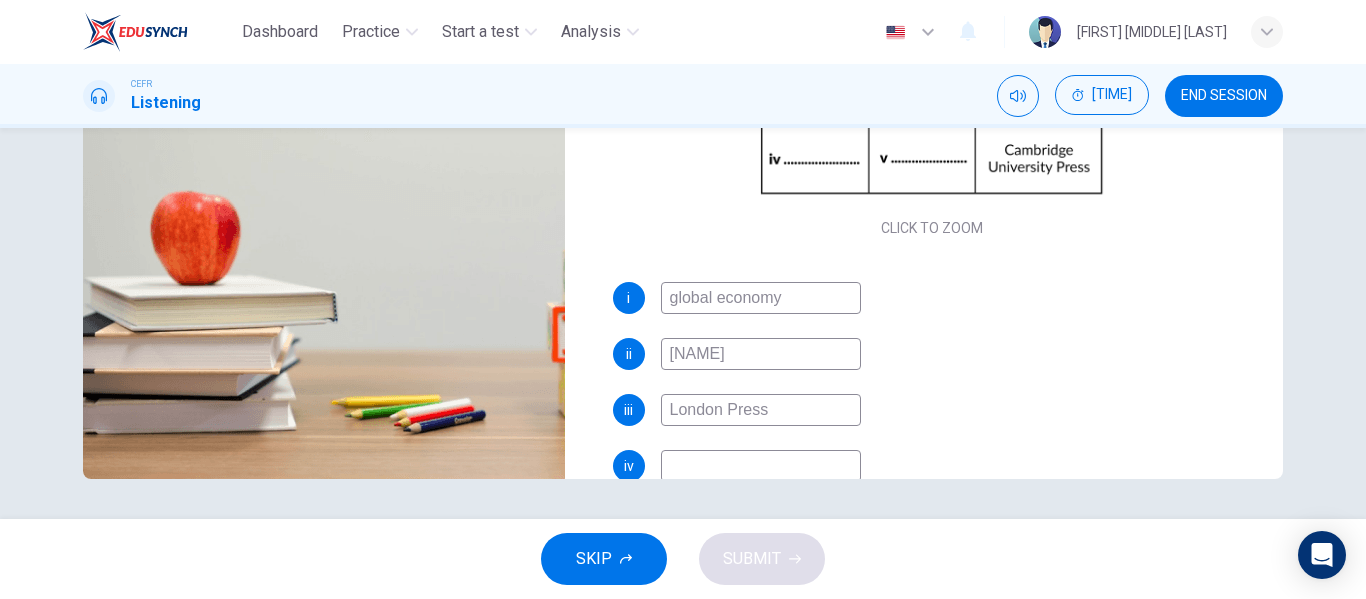 type on "London Press" 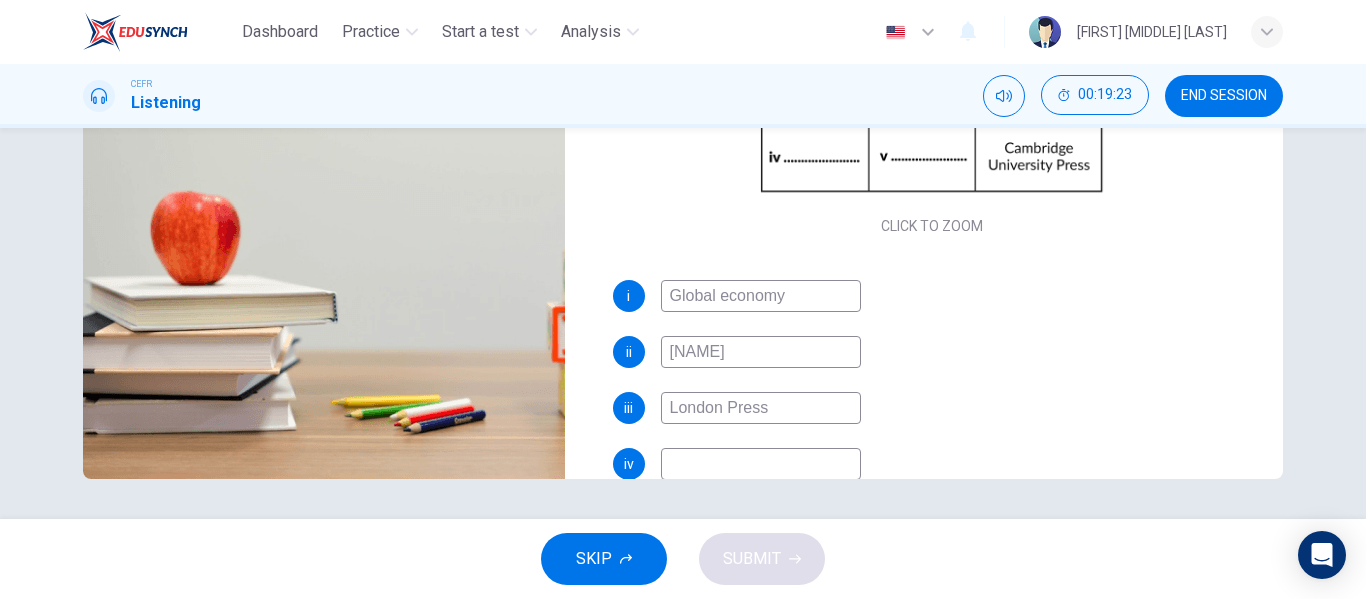 scroll, scrollTop: 134, scrollLeft: 0, axis: vertical 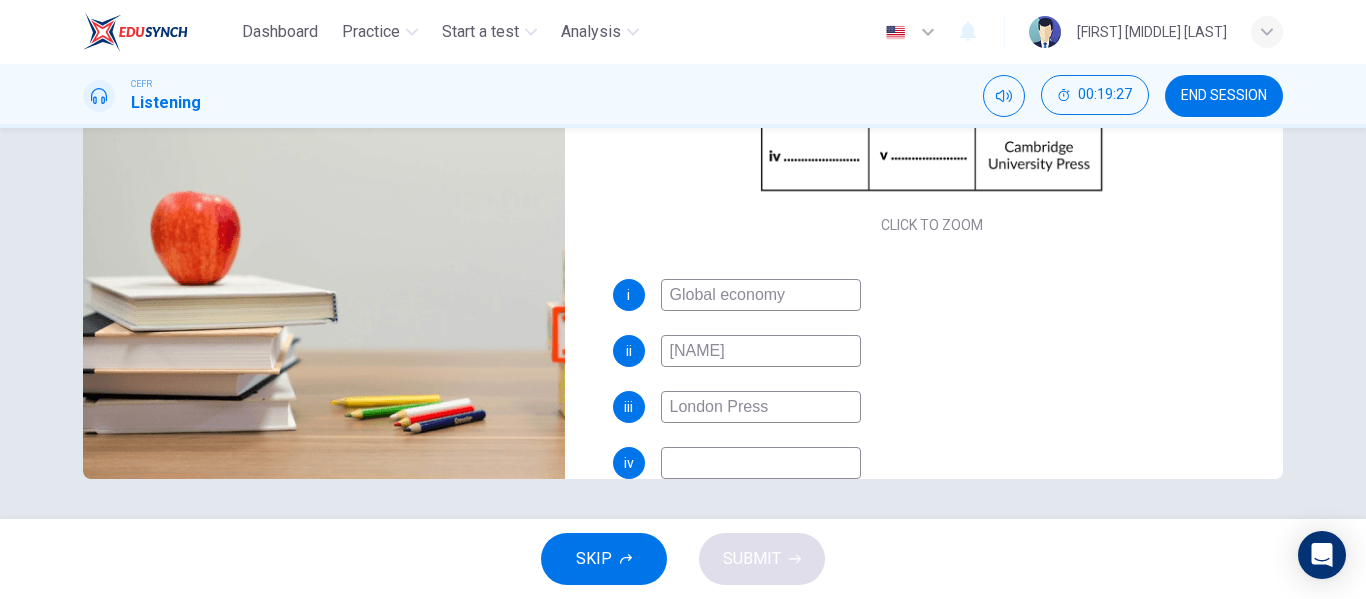 type on "Global economy" 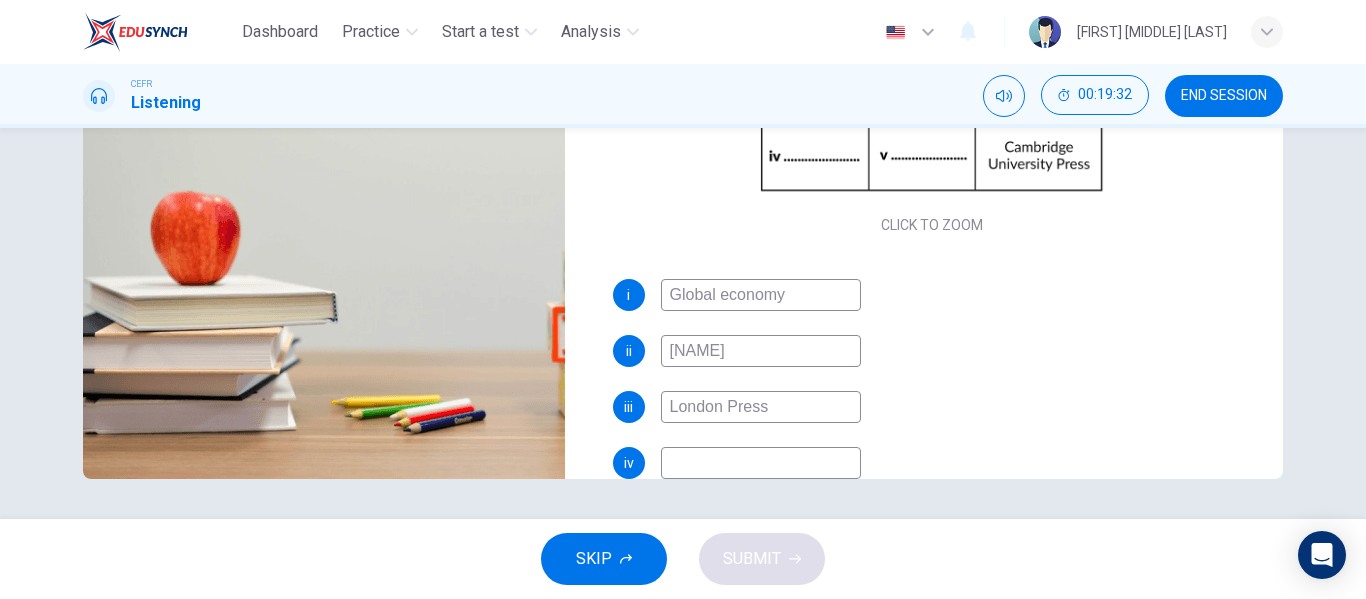 scroll, scrollTop: 0, scrollLeft: 0, axis: both 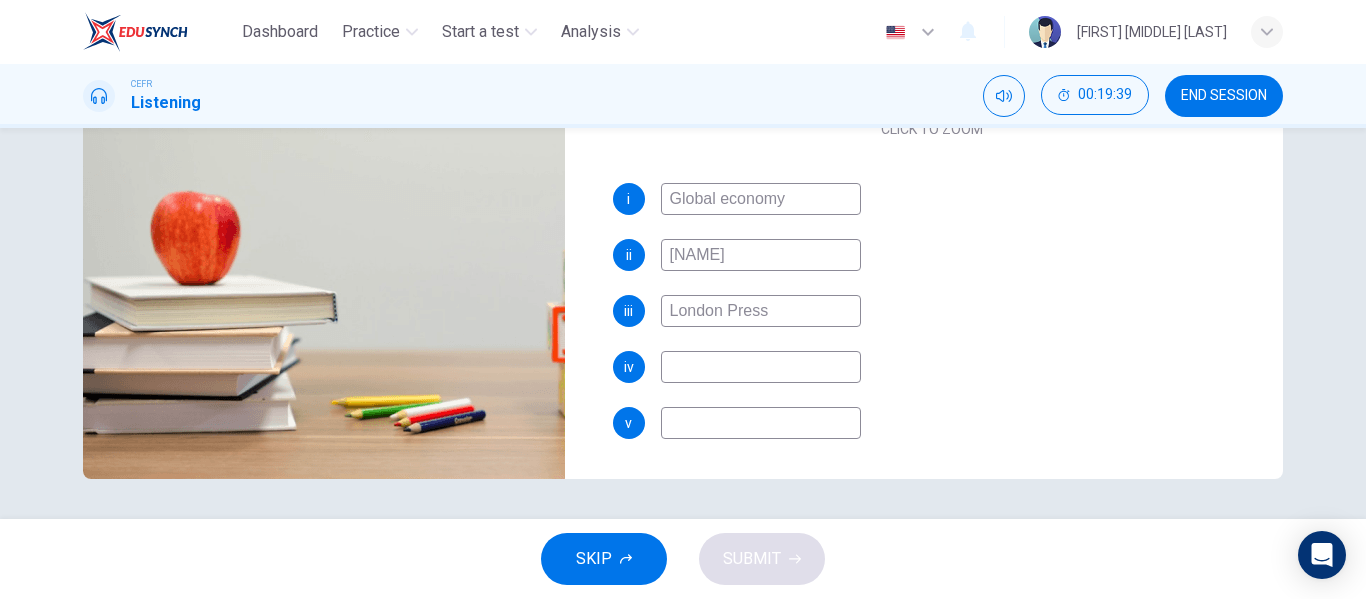 click at bounding box center [761, 199] 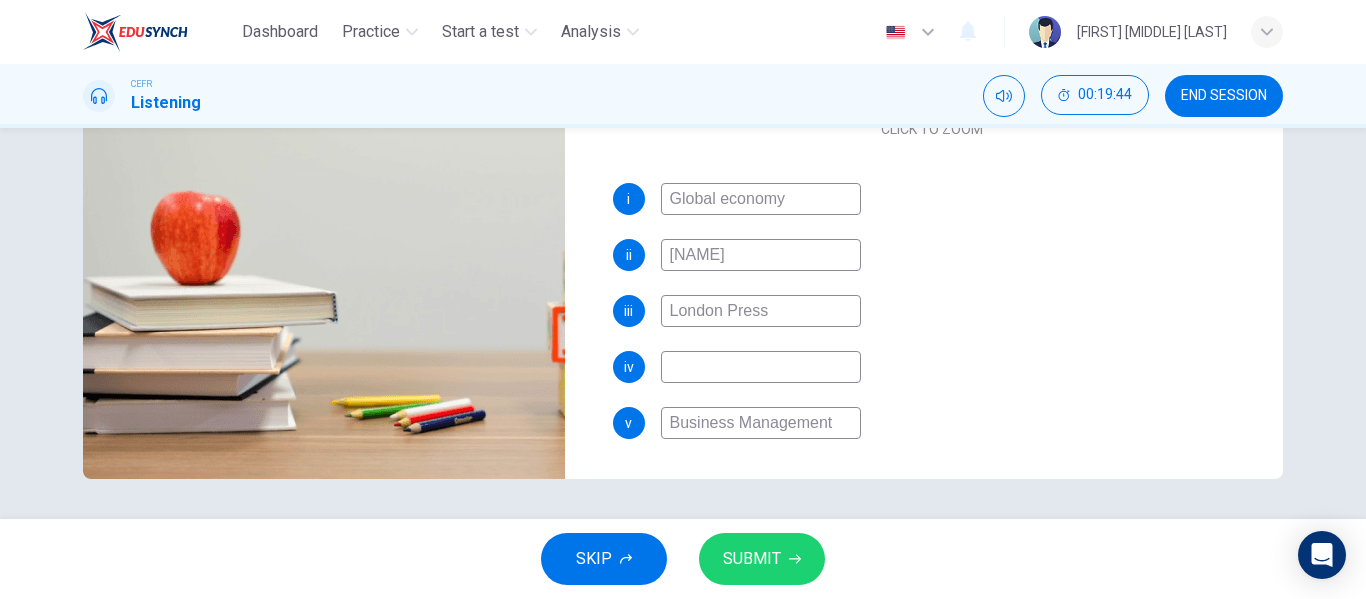 scroll, scrollTop: 0, scrollLeft: 0, axis: both 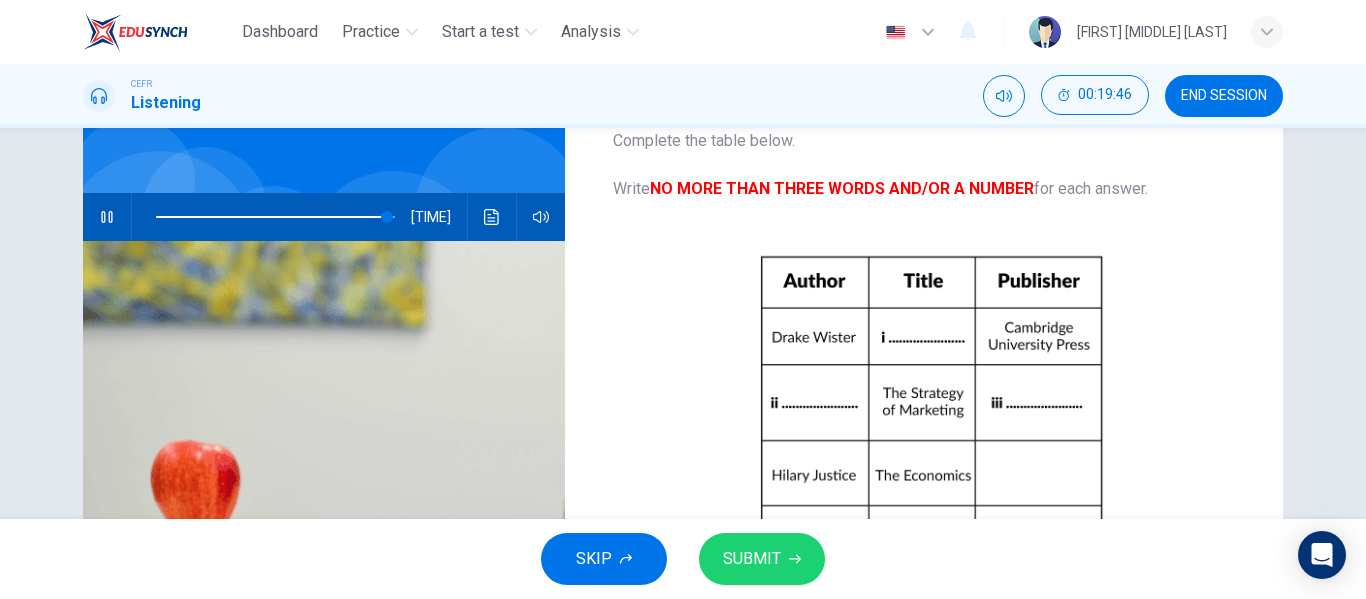 type on "Business Management" 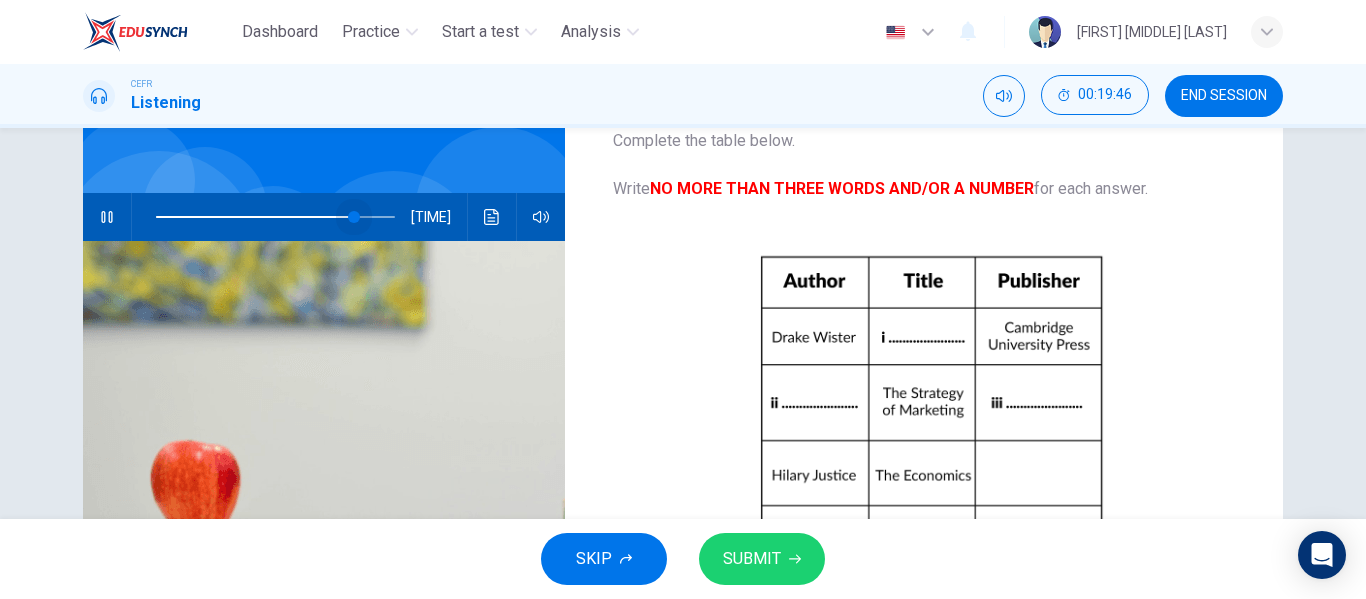 click at bounding box center [275, 217] 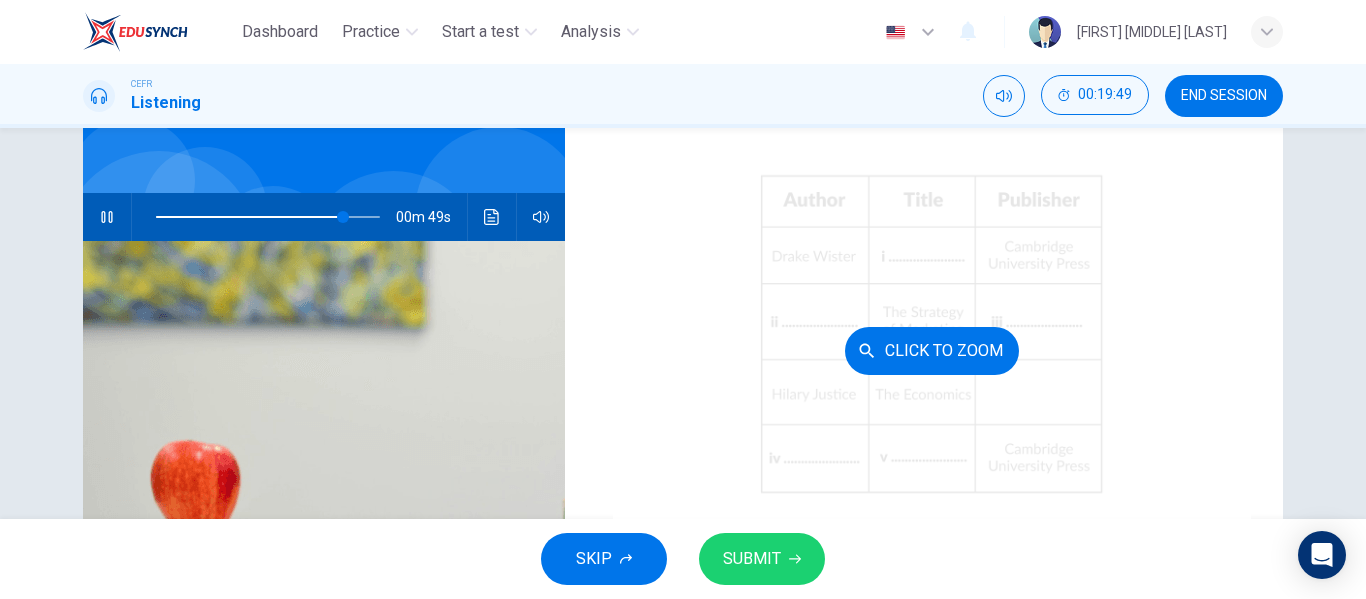 scroll, scrollTop: 230, scrollLeft: 0, axis: vertical 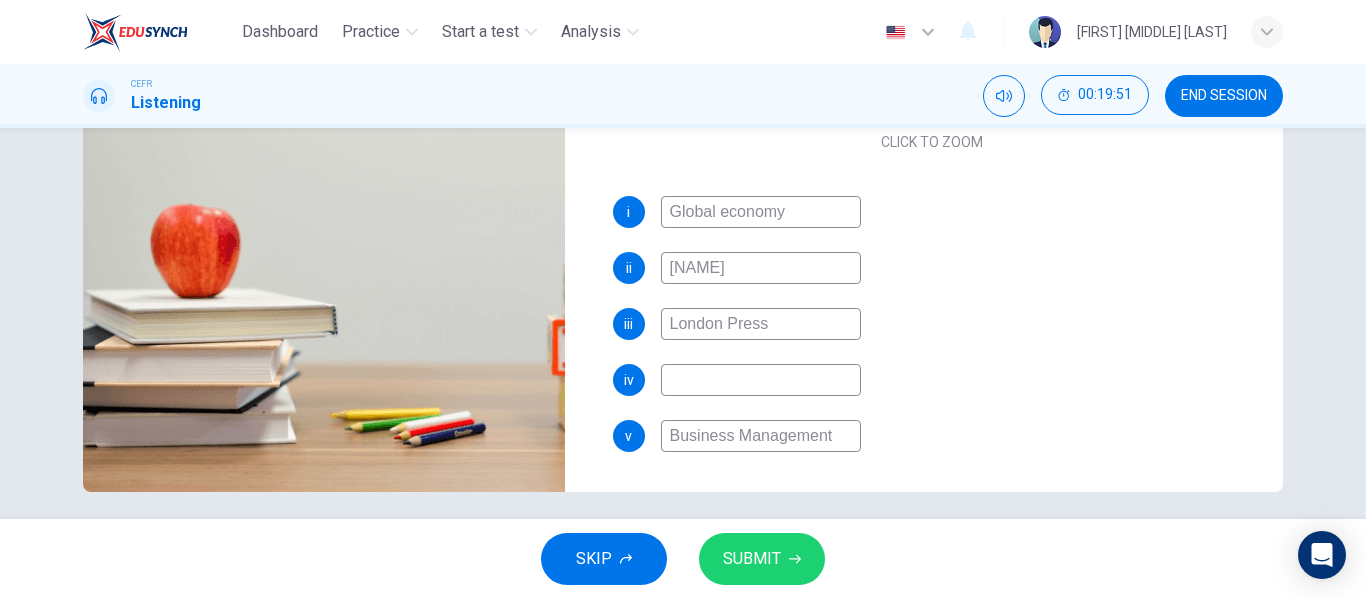 click at bounding box center [761, 212] 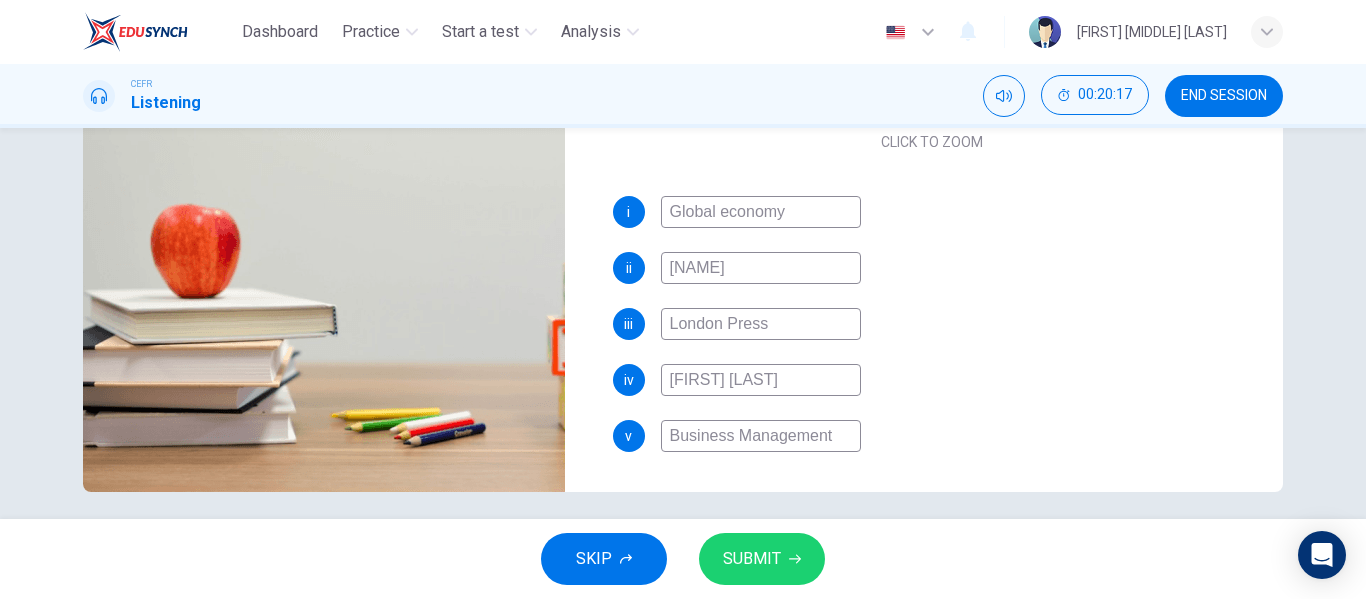 type on "[FIRST] [LAST]" 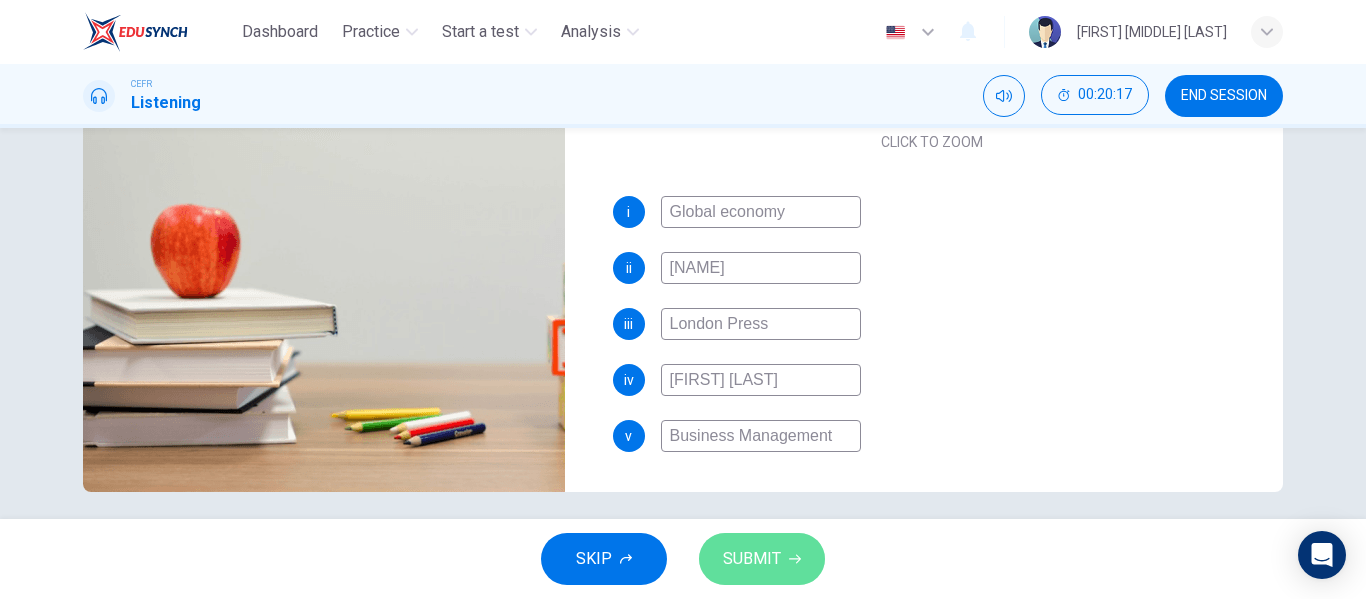 click on "SUBMIT" at bounding box center [752, 559] 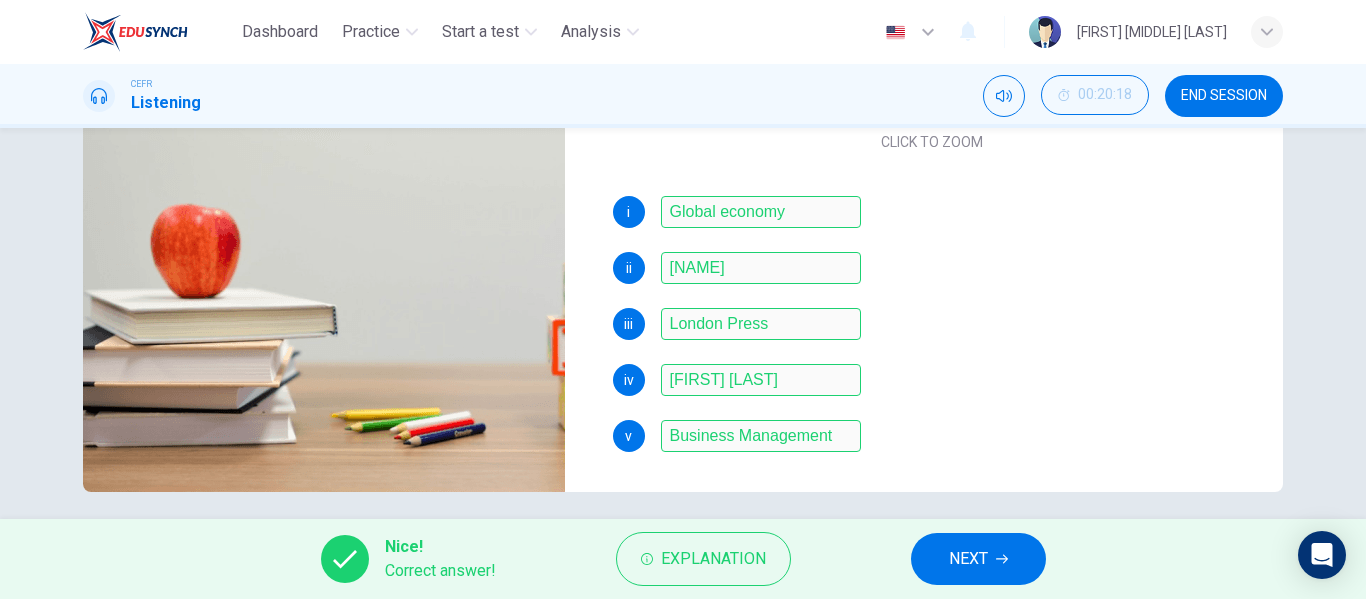 click on "NEXT" at bounding box center [978, 559] 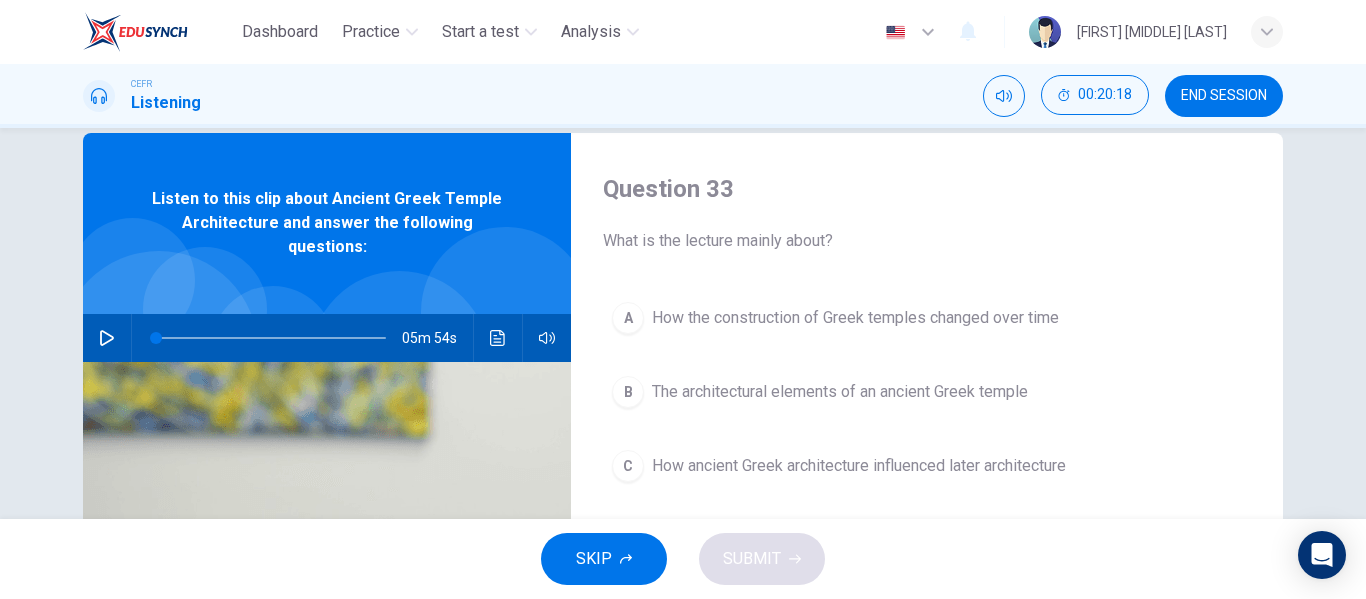 scroll, scrollTop: 39, scrollLeft: 0, axis: vertical 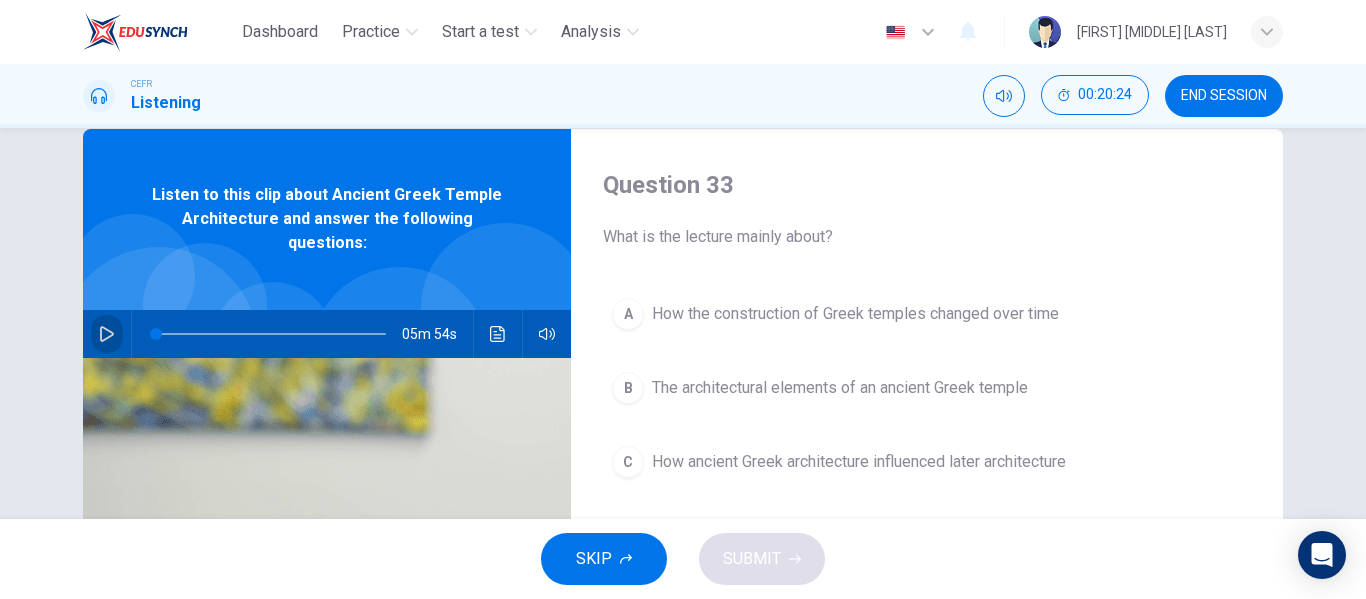 click at bounding box center [107, 334] 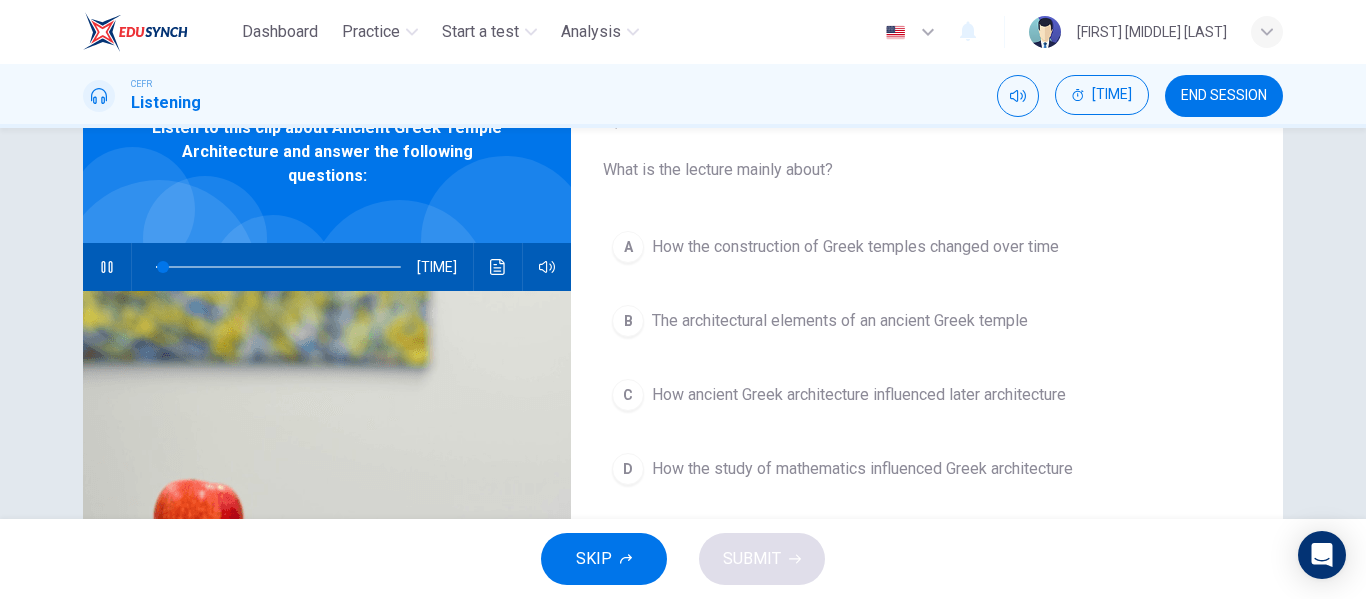 scroll, scrollTop: 114, scrollLeft: 0, axis: vertical 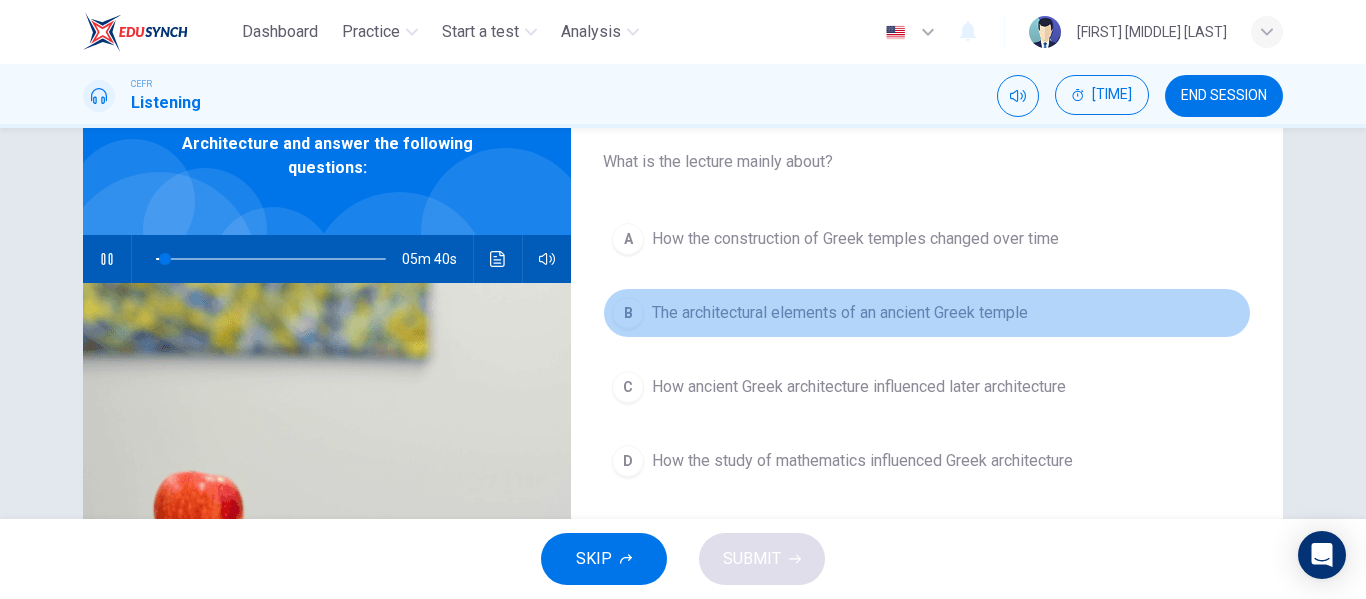 click on "The architectural elements of an ancient Greek temple" at bounding box center (855, 239) 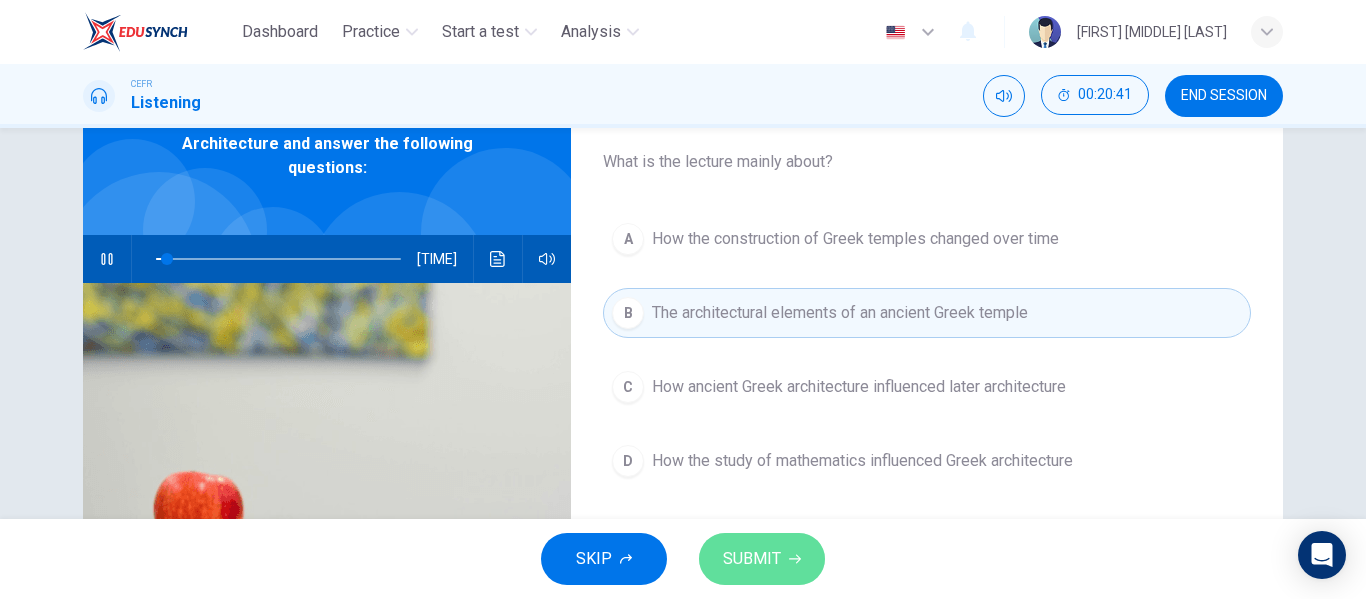 click on "SUBMIT" at bounding box center (752, 559) 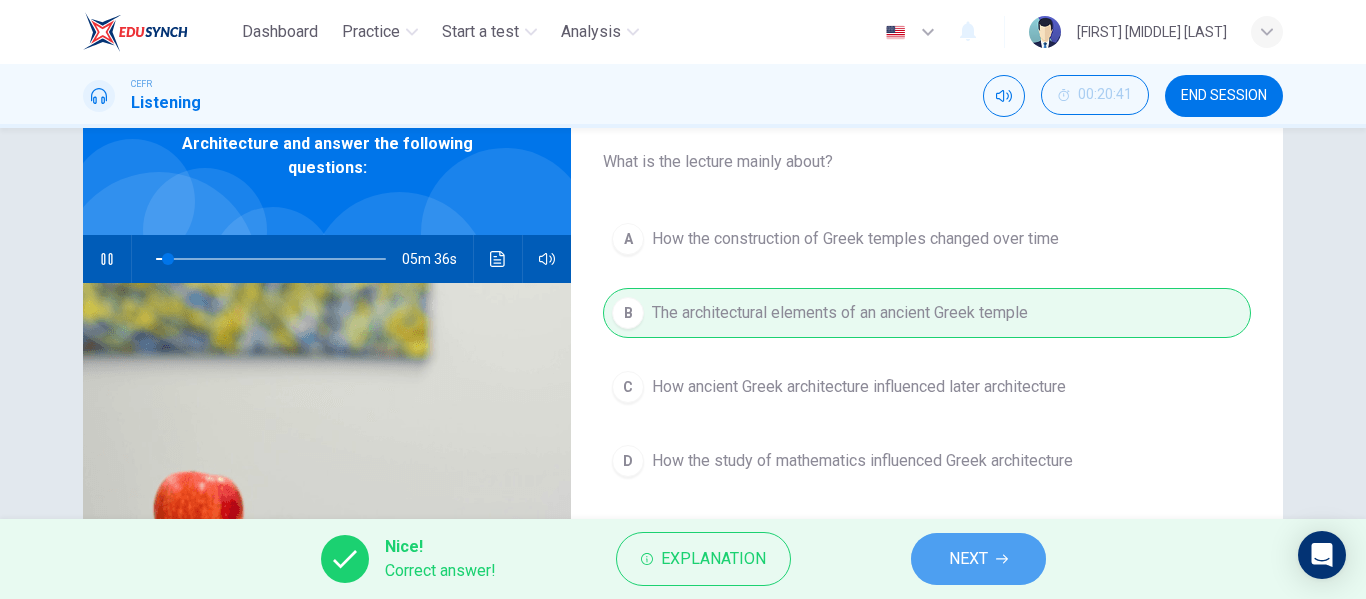click on "NEXT" at bounding box center [978, 559] 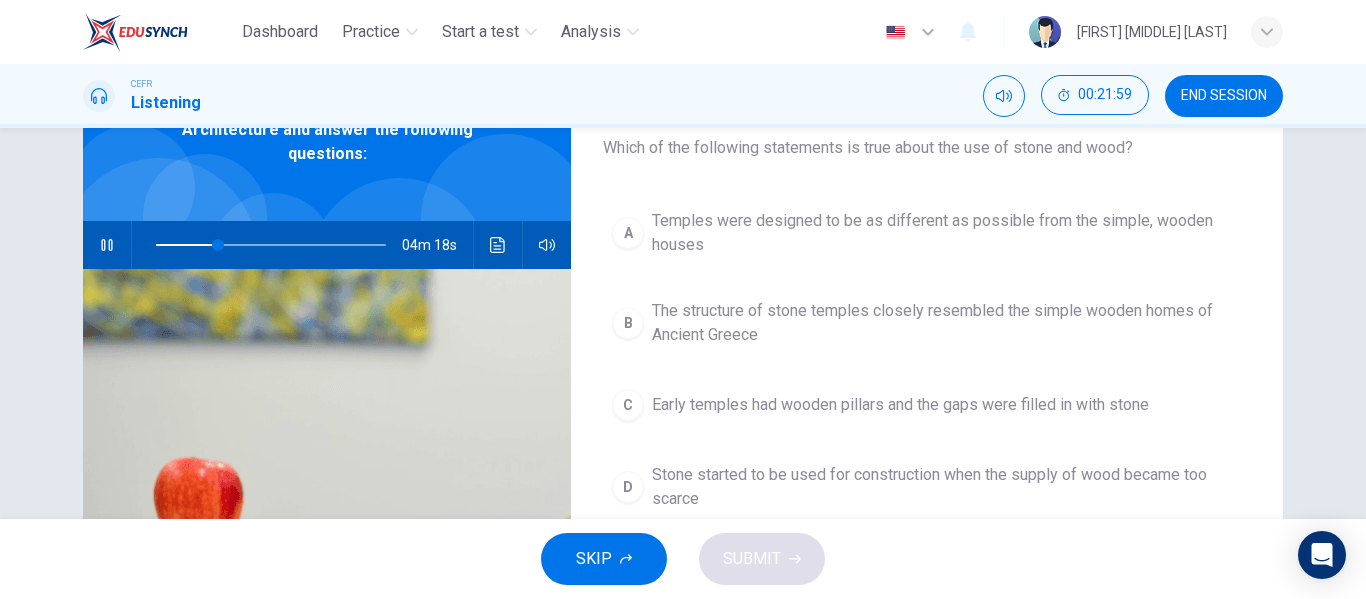 scroll, scrollTop: 129, scrollLeft: 0, axis: vertical 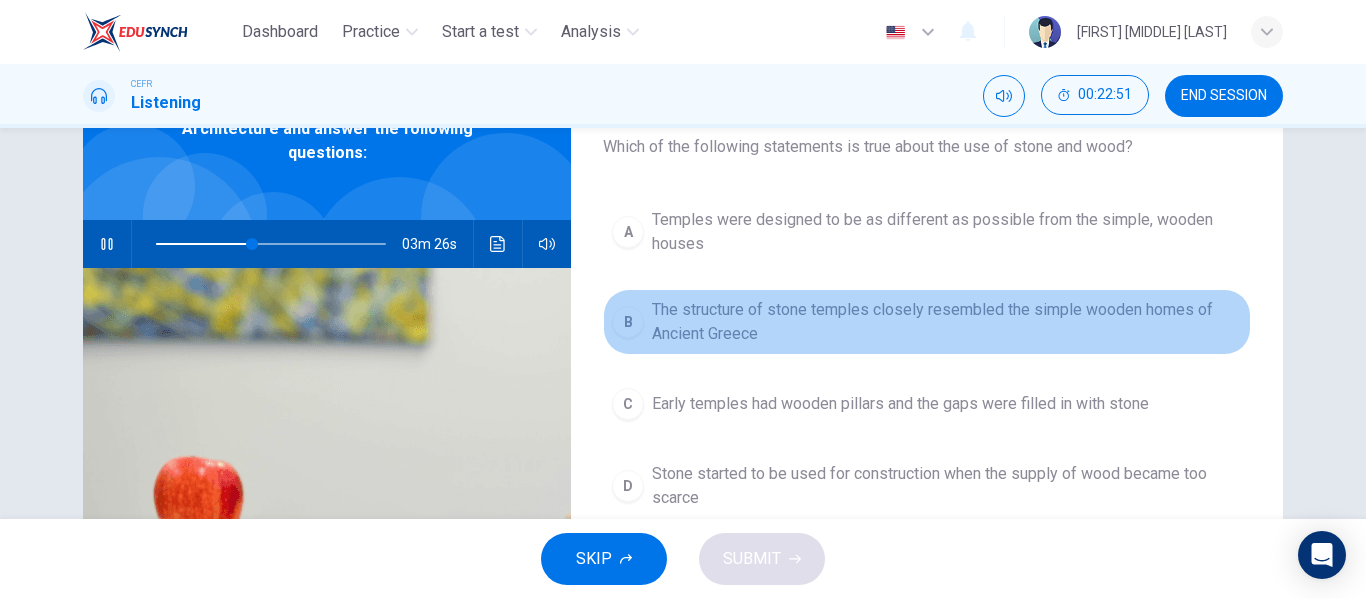 click on "The structure of stone temples closely resembled the simple wooden homes of Ancient Greece" at bounding box center (947, 232) 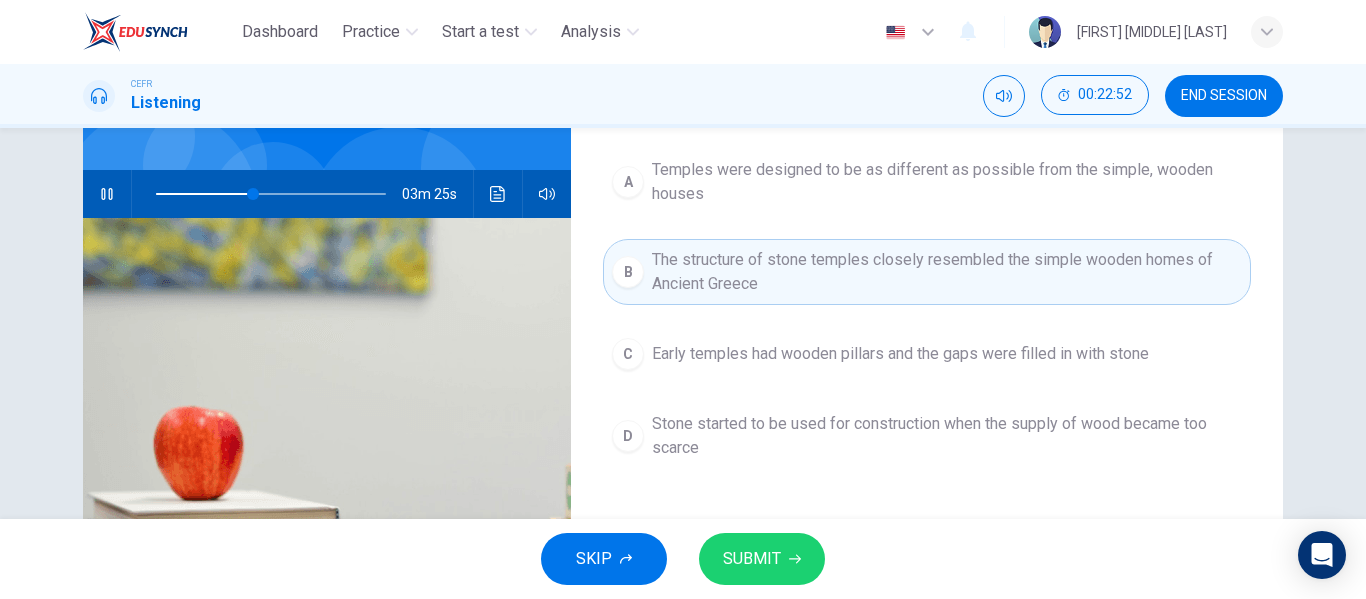 scroll, scrollTop: 180, scrollLeft: 0, axis: vertical 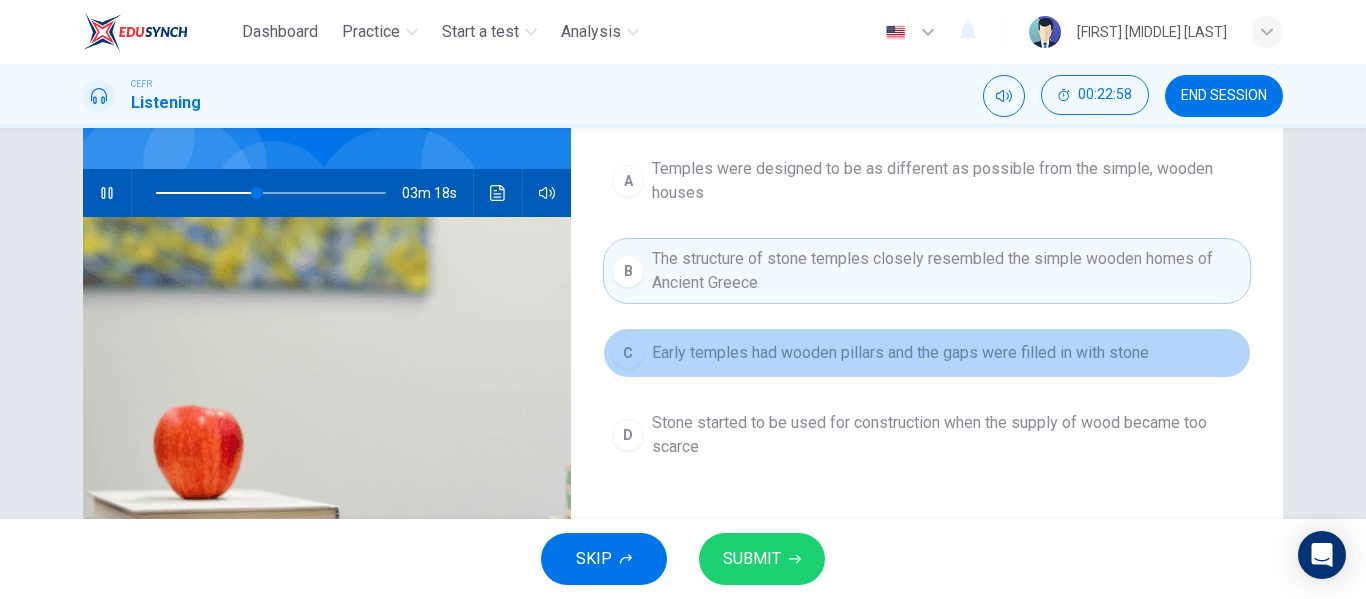 click on "C Early temples had wooden pillars and the gaps were filled in with stone" at bounding box center [927, 353] 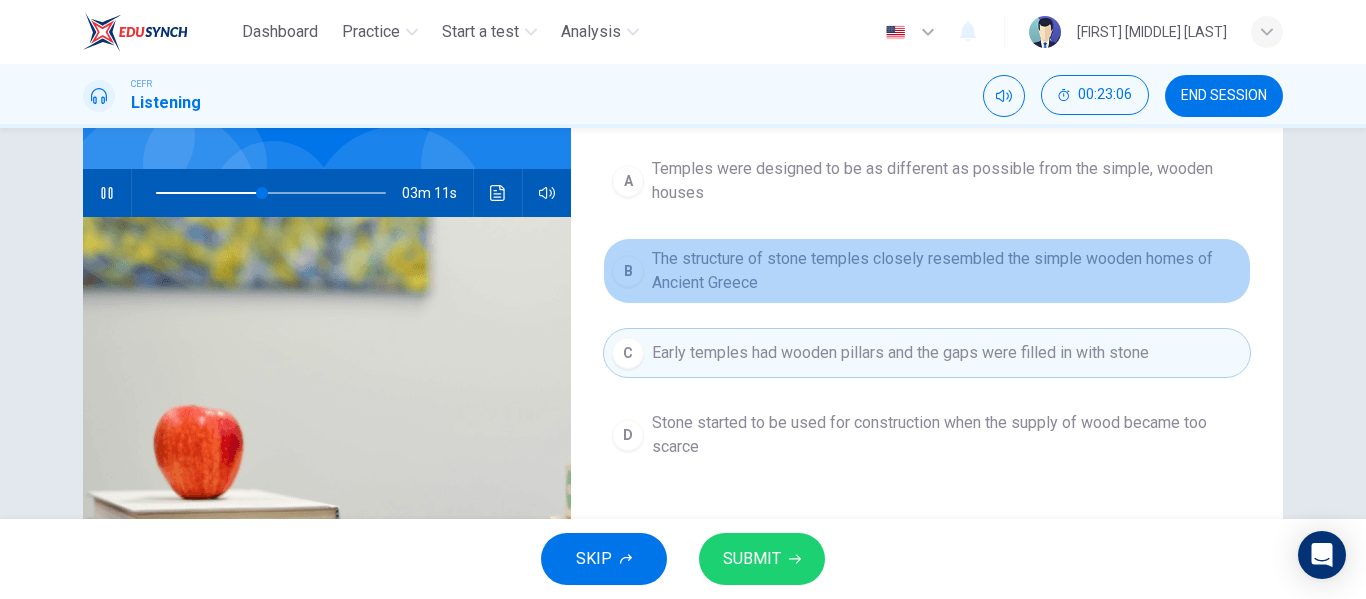 click on "B The structure of stone temples closely resembled the simple wooden homes of Ancient Greece" at bounding box center [927, 271] 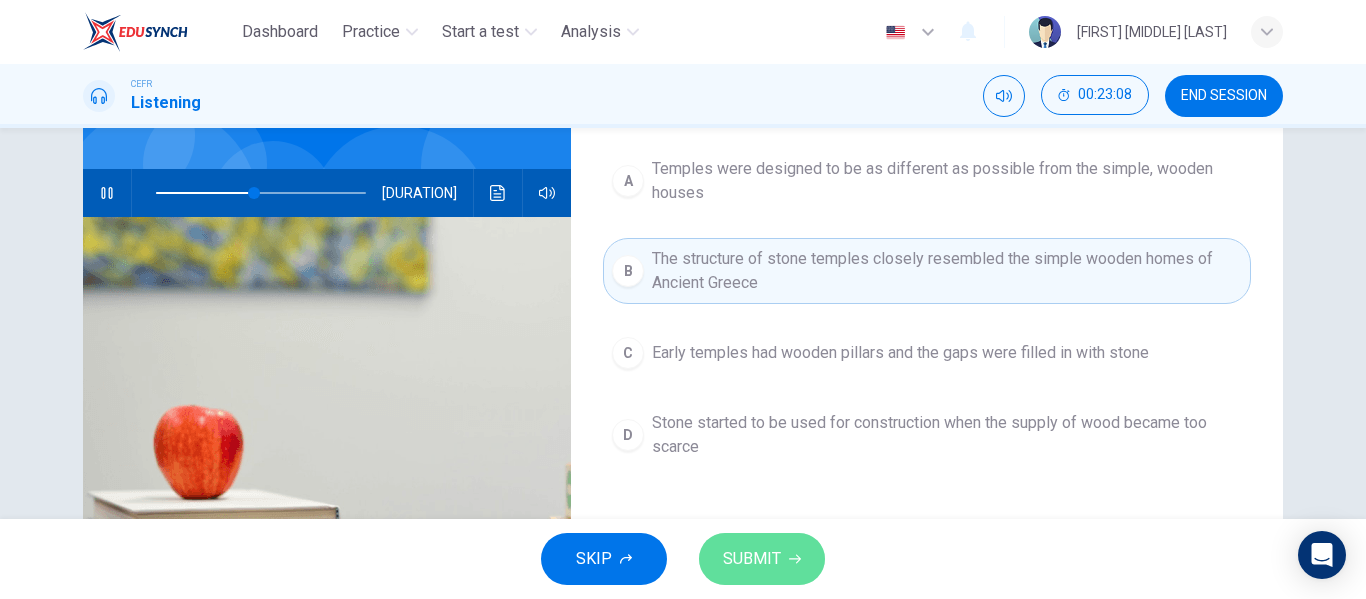 click on "SUBMIT" at bounding box center (762, 559) 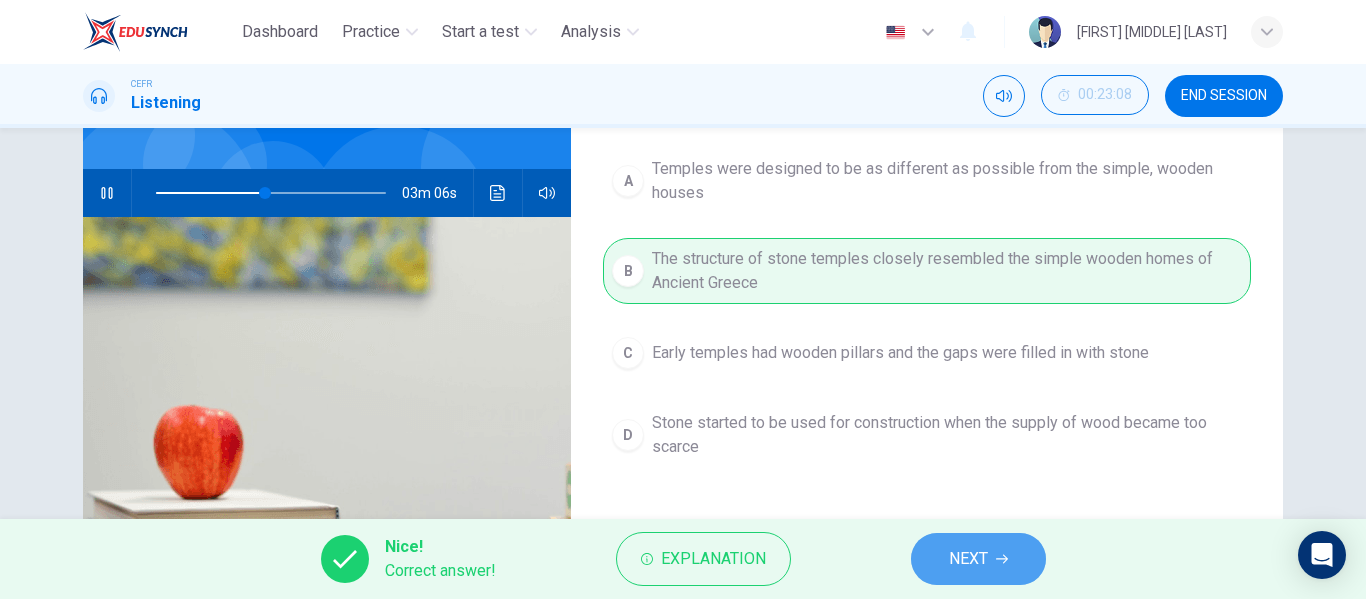 click on "NEXT" at bounding box center (978, 559) 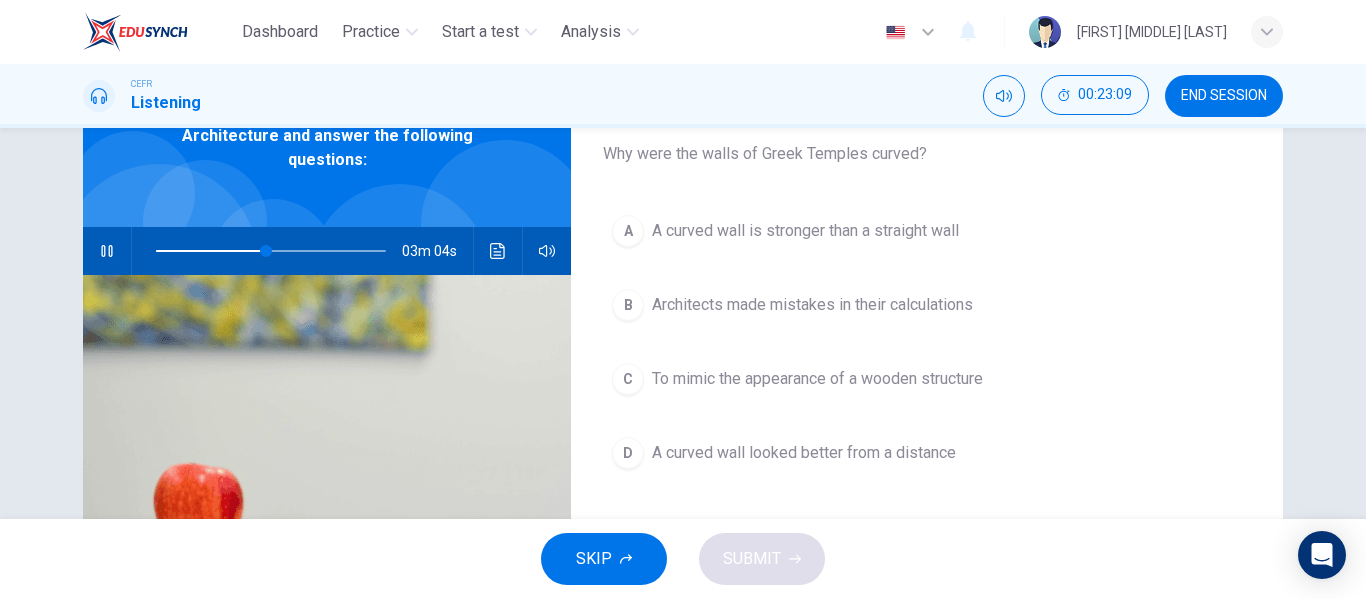 scroll, scrollTop: 121, scrollLeft: 0, axis: vertical 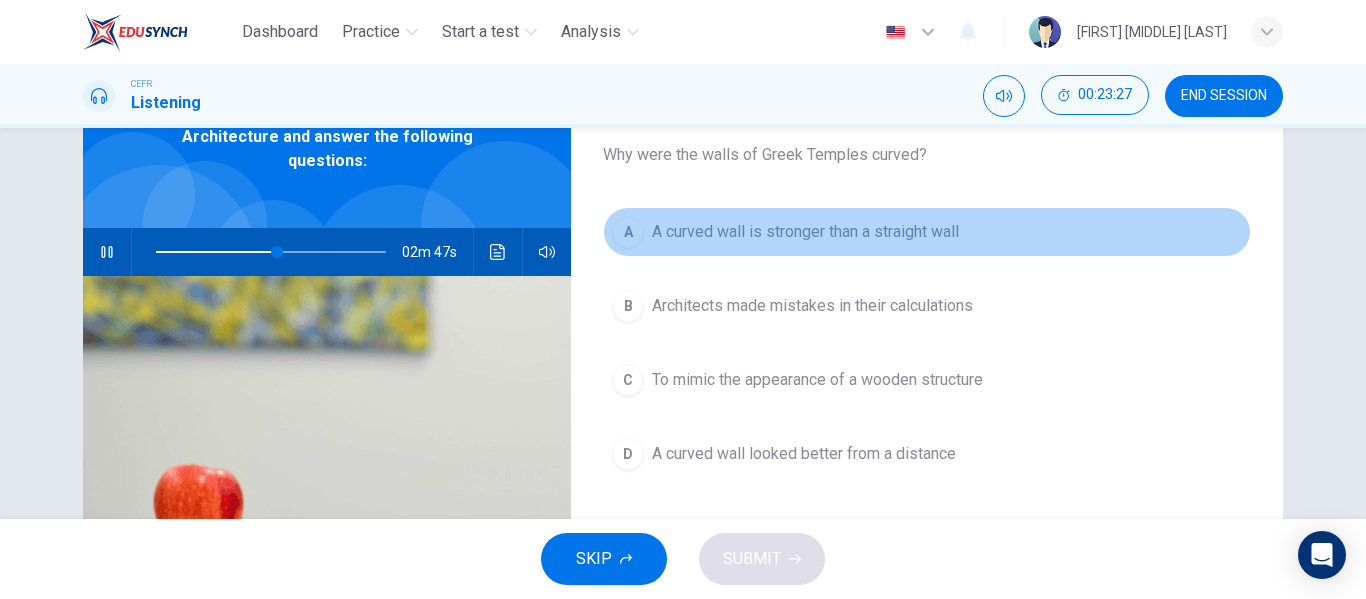 click on "A curved wall is stronger than a straight wall" at bounding box center [805, 232] 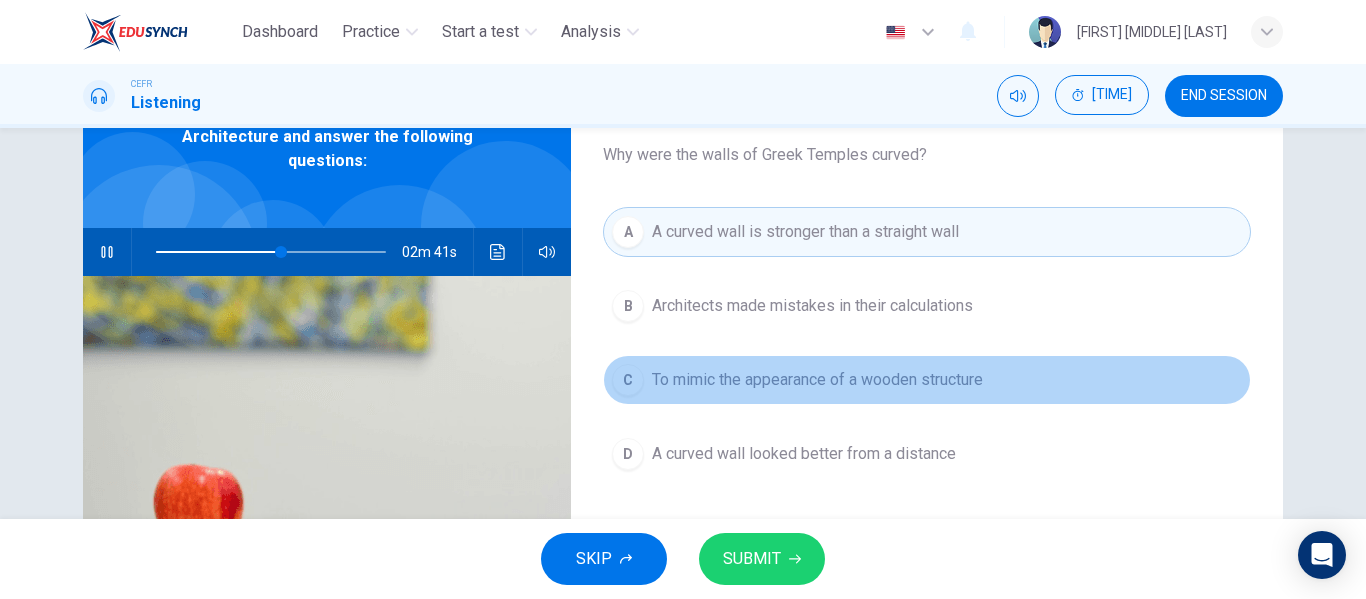 click on "C To mimic the appearance of a wooden structure" at bounding box center [927, 380] 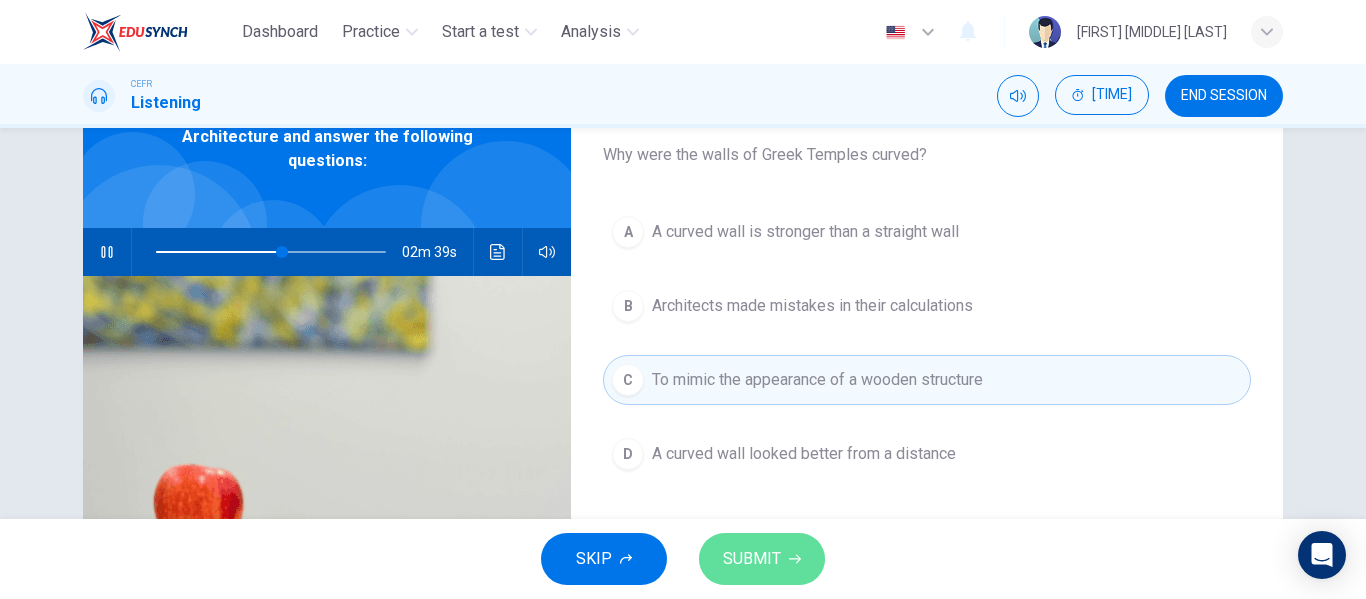 click on "SUBMIT" at bounding box center (762, 559) 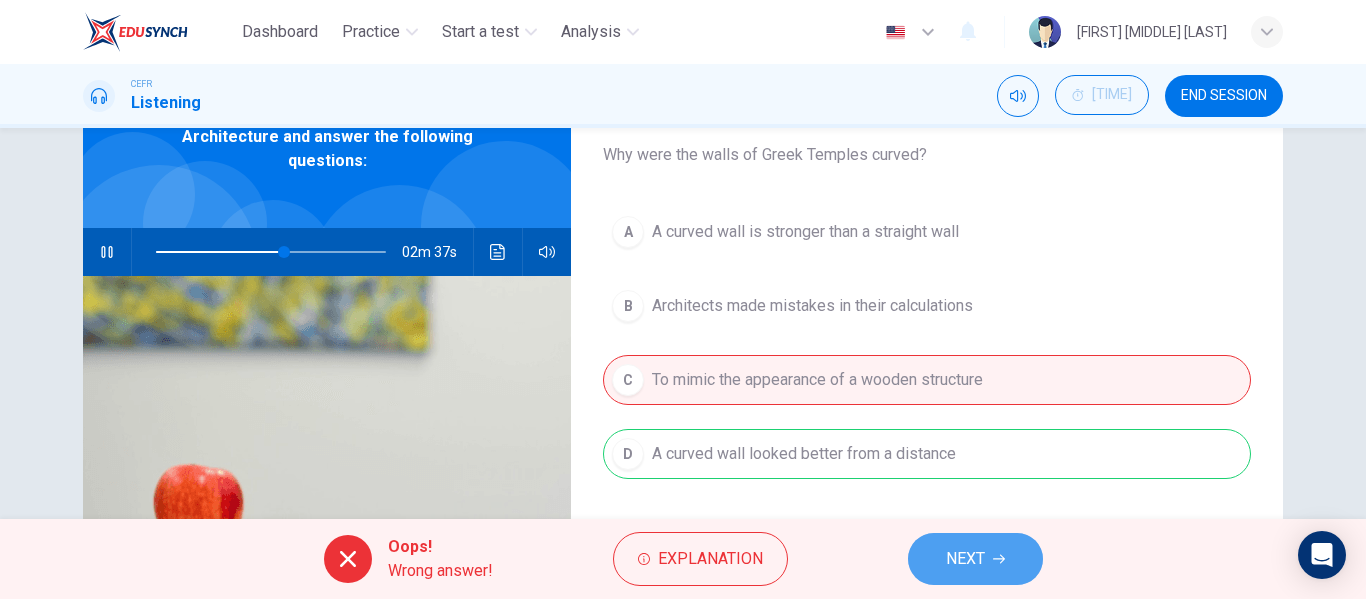 click on "NEXT" at bounding box center [975, 559] 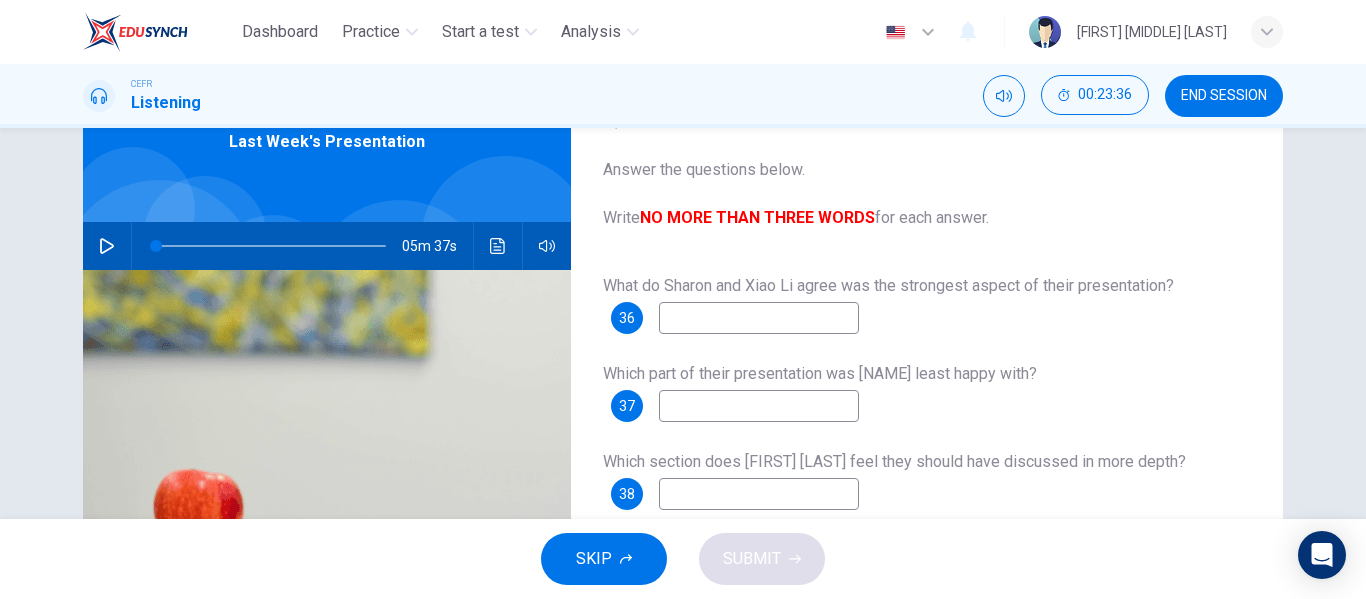 scroll, scrollTop: 107, scrollLeft: 0, axis: vertical 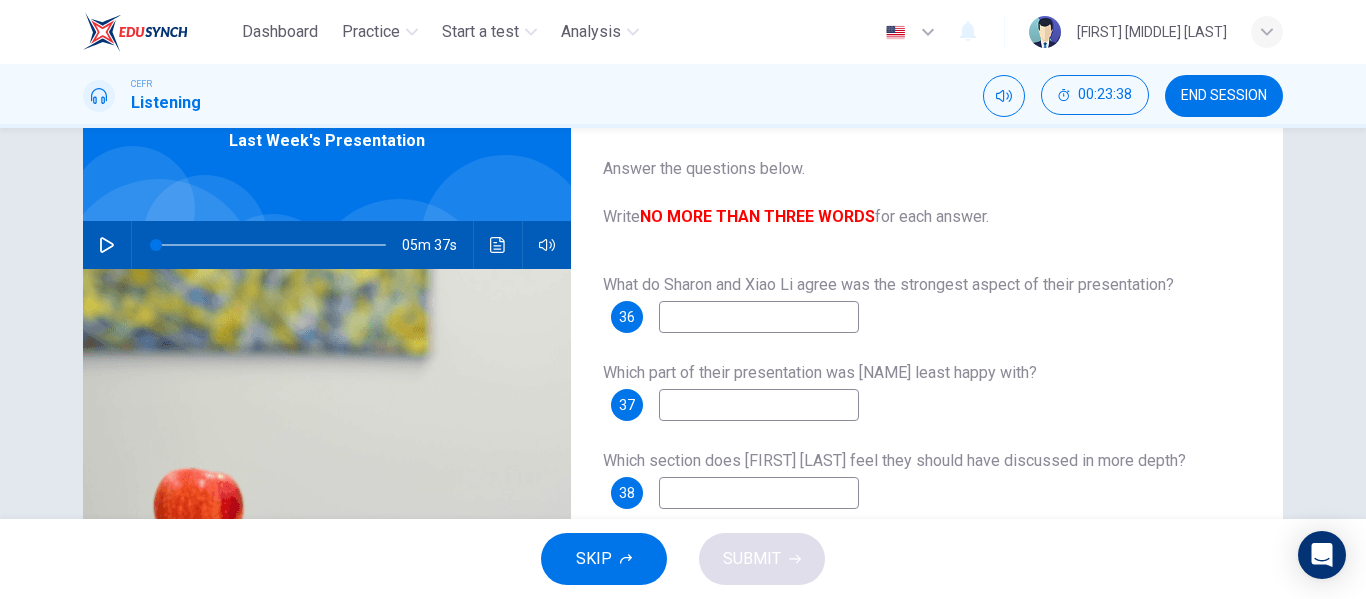 click on "05m 37s" at bounding box center [327, 245] 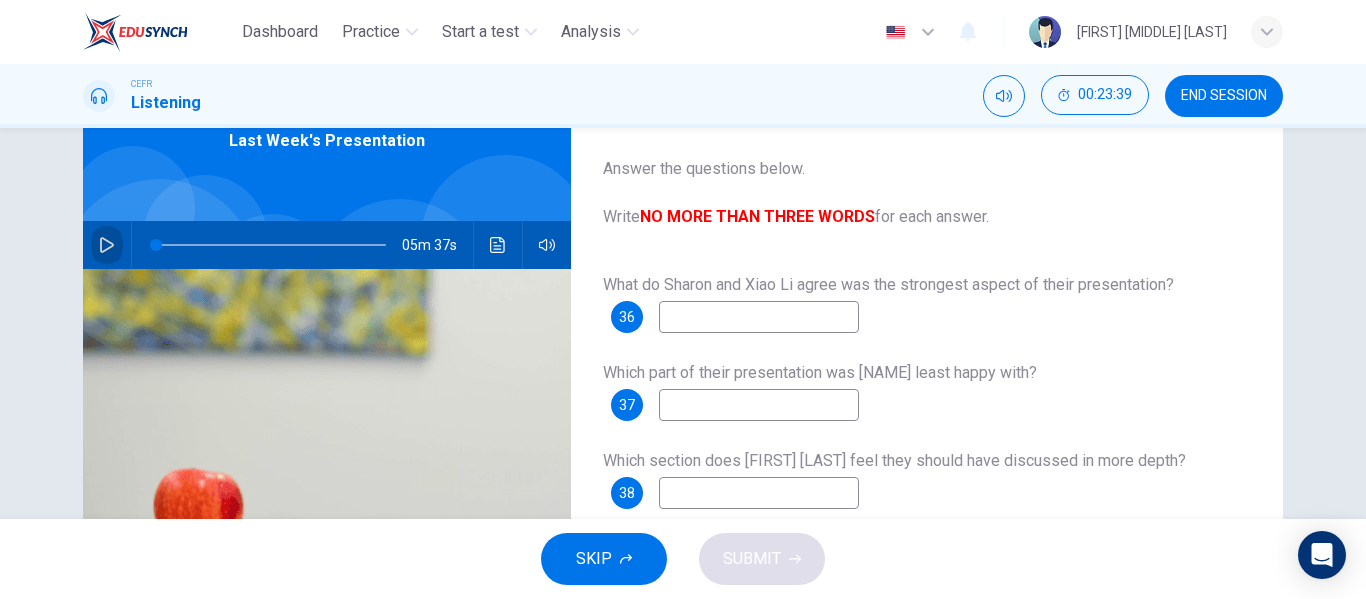 click at bounding box center [107, 245] 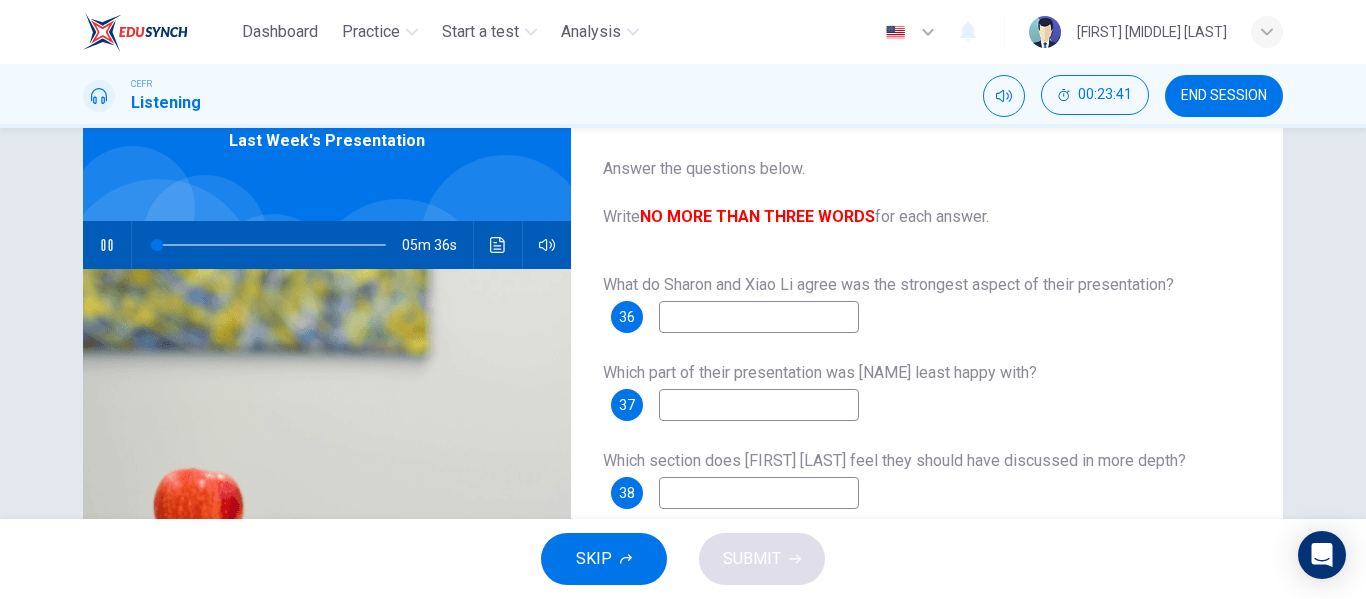 click at bounding box center [759, 317] 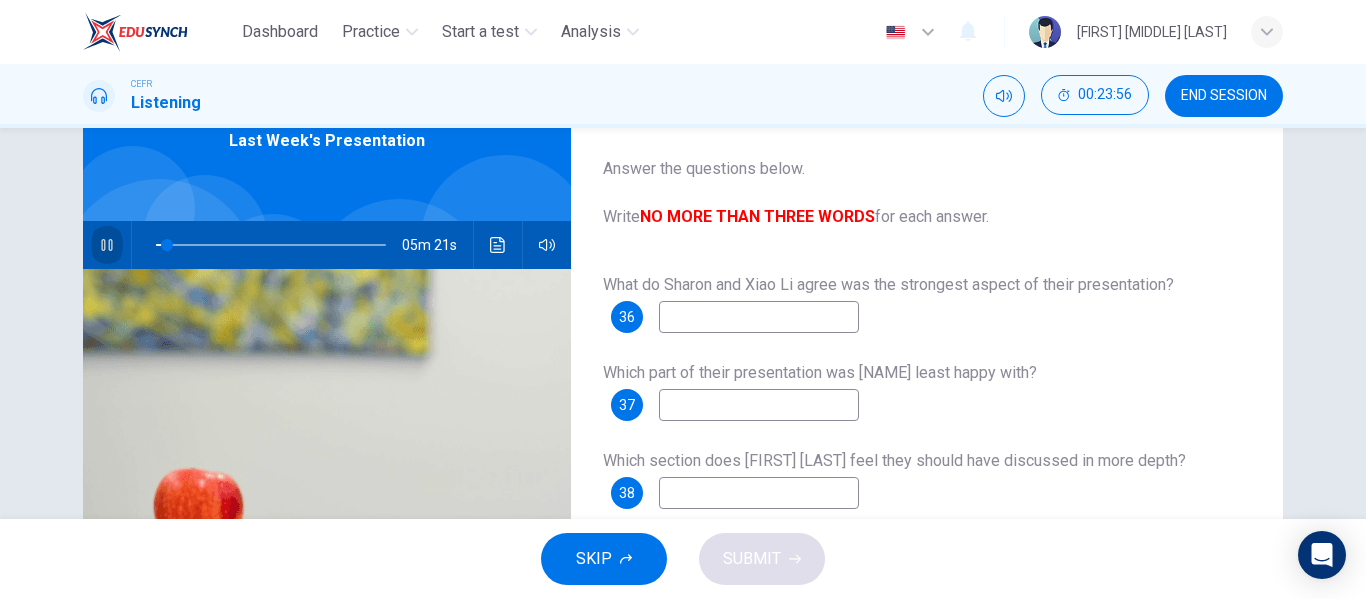 click at bounding box center [106, 245] 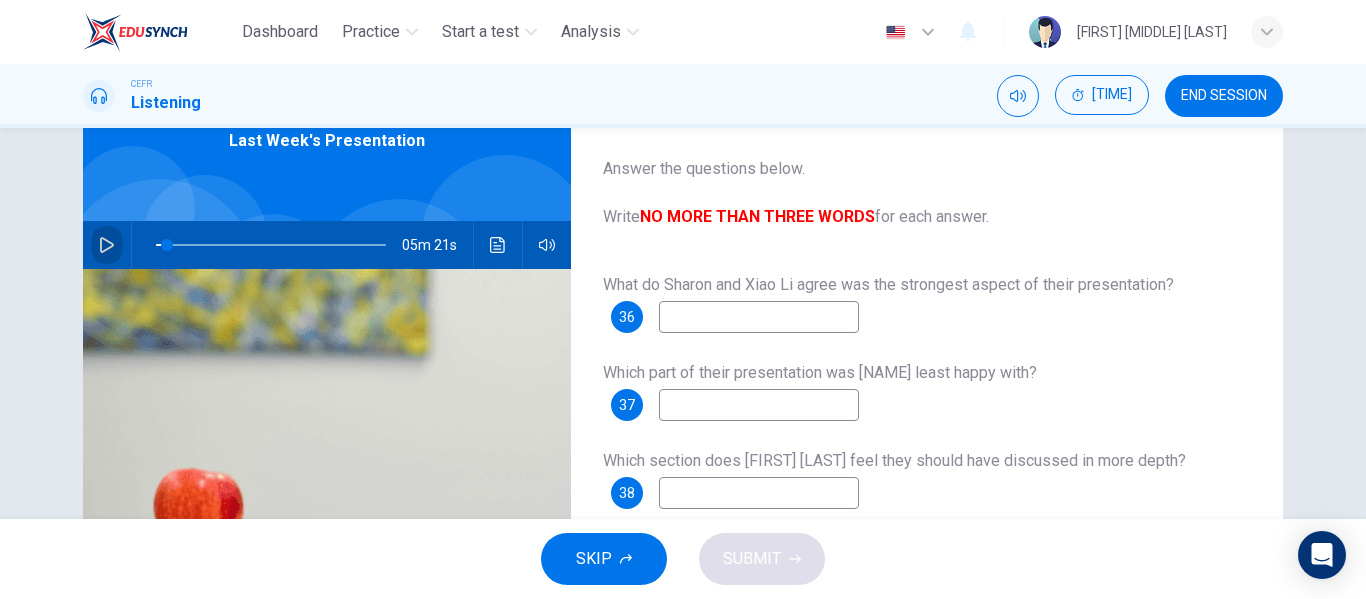 click at bounding box center [107, 245] 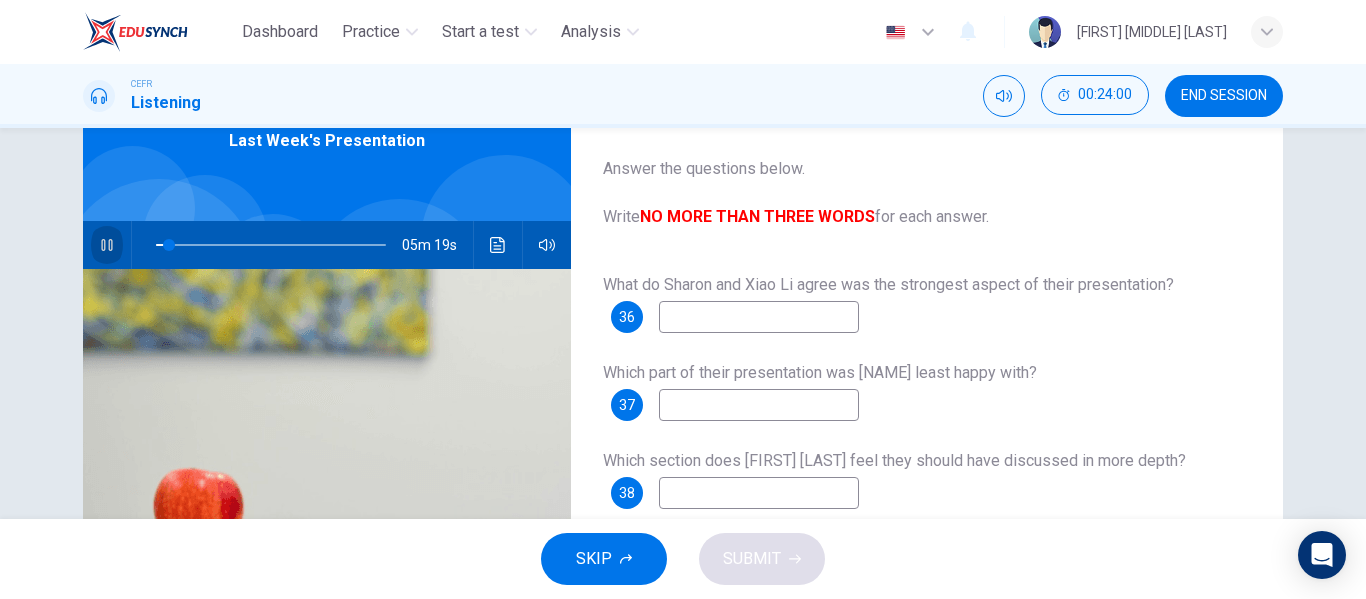 click at bounding box center [106, 245] 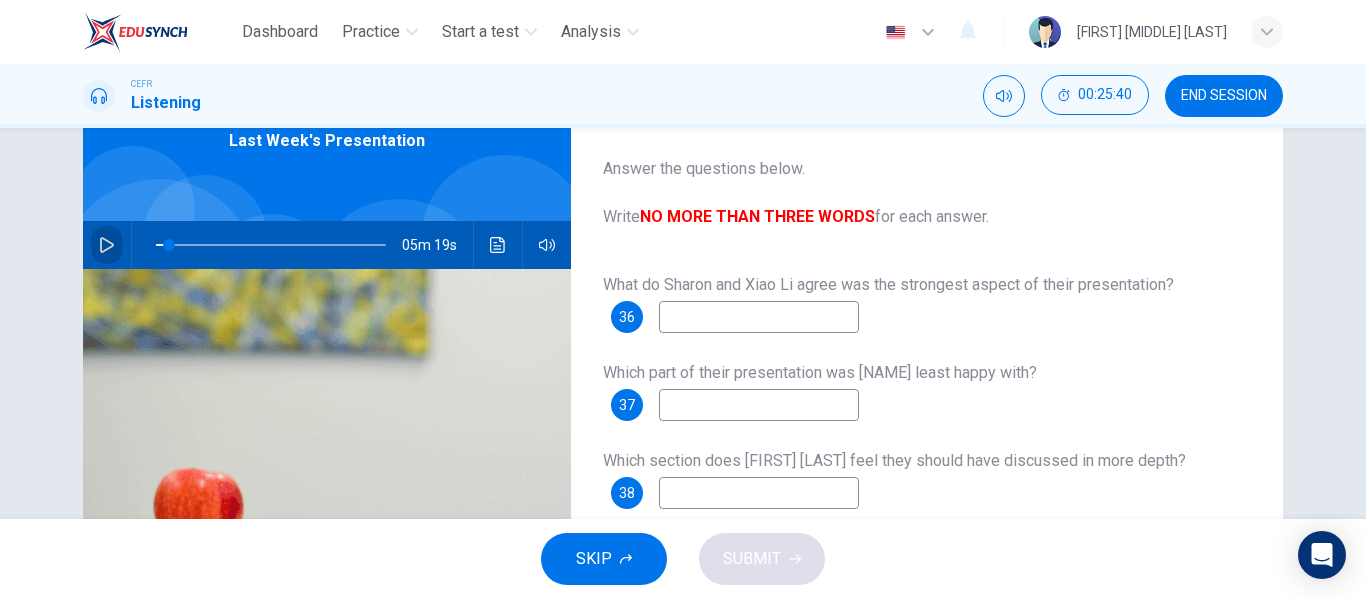 click at bounding box center (107, 245) 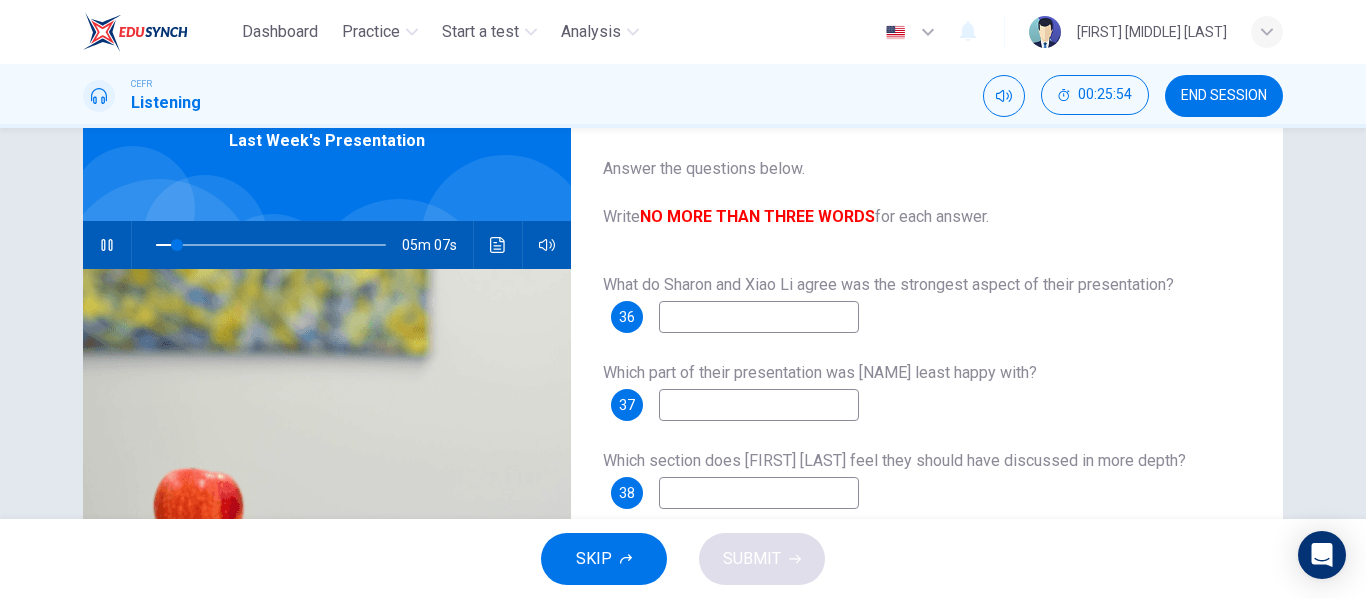click at bounding box center [759, 317] 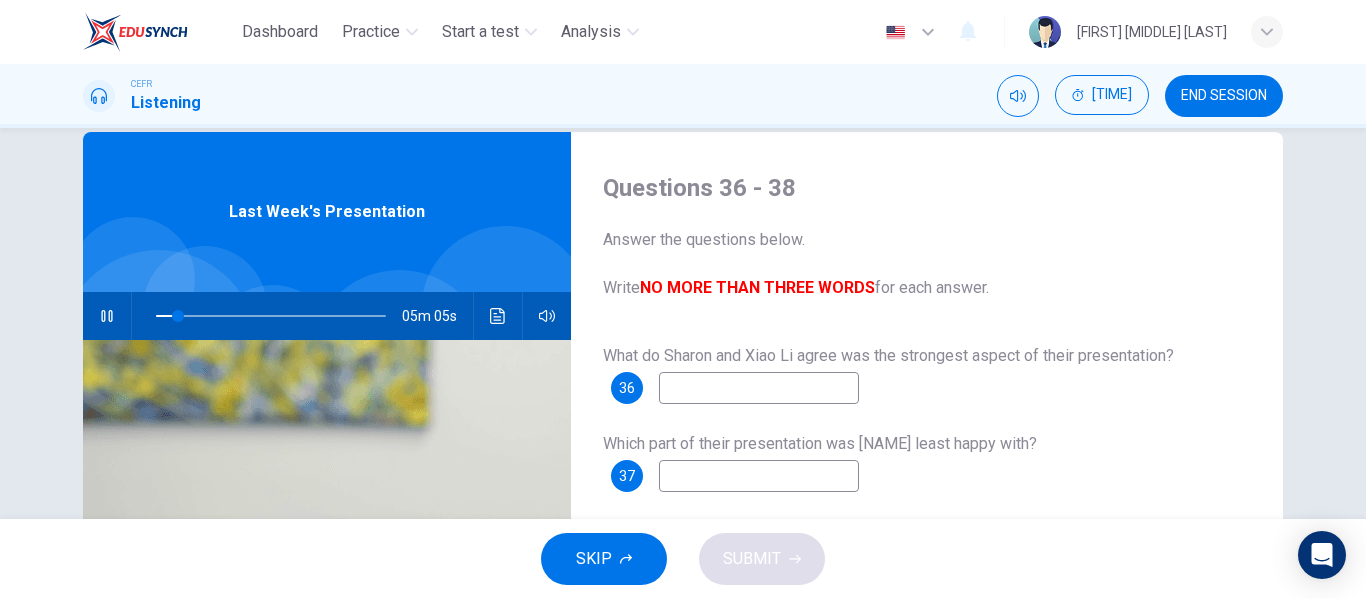 scroll, scrollTop: 35, scrollLeft: 0, axis: vertical 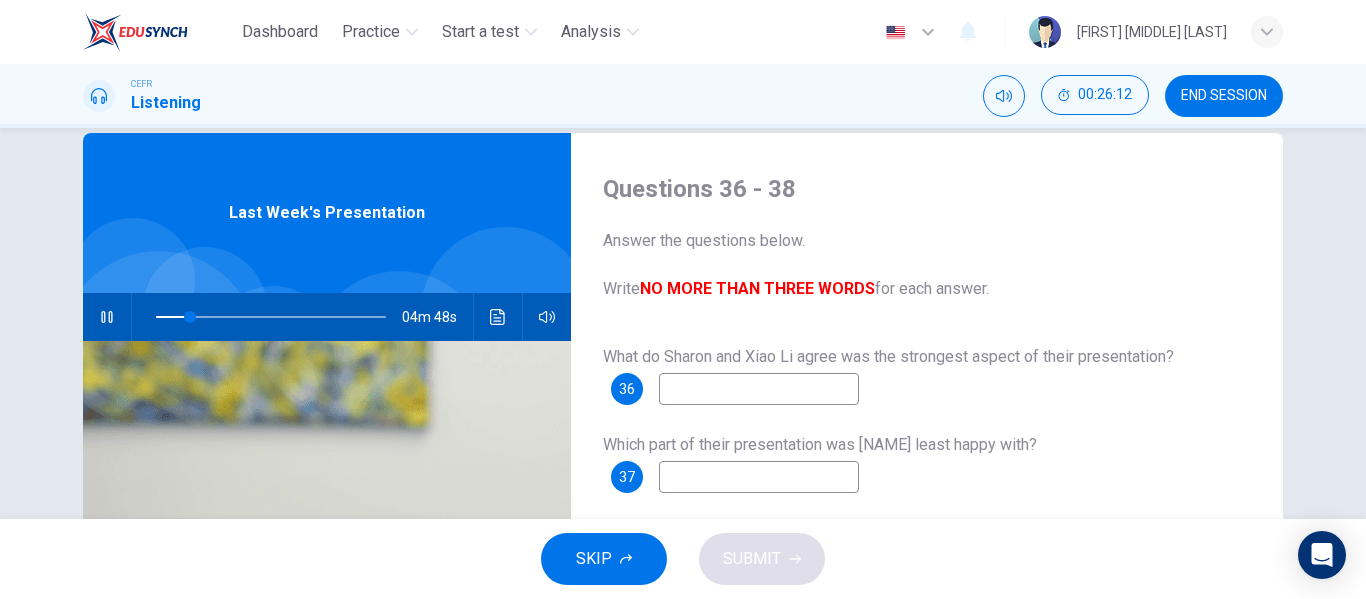 click at bounding box center (759, 389) 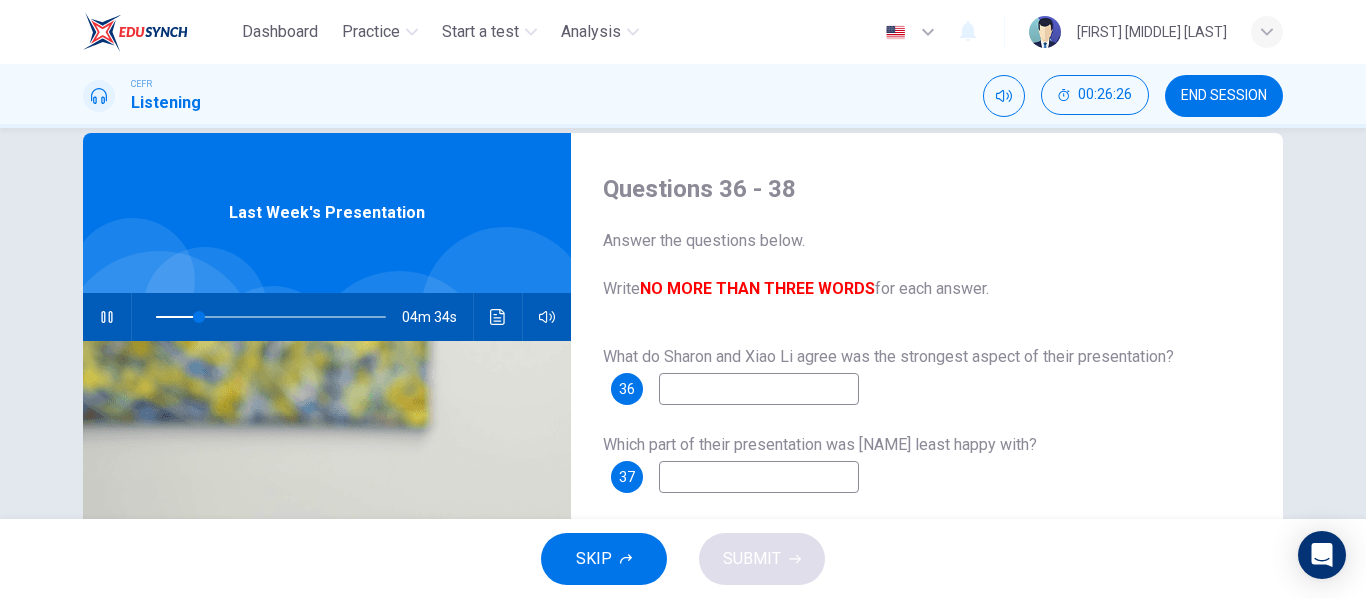 click at bounding box center [759, 389] 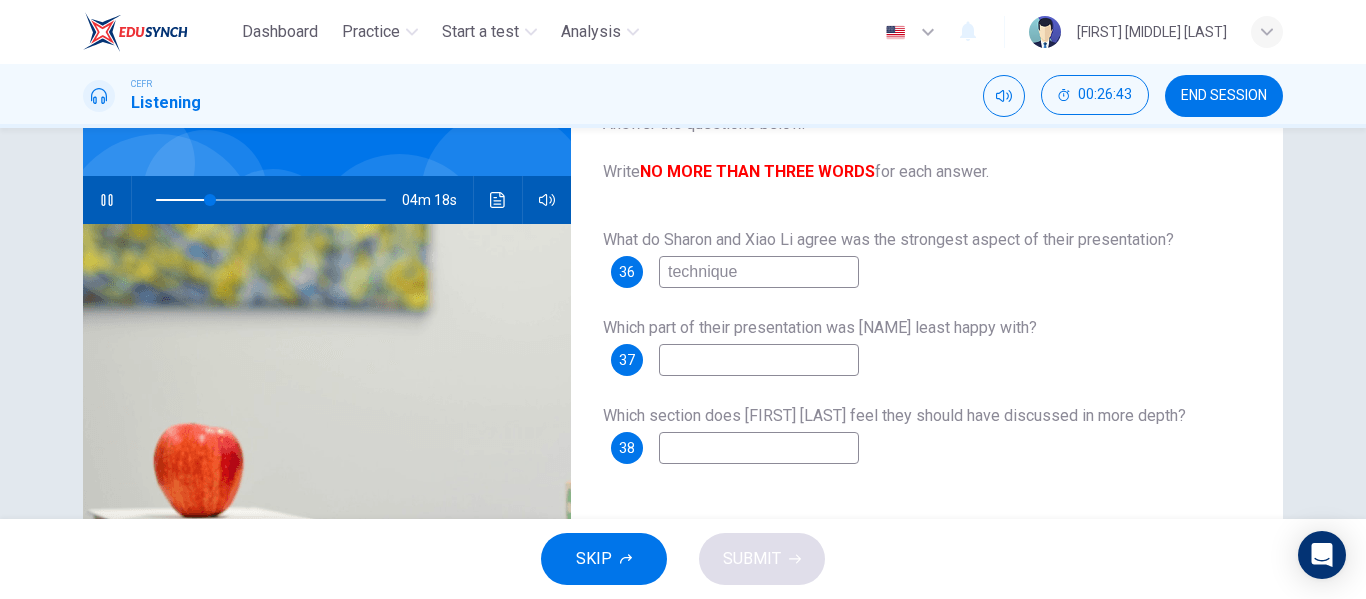 scroll, scrollTop: 157, scrollLeft: 0, axis: vertical 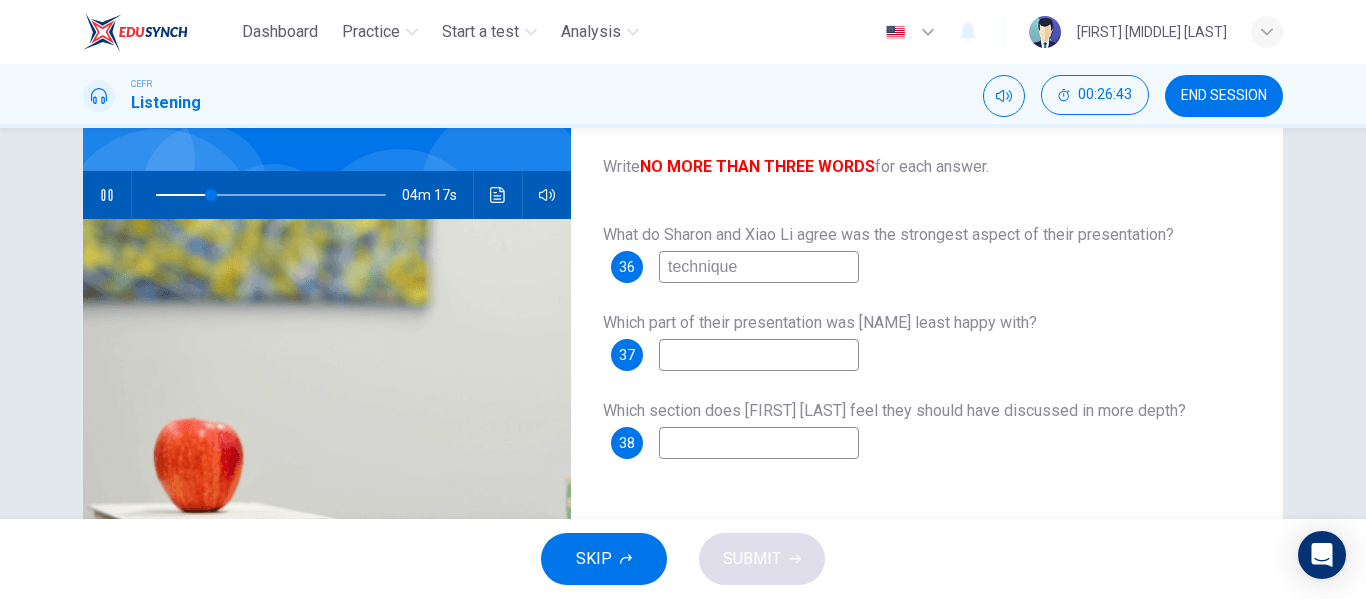 type on "technique" 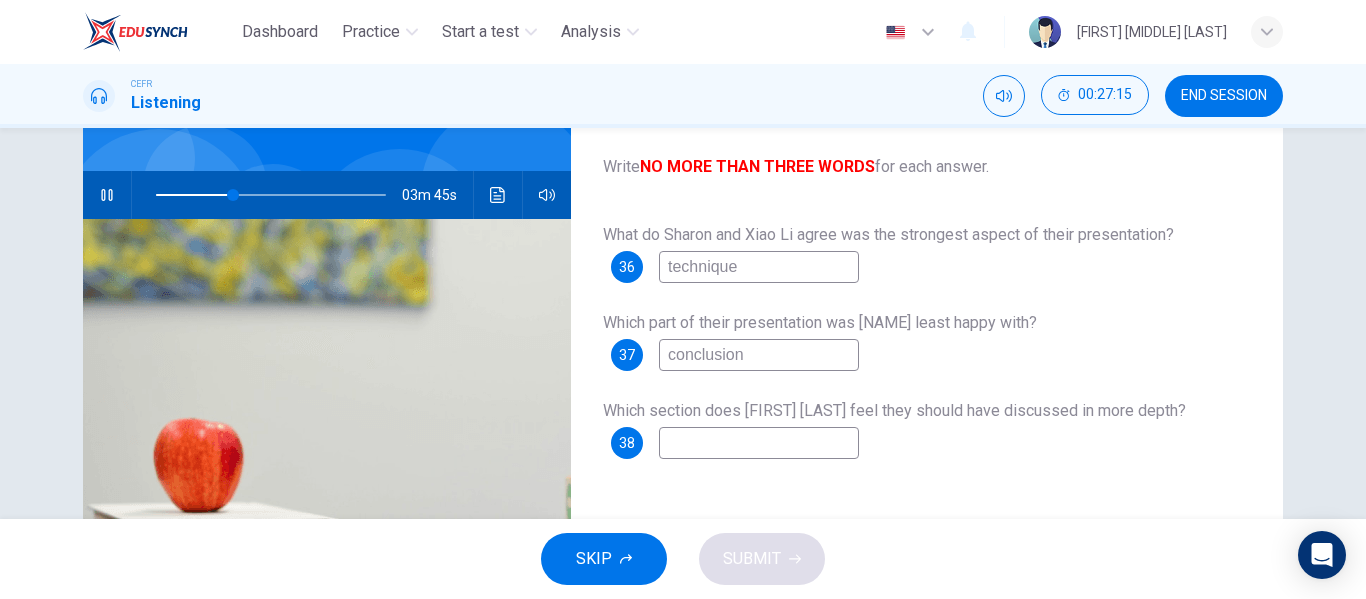 click at bounding box center (759, 267) 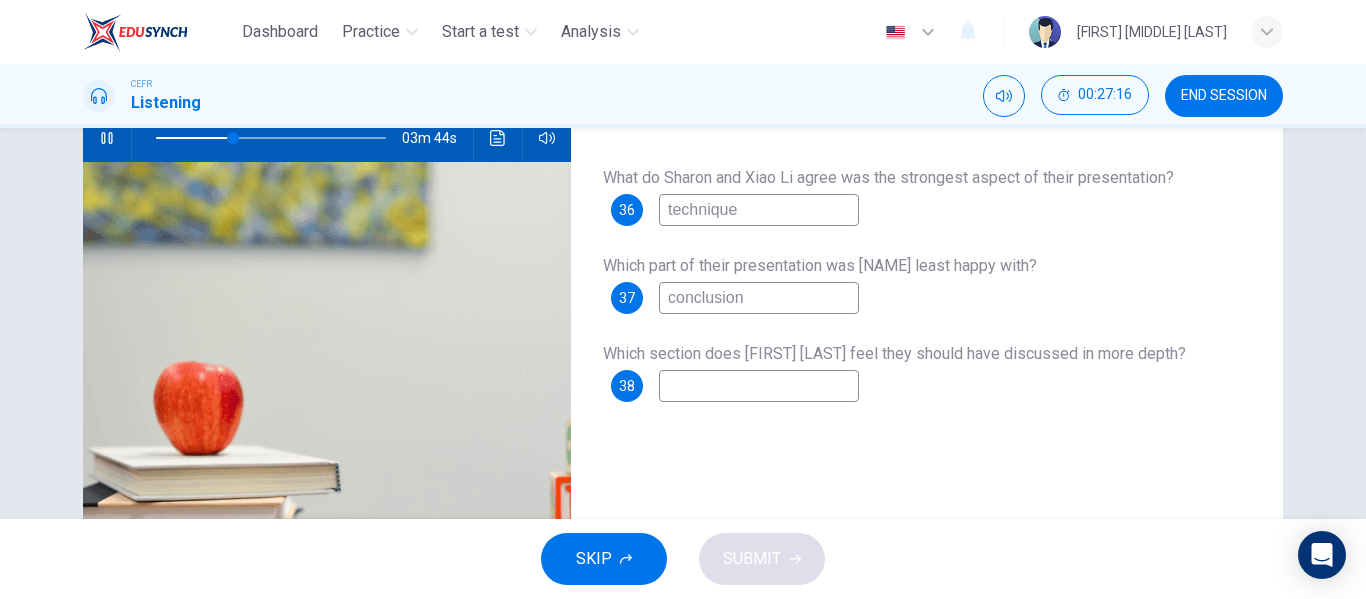 scroll, scrollTop: 215, scrollLeft: 0, axis: vertical 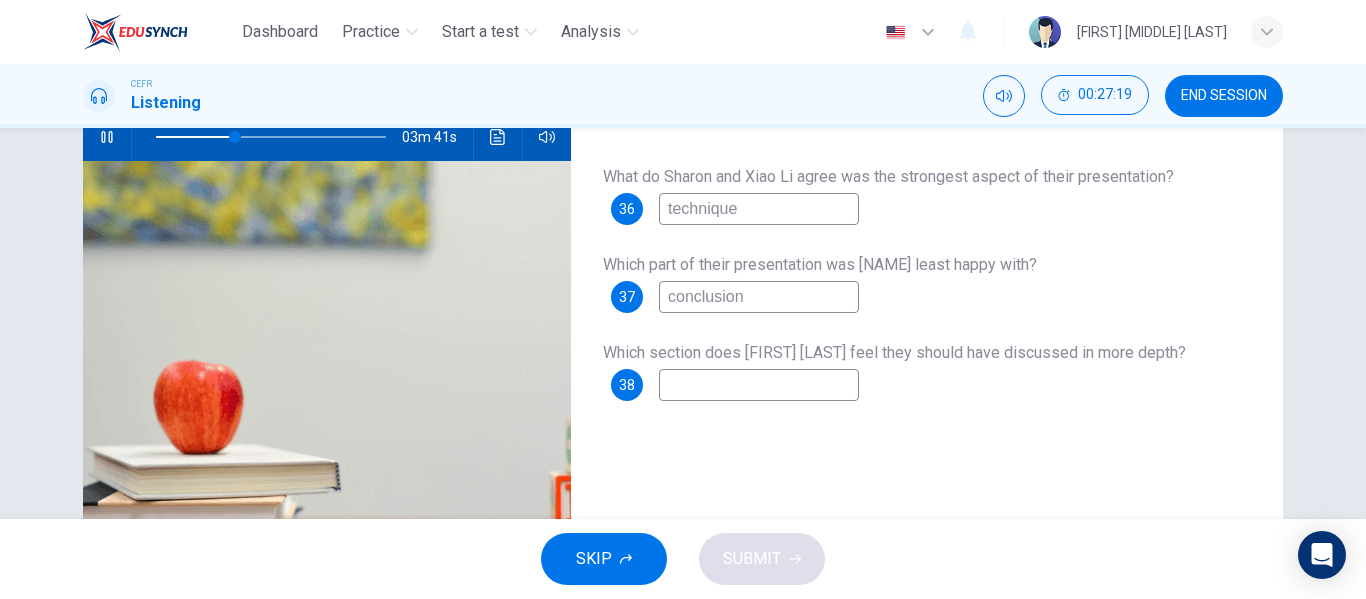 click on "conclusion" at bounding box center [759, 209] 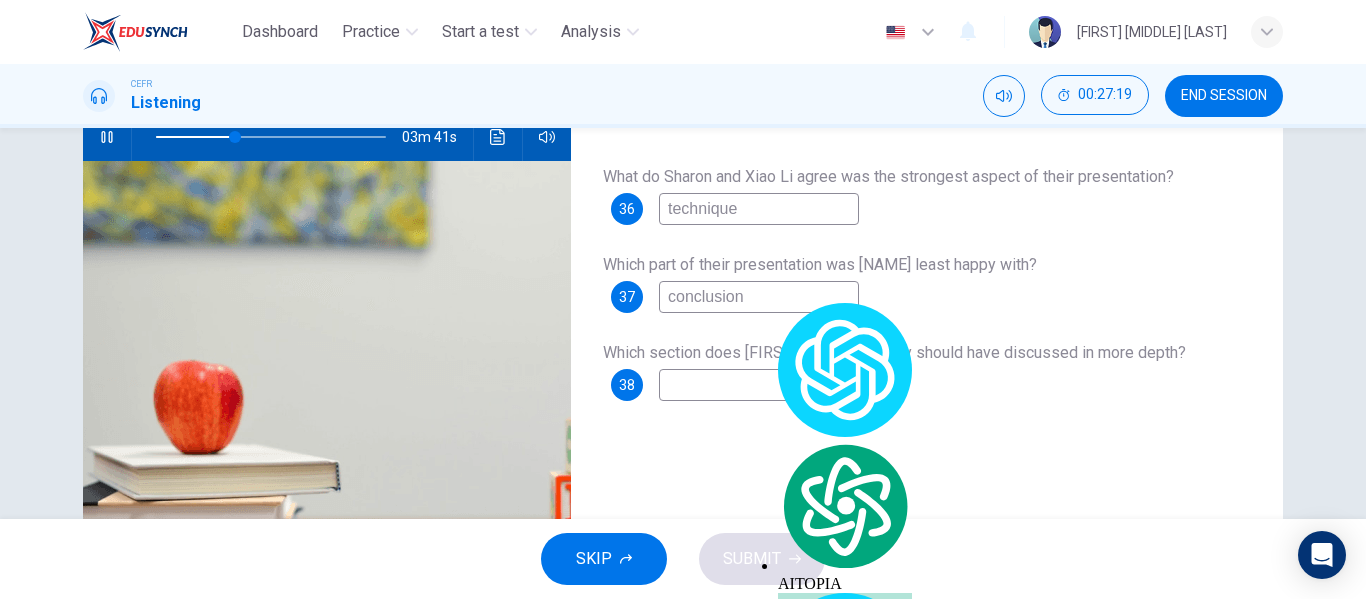 click on "conclusion" at bounding box center (759, 209) 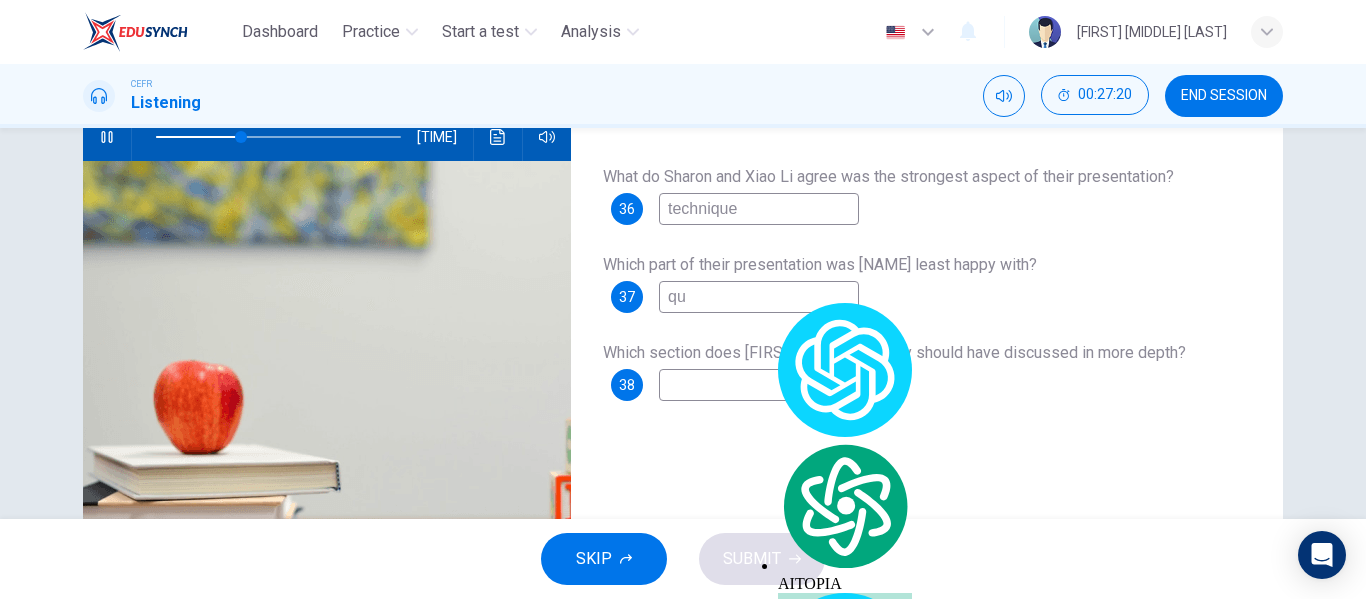 type on "que" 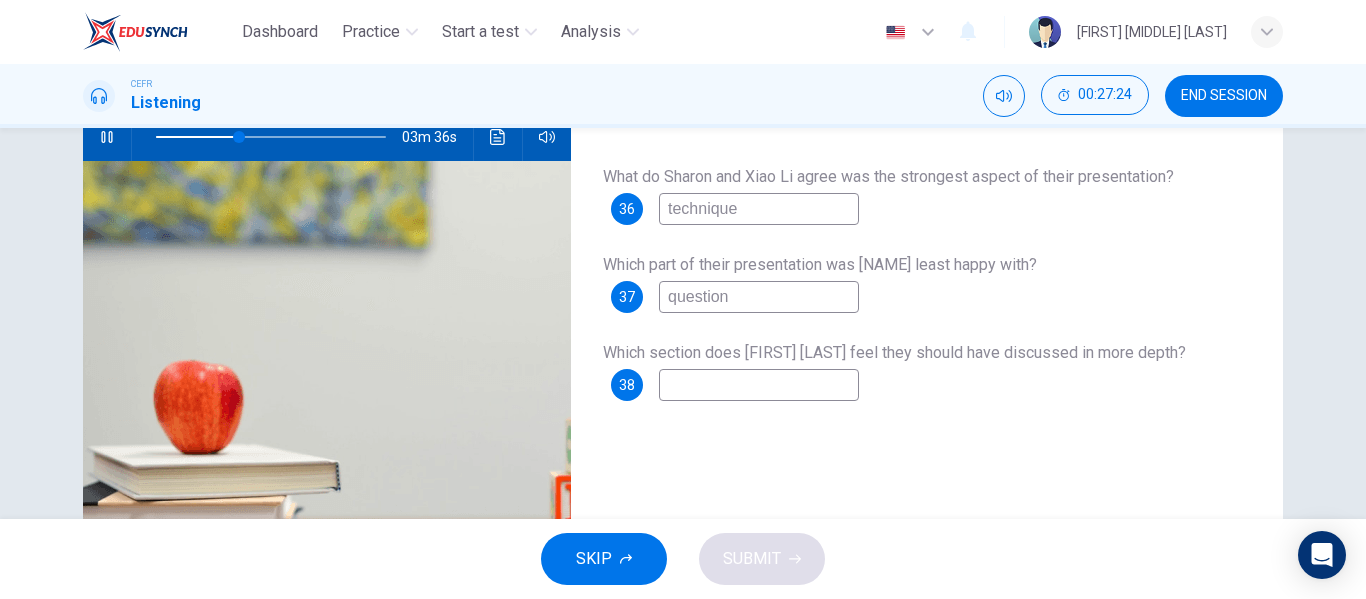 click on "question" at bounding box center [759, 209] 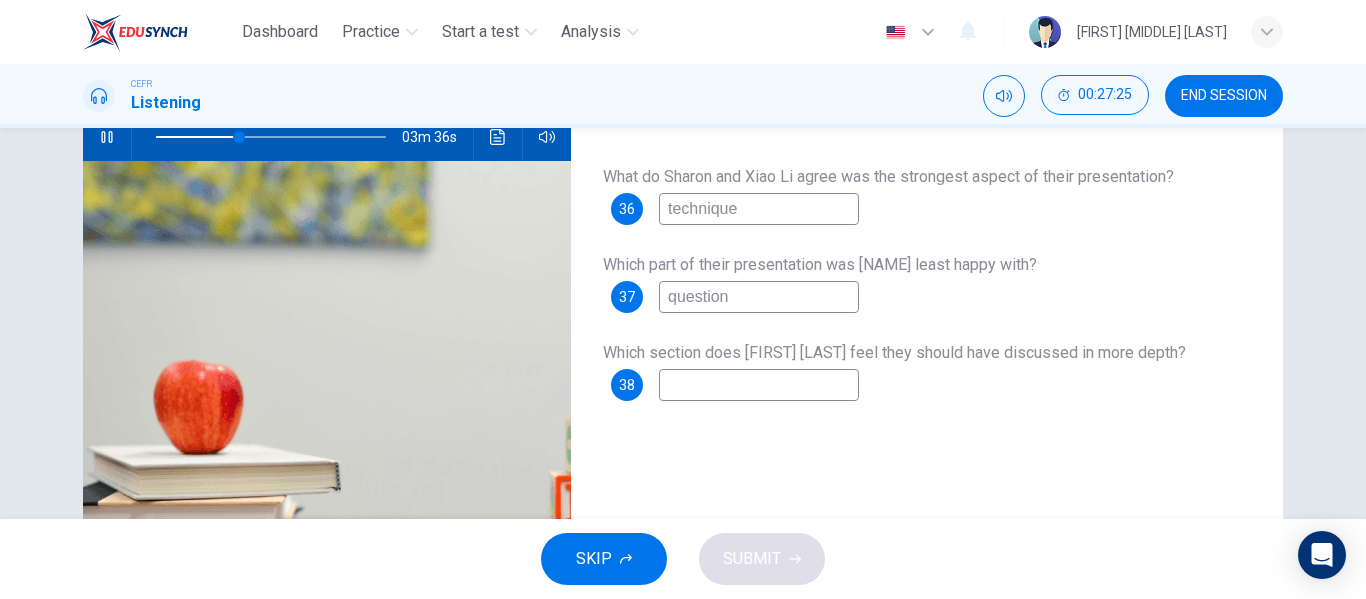 click on "question" at bounding box center (759, 209) 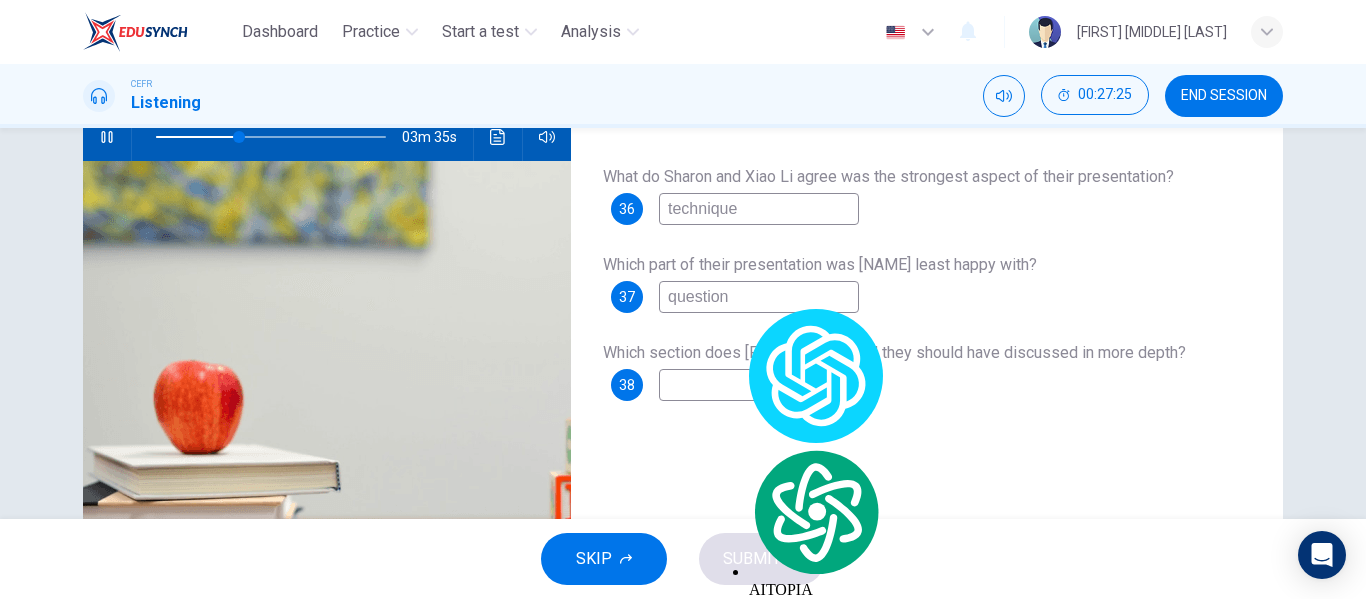 click on "question" at bounding box center (759, 209) 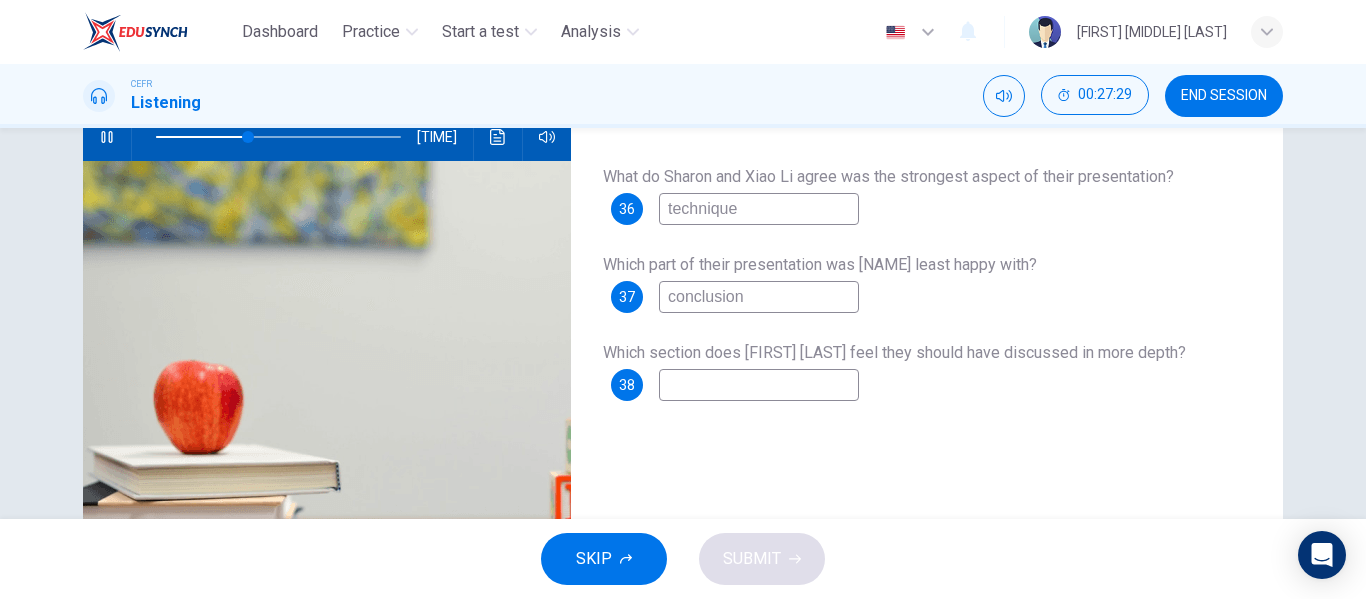 click at bounding box center (759, 209) 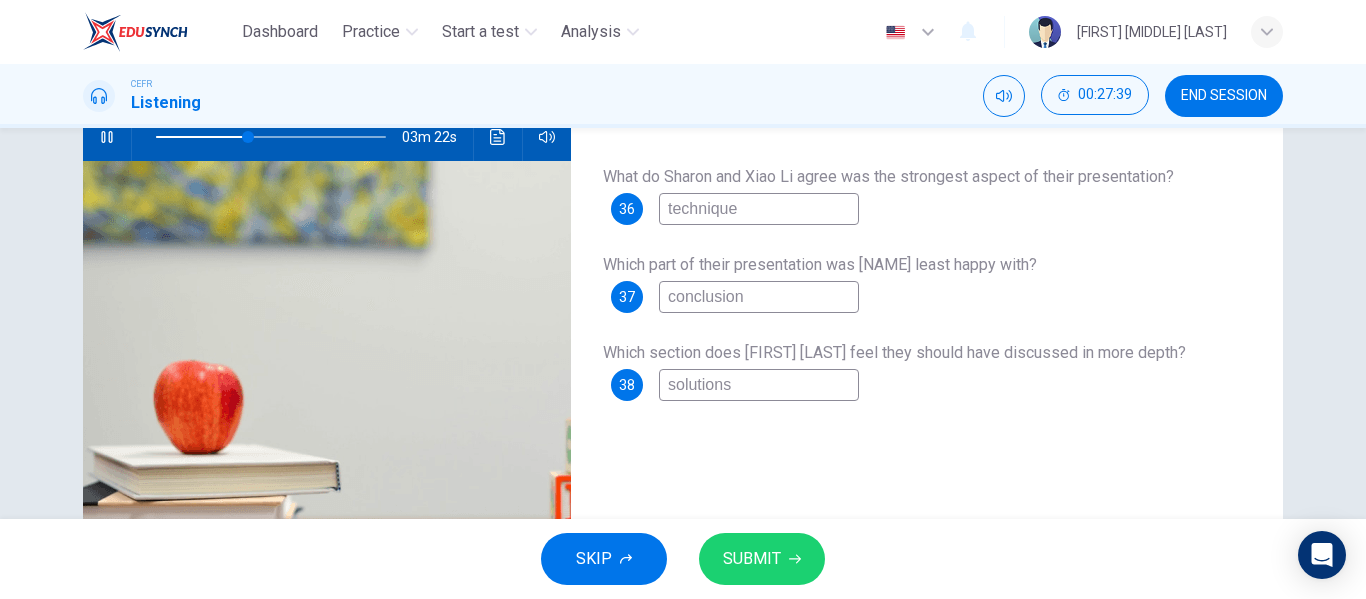 type on "solutions" 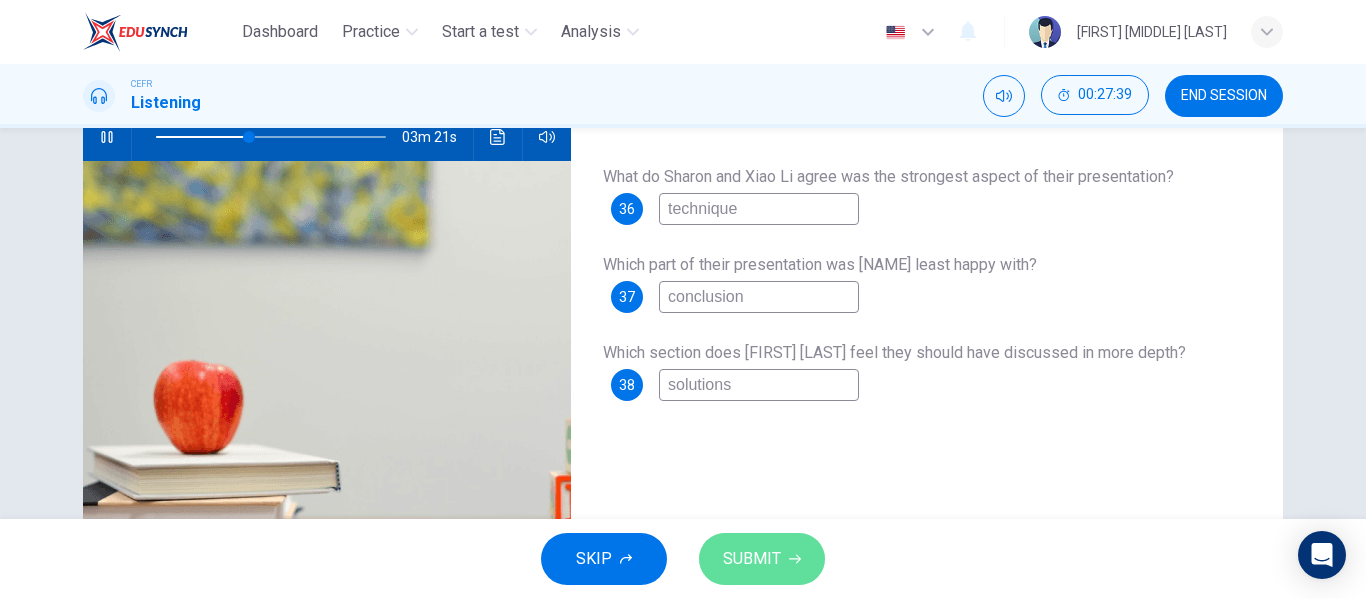click on "SUBMIT" at bounding box center (762, 559) 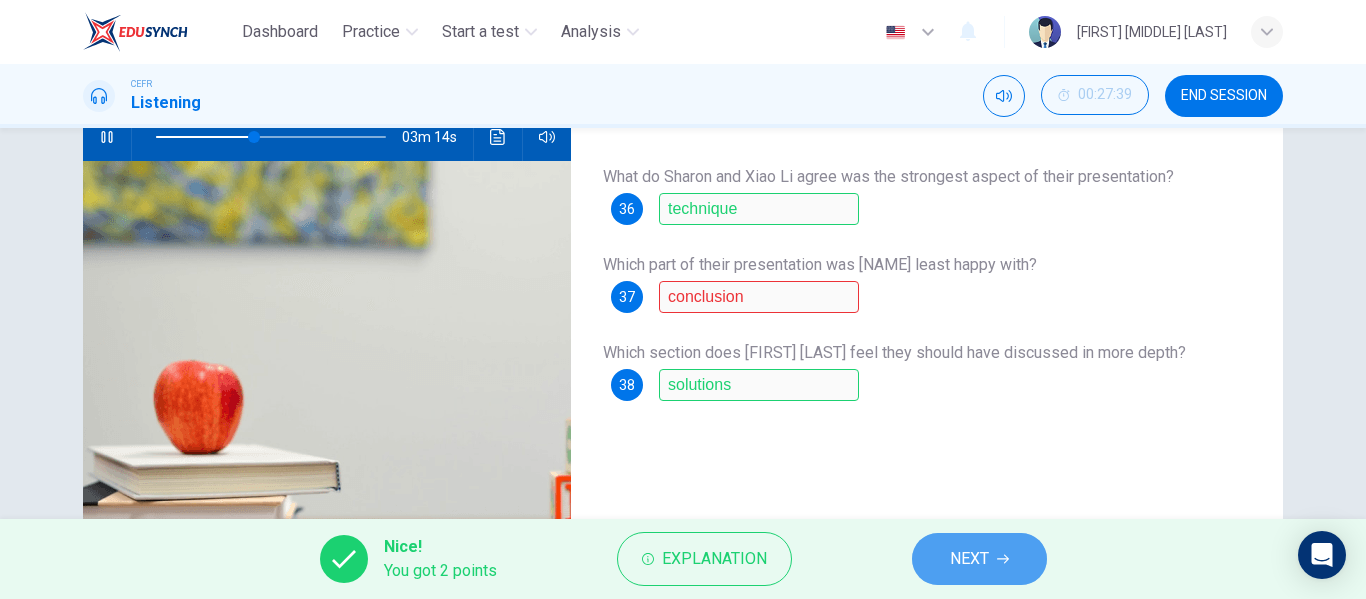 click on "NEXT" at bounding box center [979, 559] 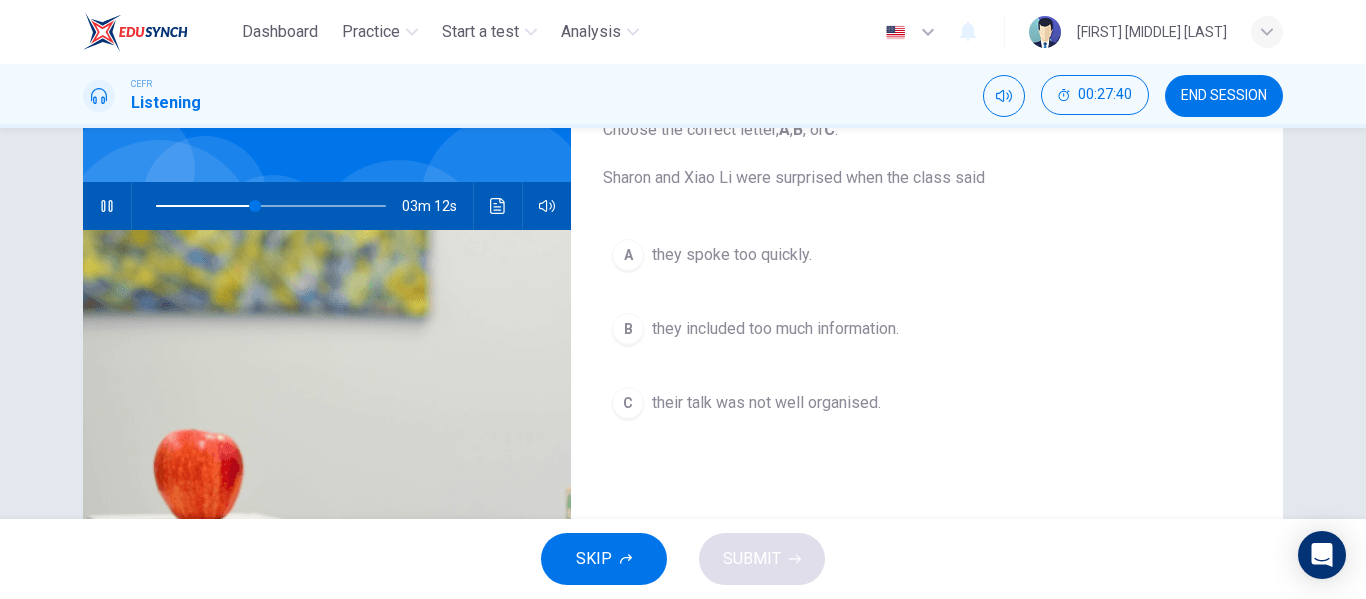 scroll, scrollTop: 145, scrollLeft: 0, axis: vertical 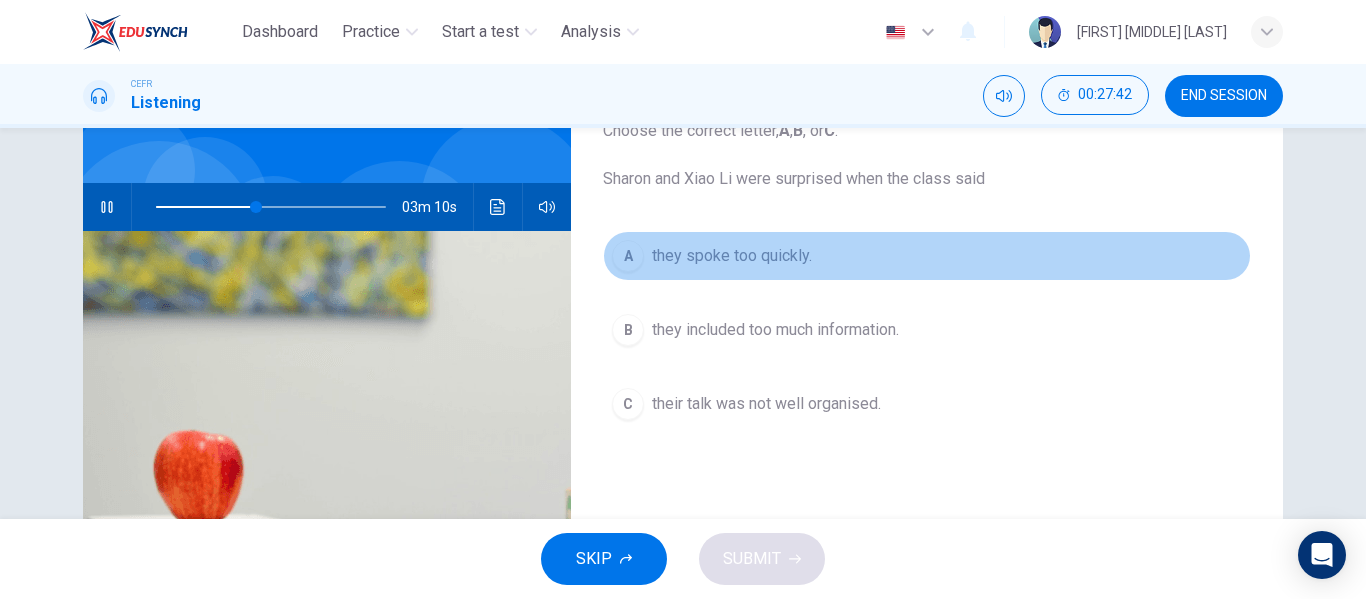 click on "A they spoke too quickly." at bounding box center [927, 256] 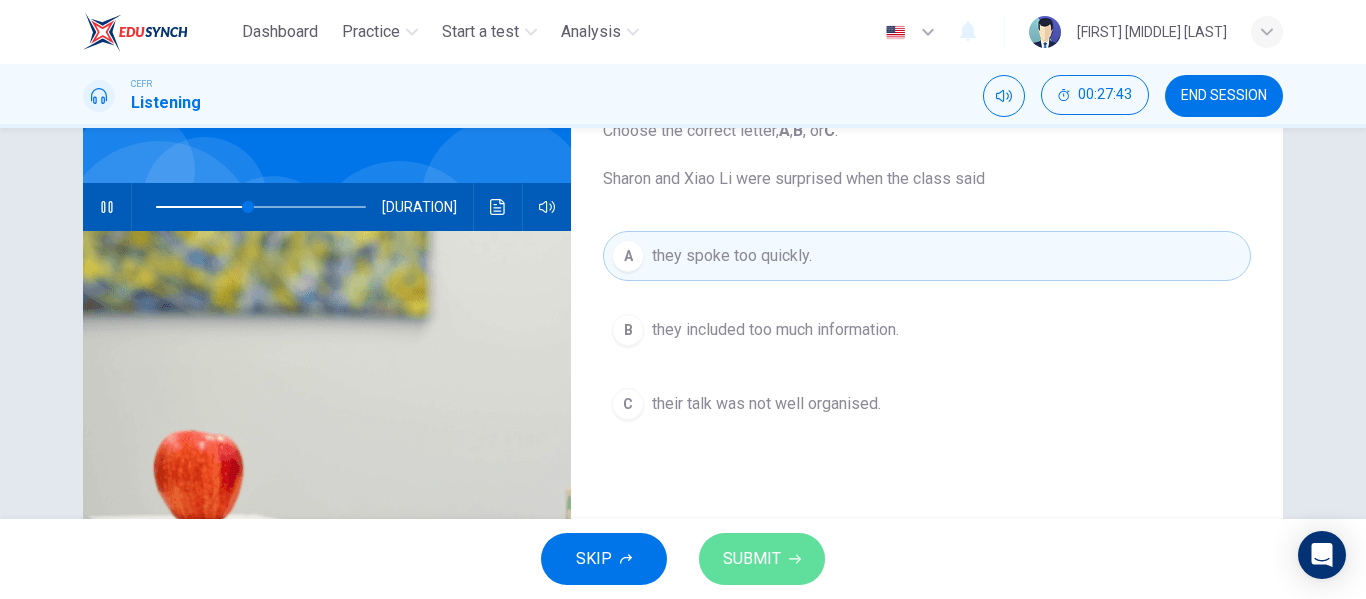 click on "SUBMIT" at bounding box center (762, 559) 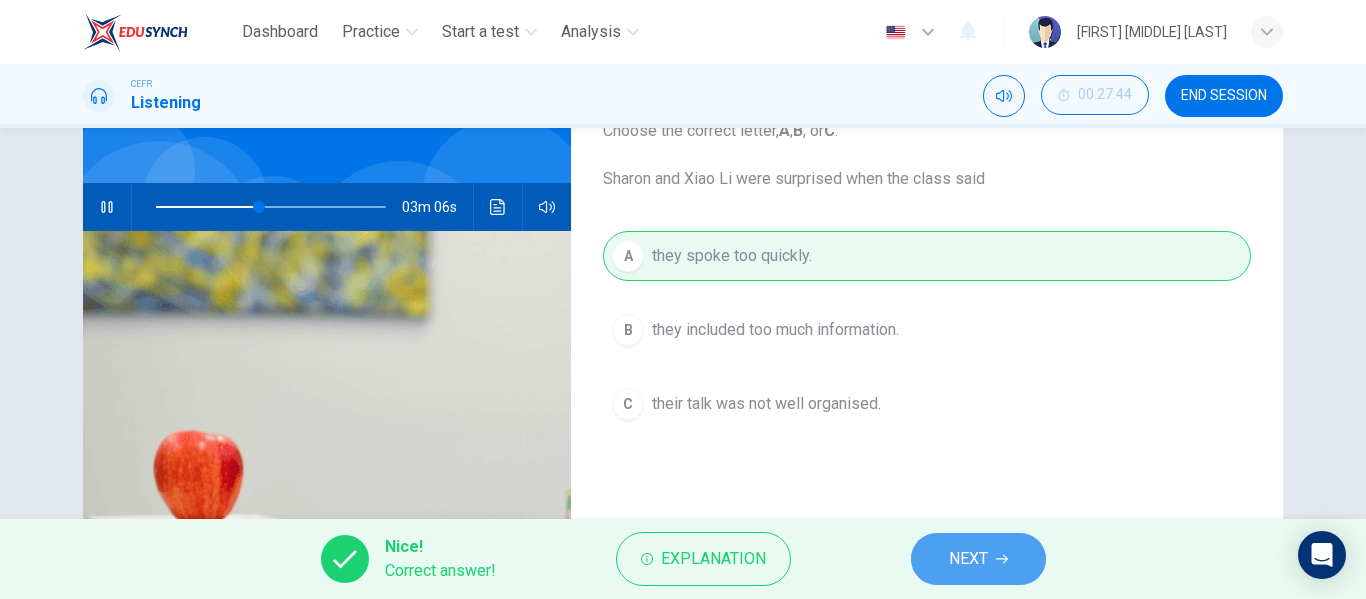 click on "NEXT" at bounding box center [968, 559] 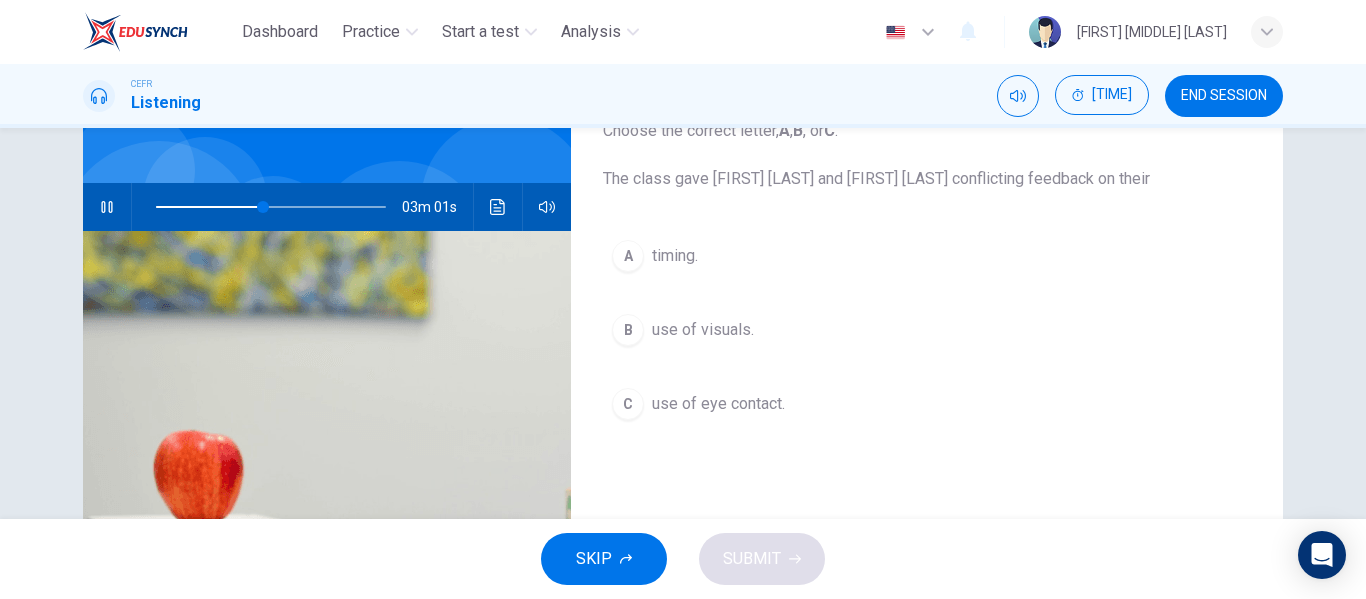 click on "A timing. B use of visuals. C use of eye contact." at bounding box center (927, 350) 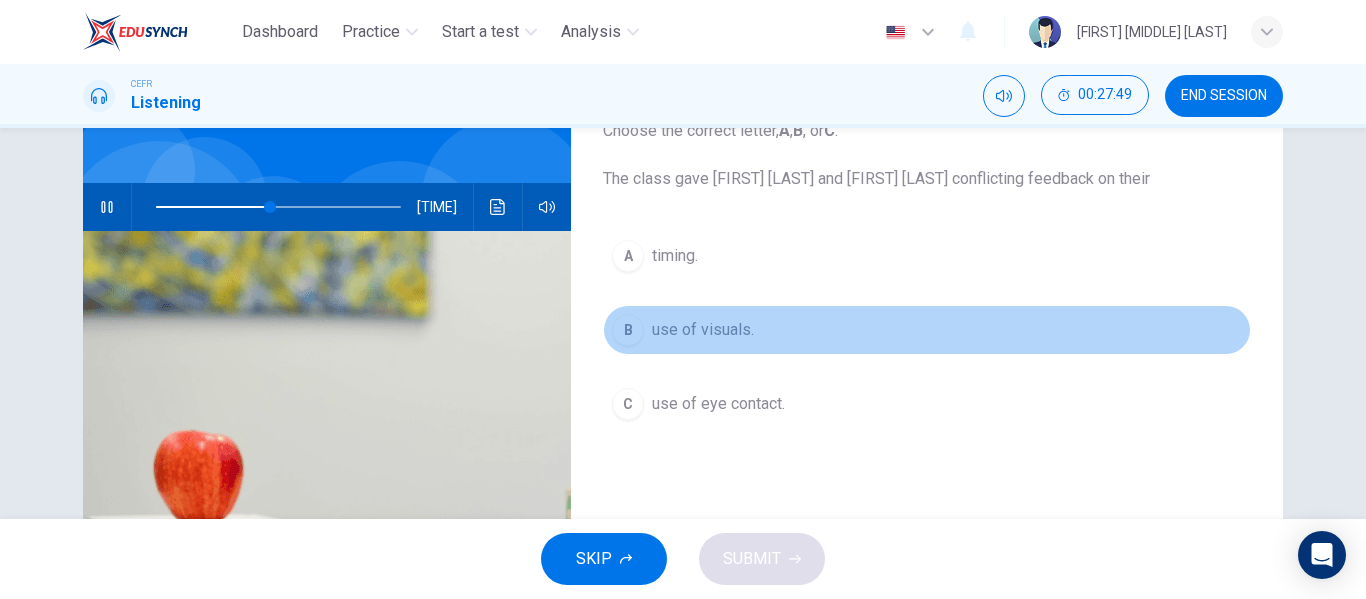click on "use of visuals." at bounding box center [675, 256] 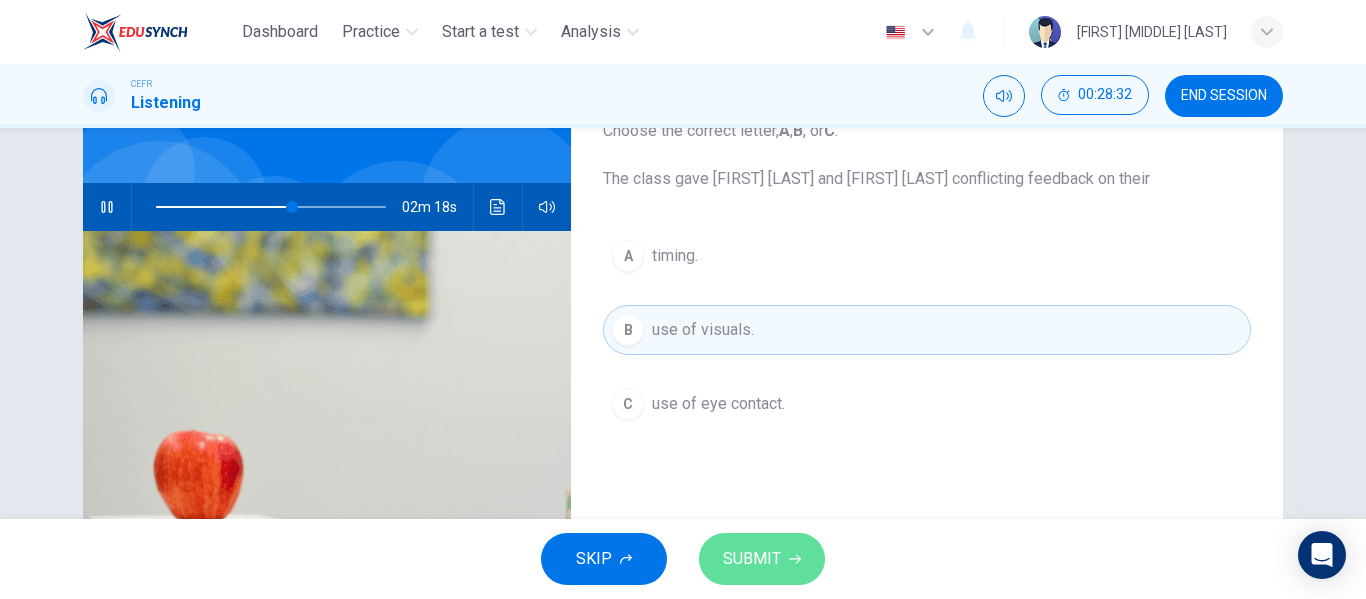 click on "SUBMIT" at bounding box center [752, 559] 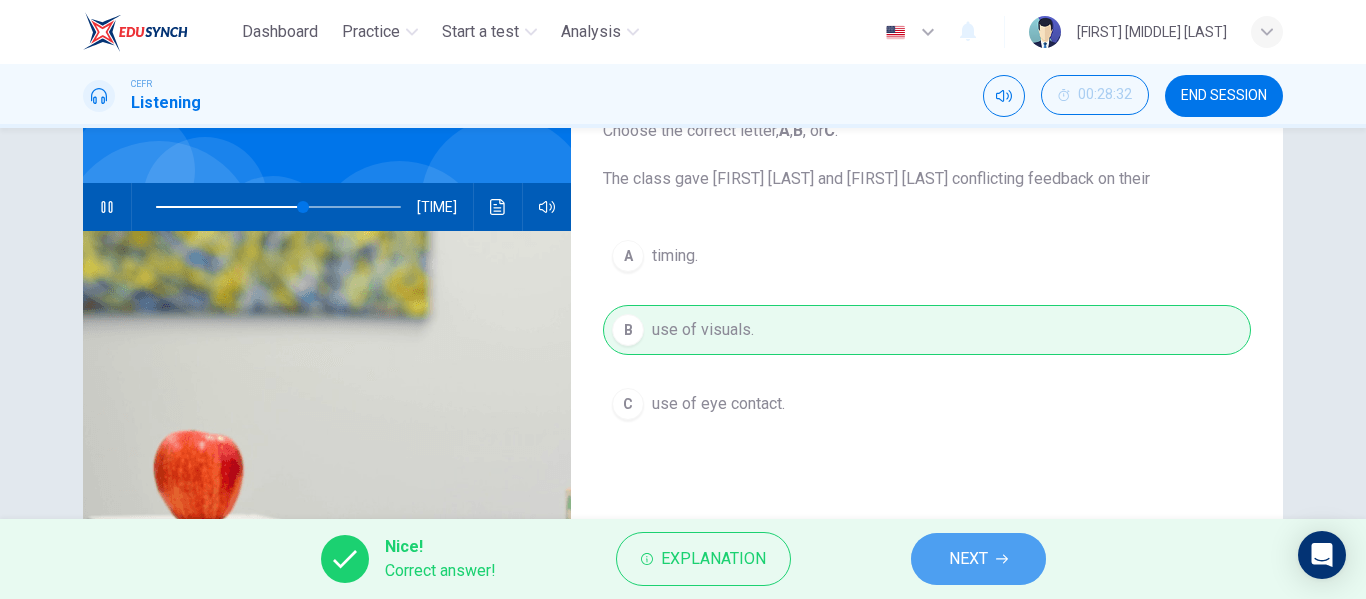 click on "NEXT" at bounding box center [978, 559] 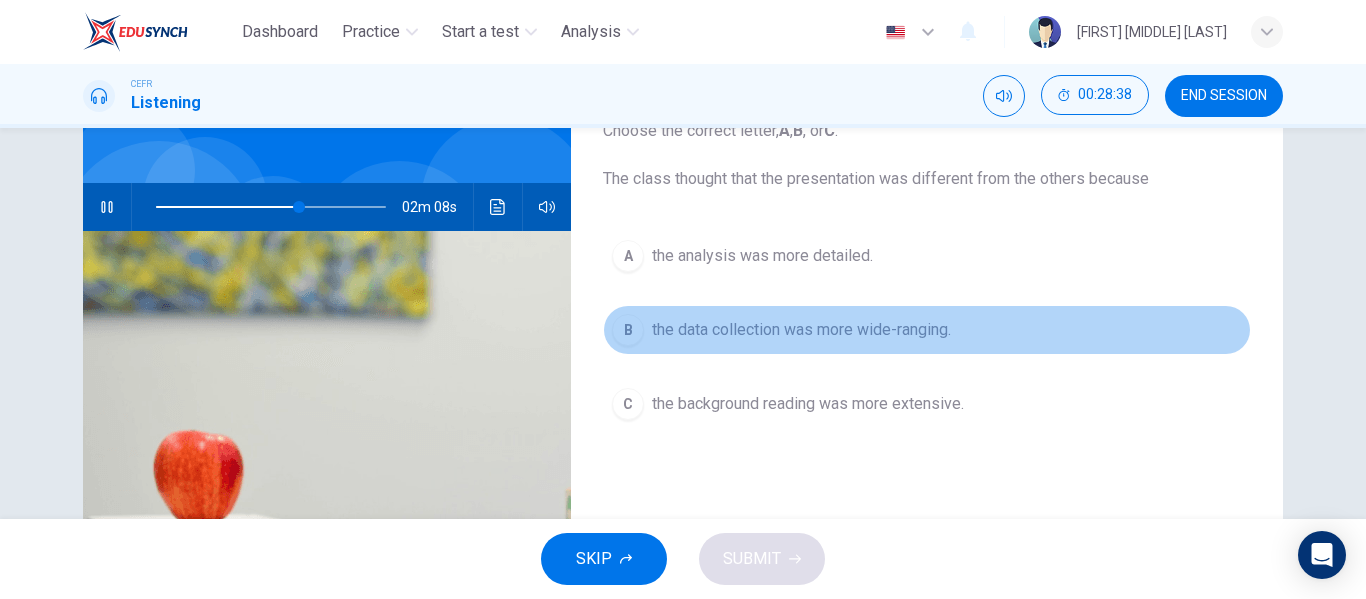click on "the data collection was more wide-ranging." at bounding box center [762, 256] 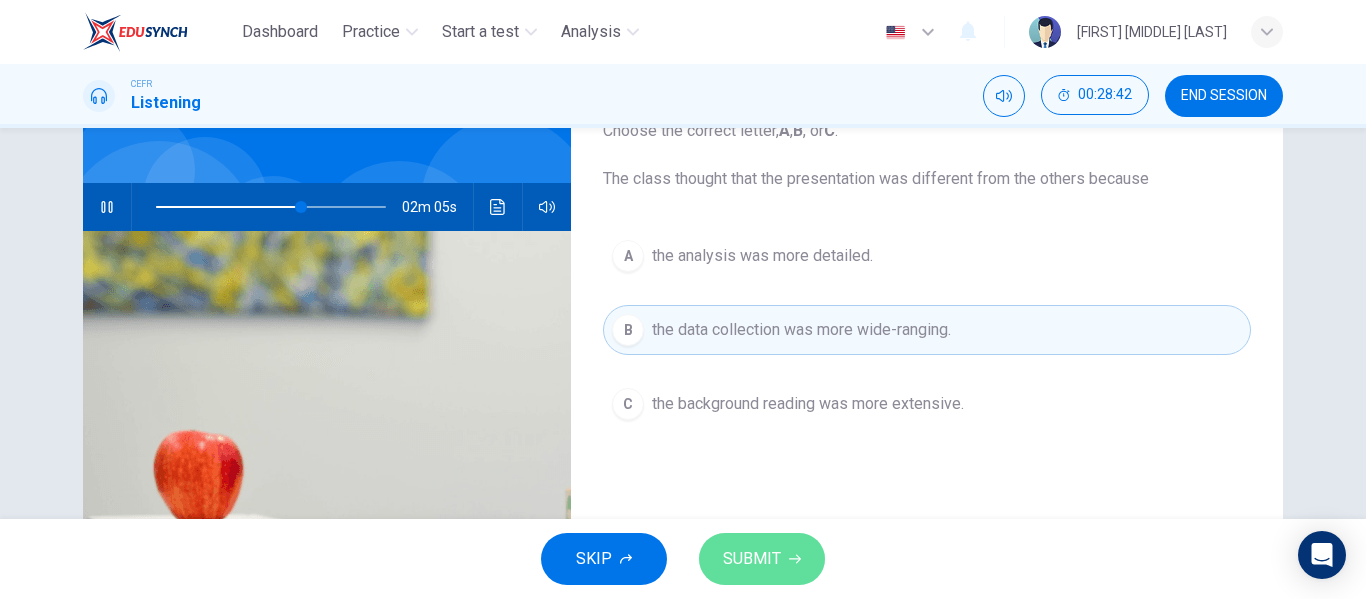 click on "SUBMIT" at bounding box center [752, 559] 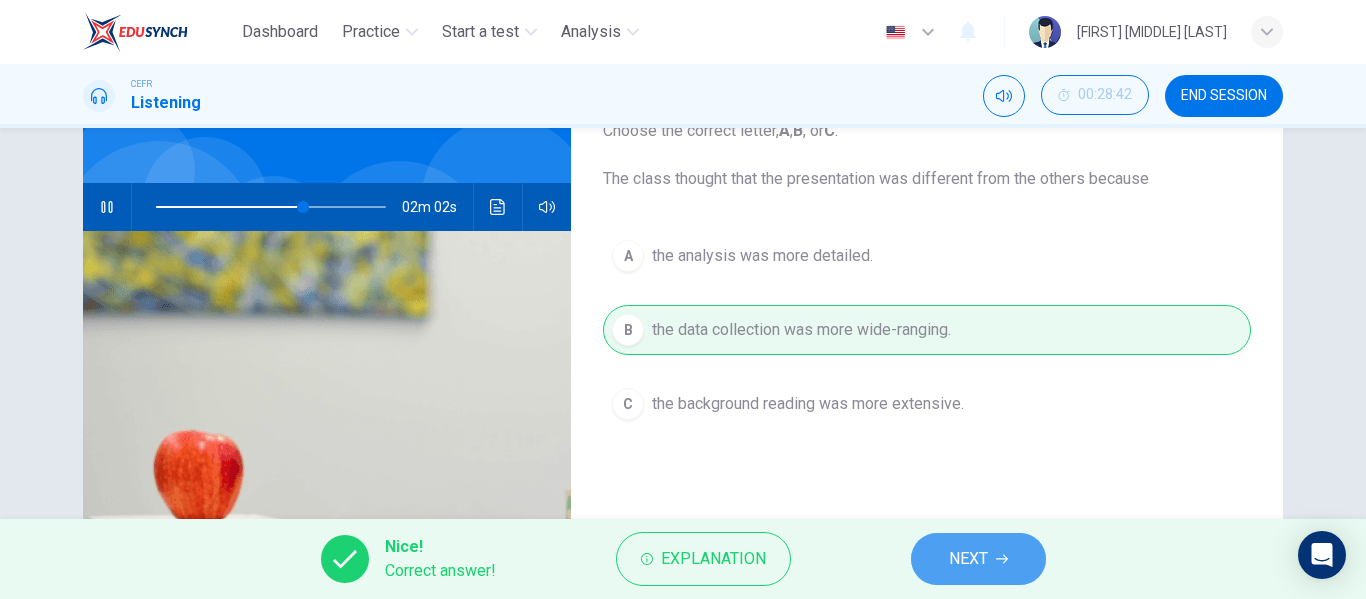 click on "NEXT" at bounding box center [978, 559] 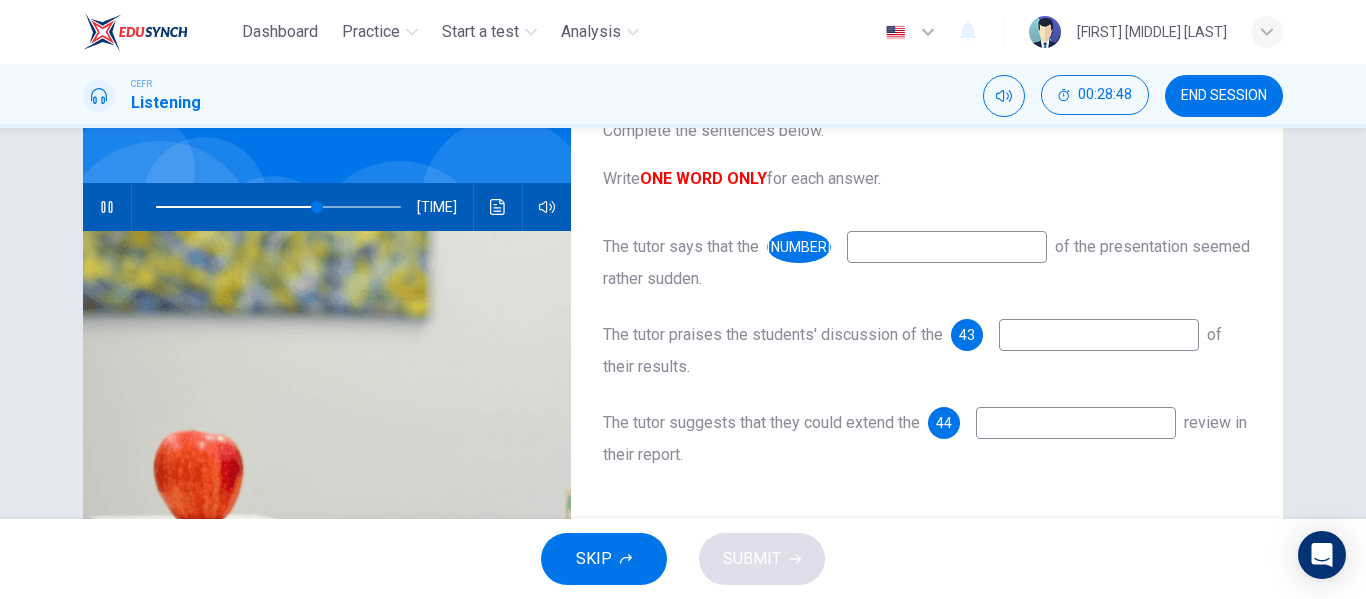 click at bounding box center (947, 247) 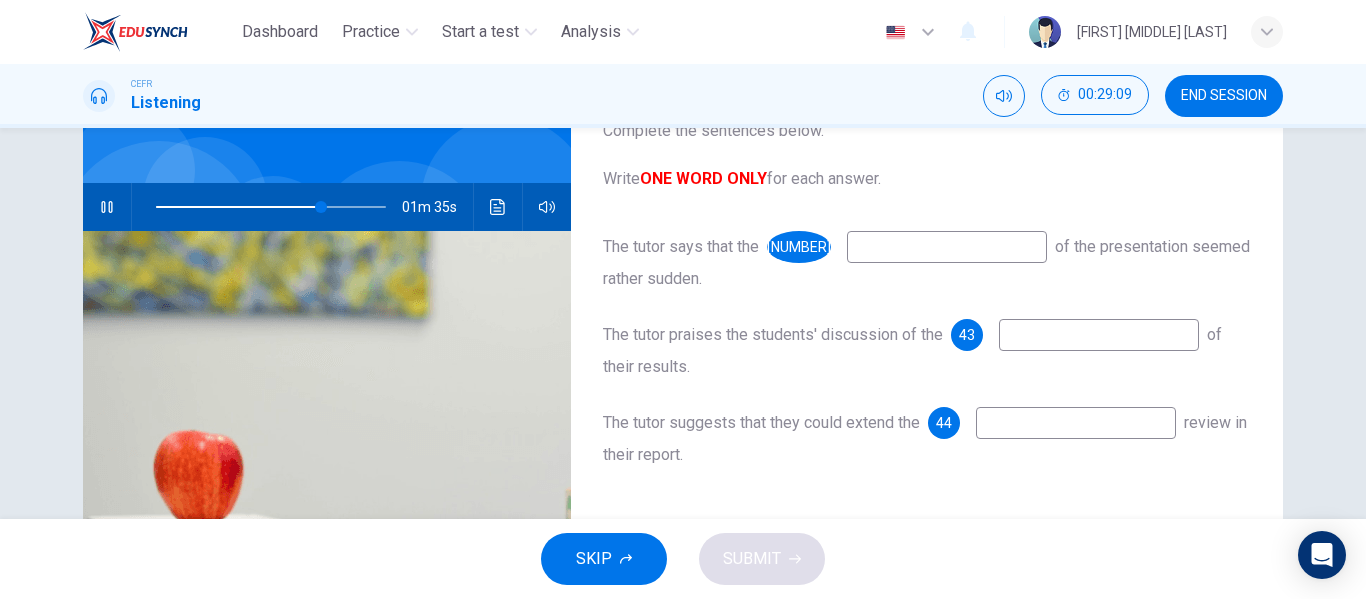 click at bounding box center [947, 247] 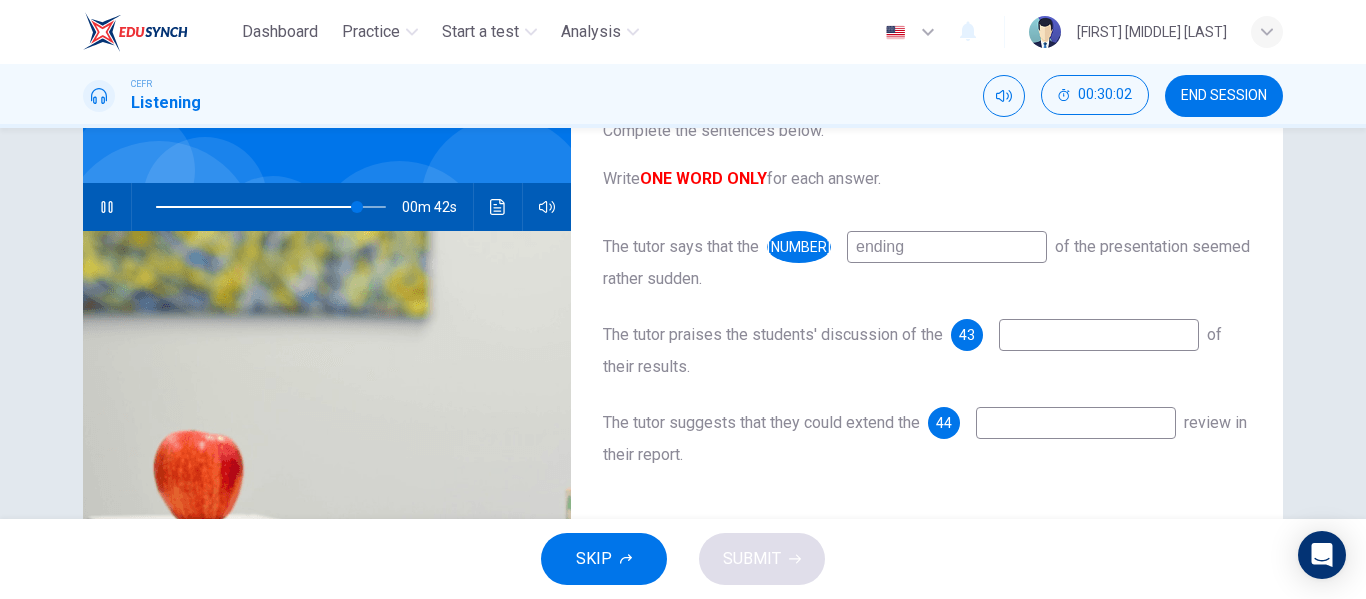 type on "ending" 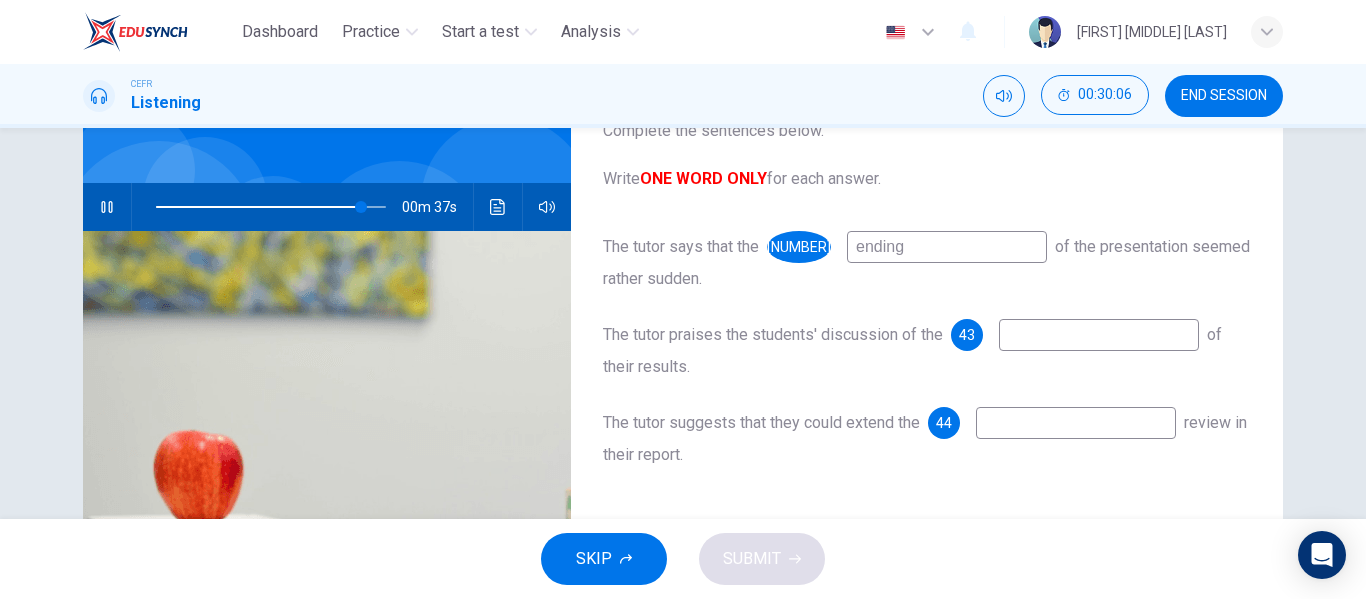 click at bounding box center (947, 247) 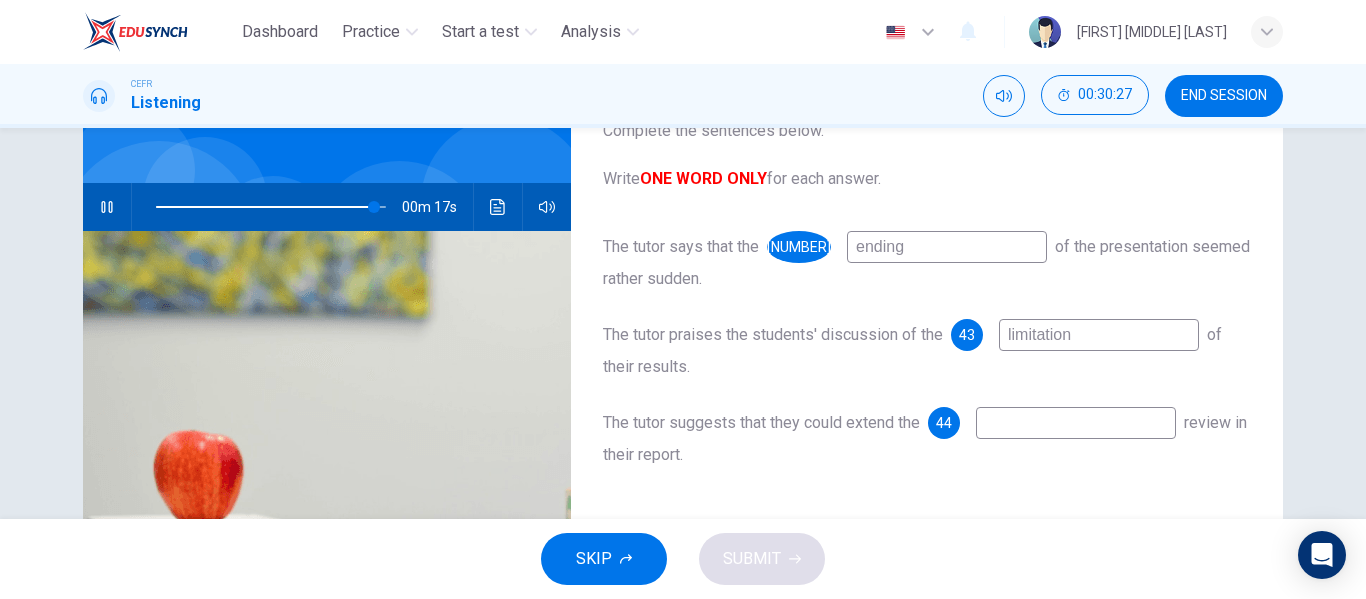 type on "limitation" 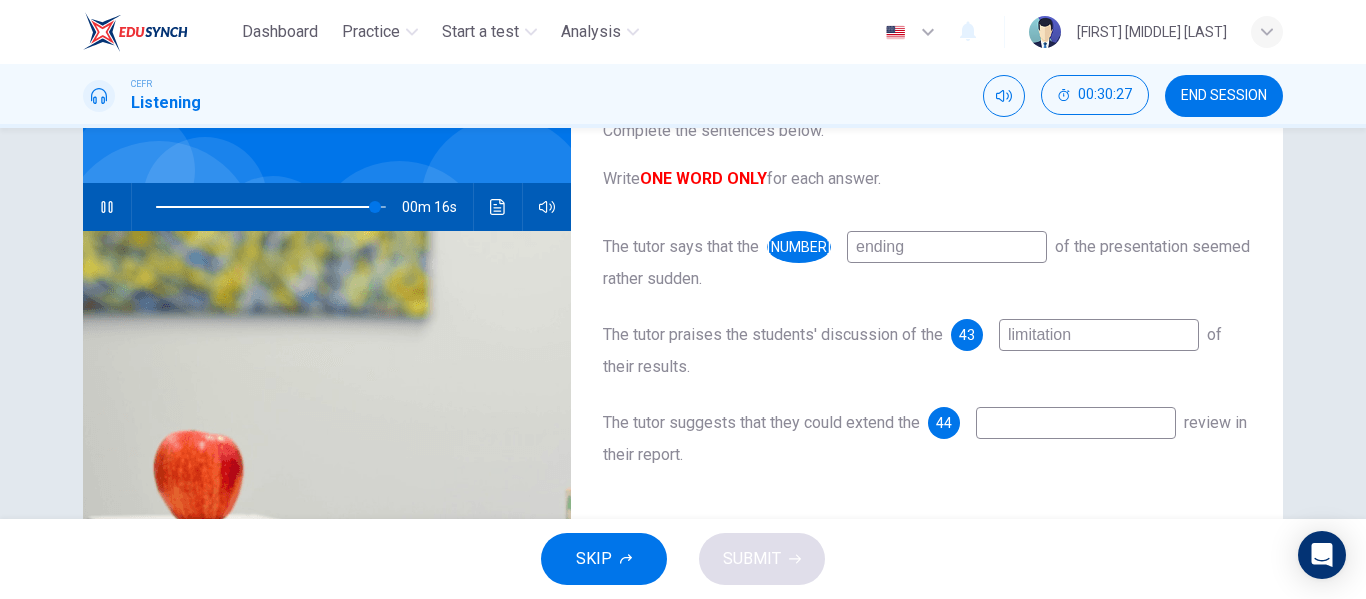 click at bounding box center [947, 247] 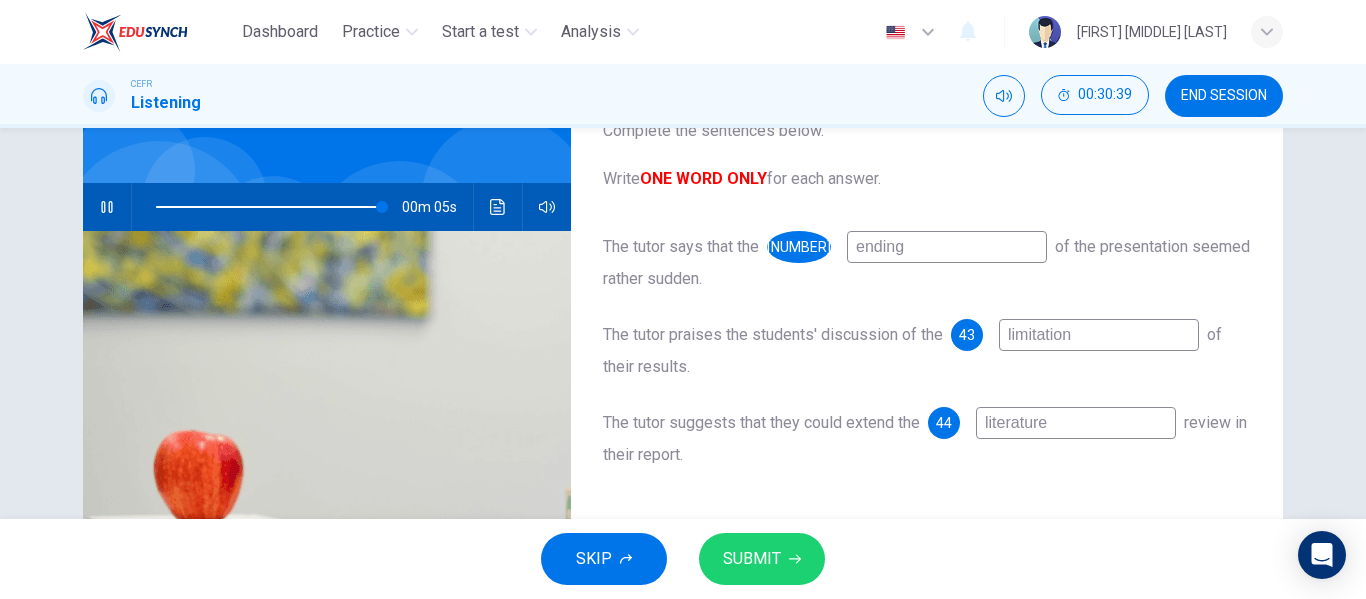 type on "literature" 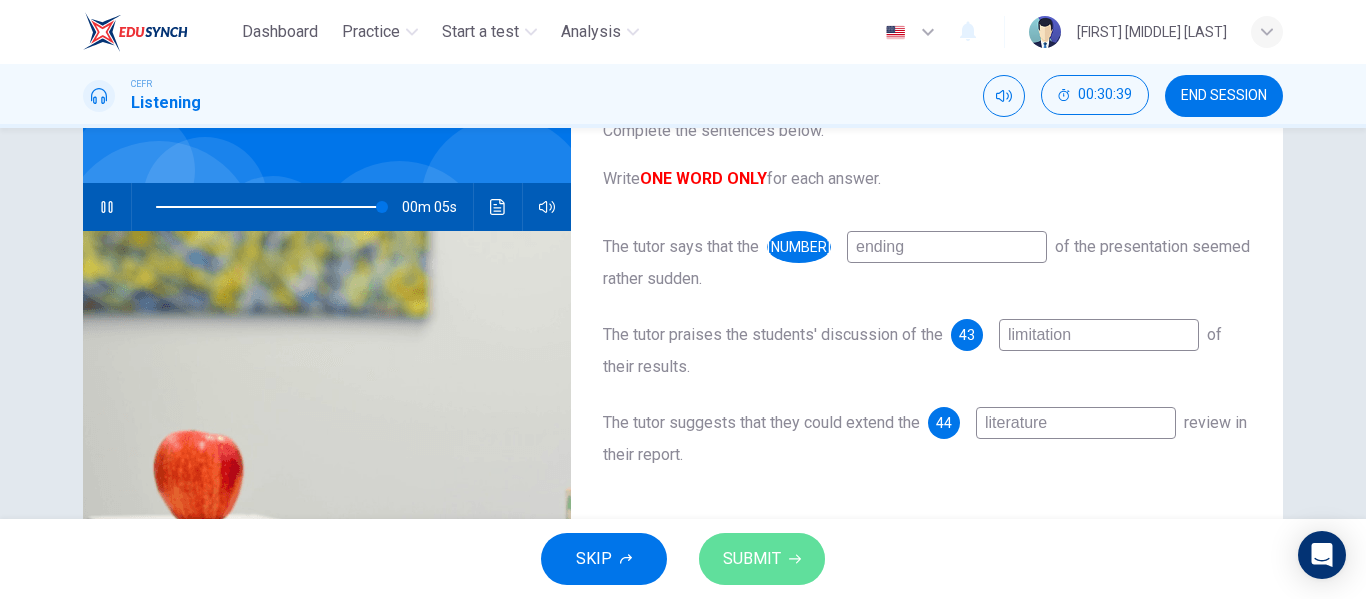 click on "SUBMIT" at bounding box center [752, 559] 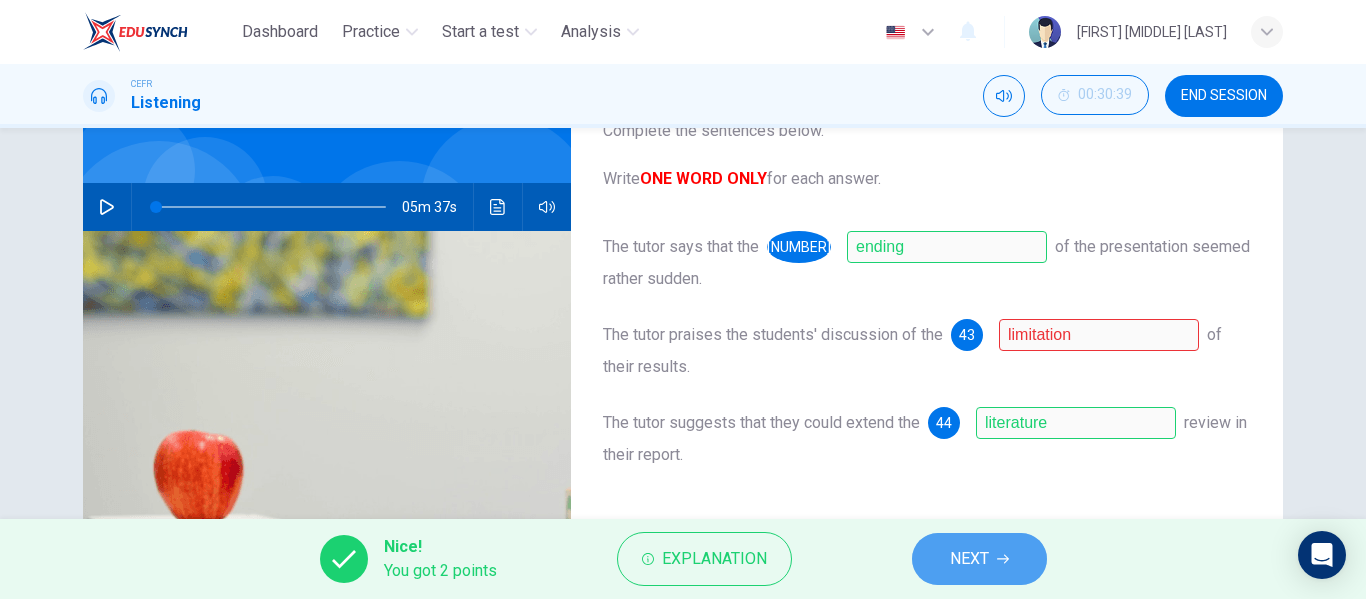 click on "NEXT" at bounding box center (979, 559) 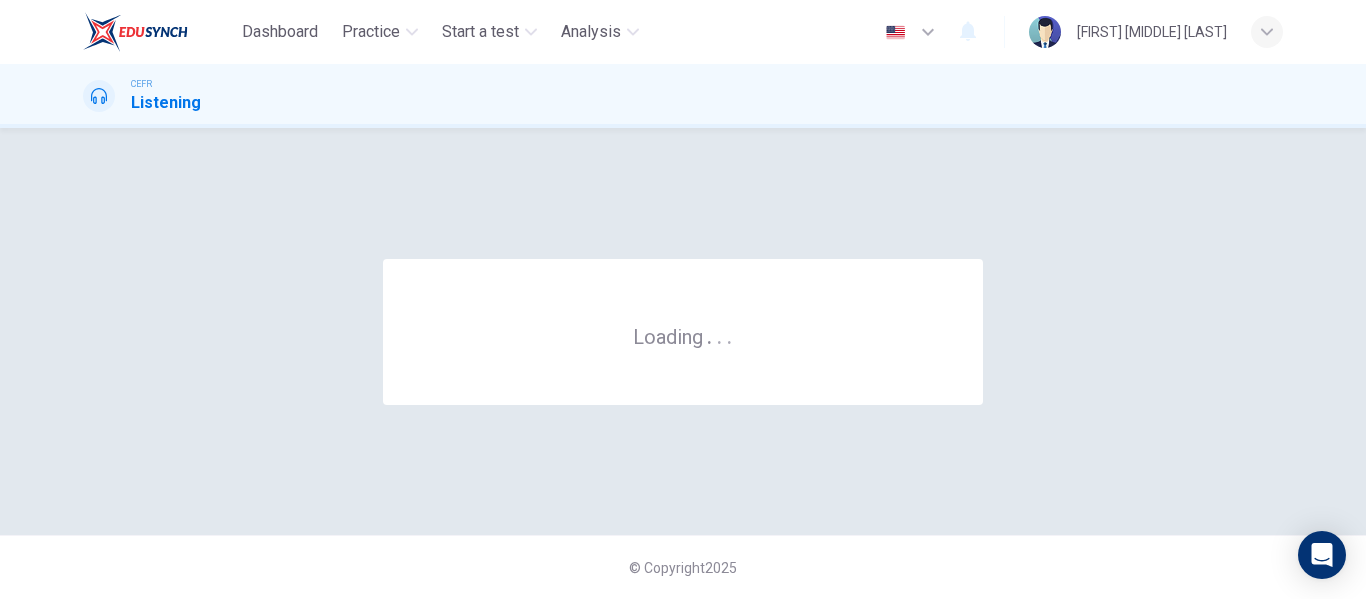 scroll, scrollTop: 0, scrollLeft: 0, axis: both 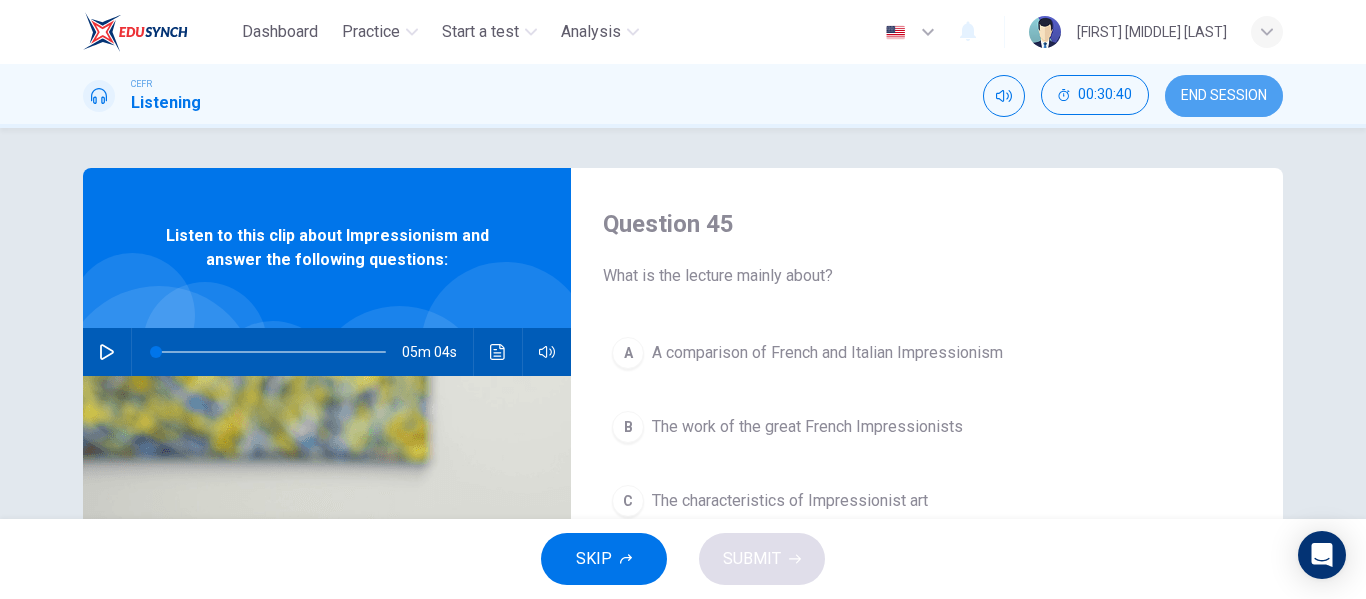 click on "END SESSION" at bounding box center (1224, 96) 